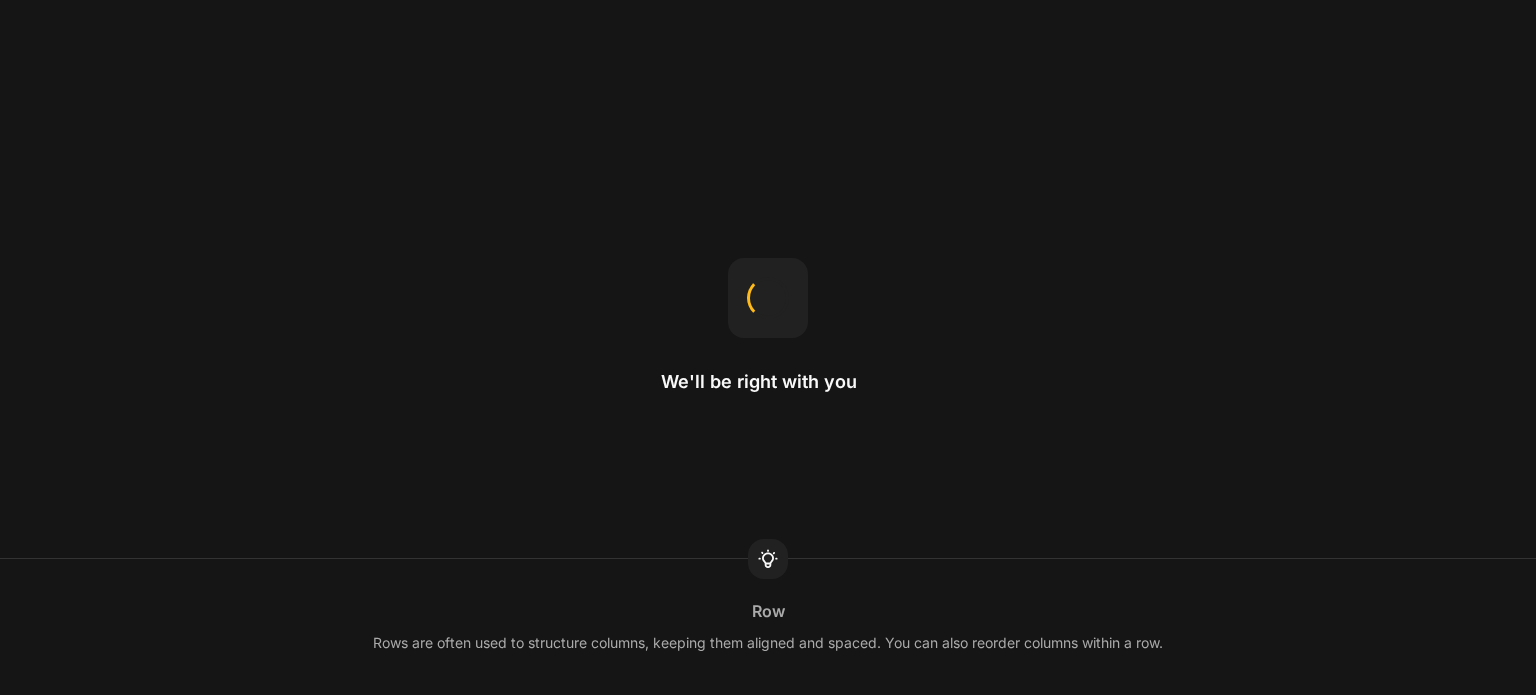scroll, scrollTop: 0, scrollLeft: 0, axis: both 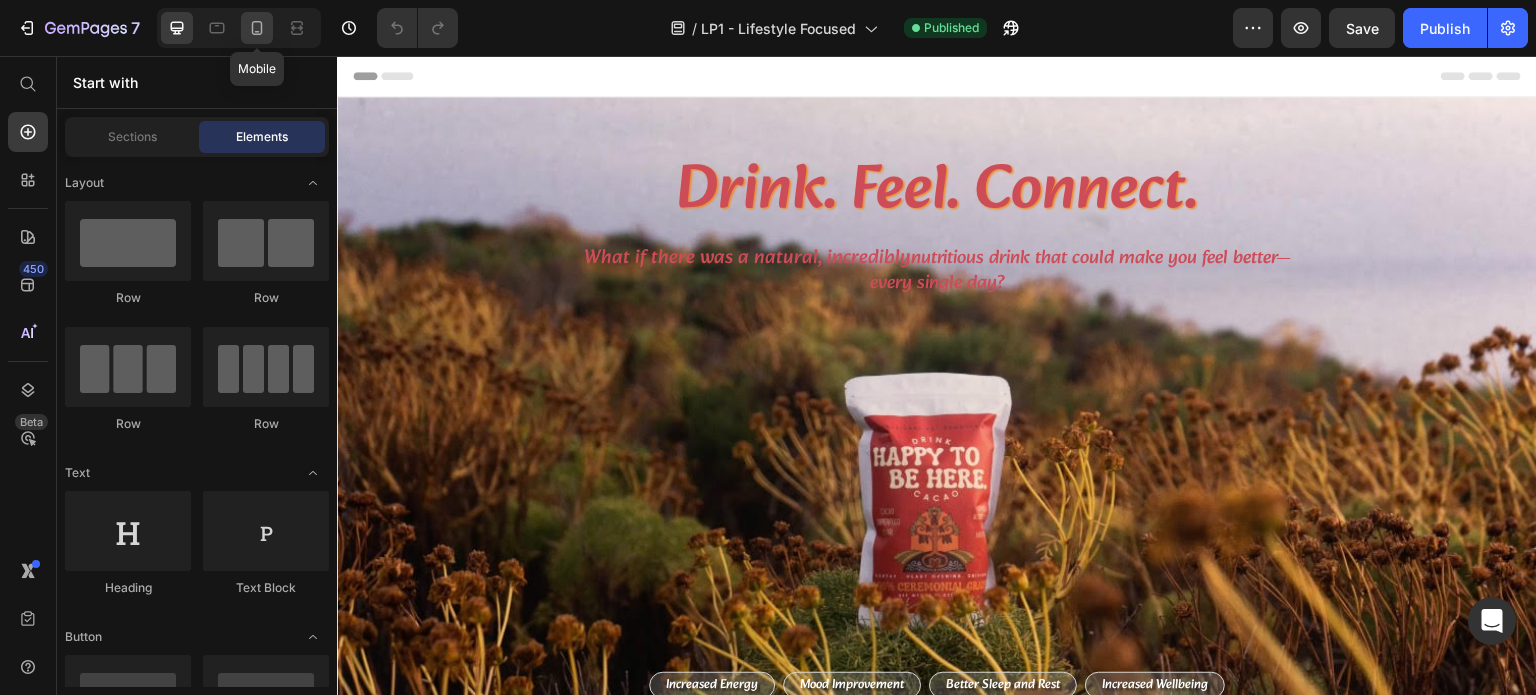 click 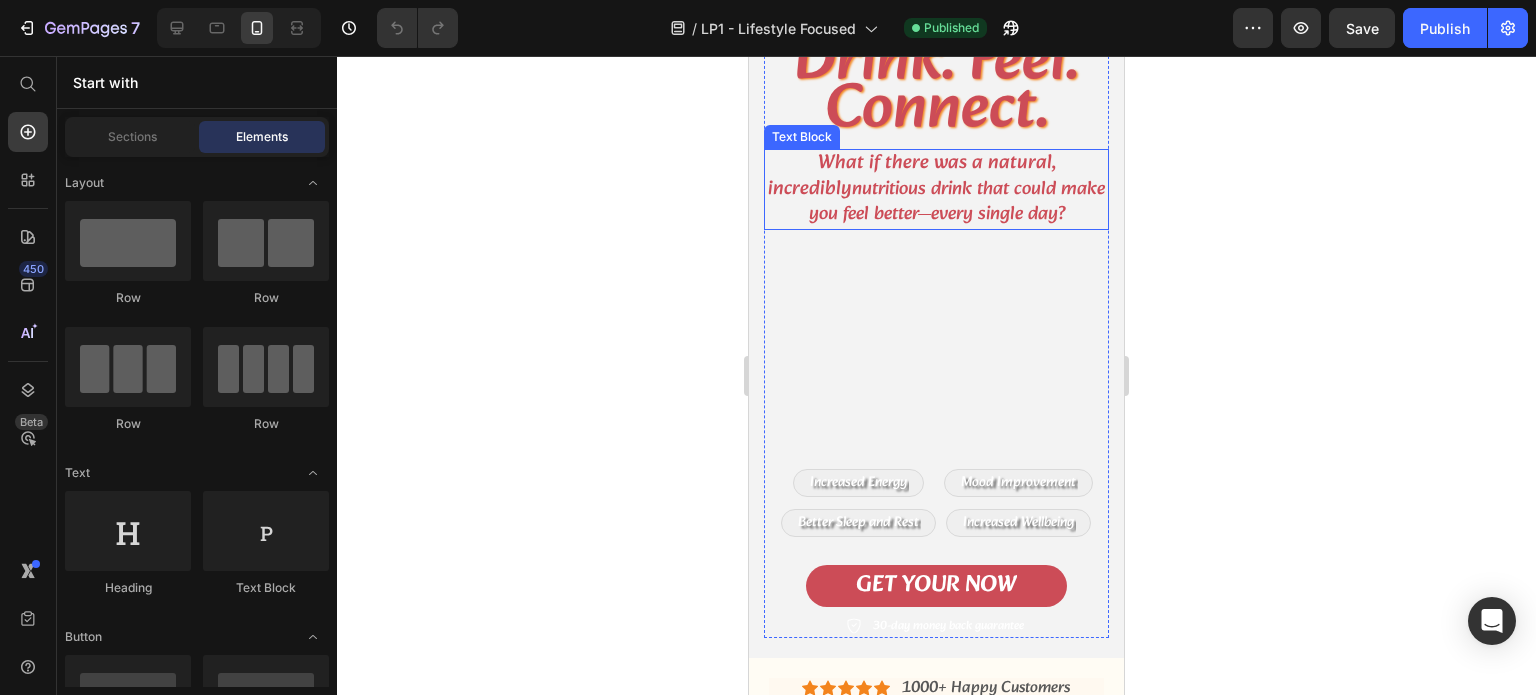 scroll, scrollTop: 0, scrollLeft: 0, axis: both 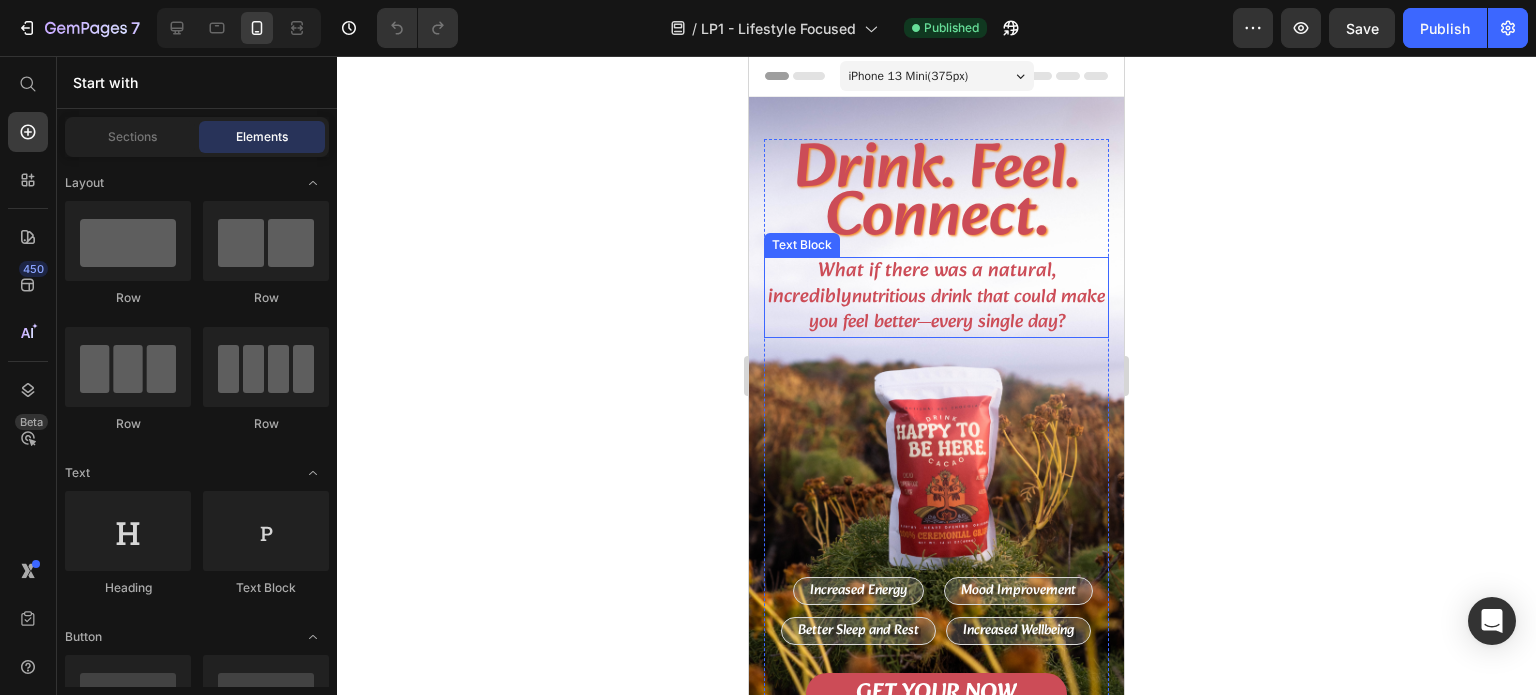 click on "nutritious drink that could make you feel better—every single day?" at bounding box center (957, 310) 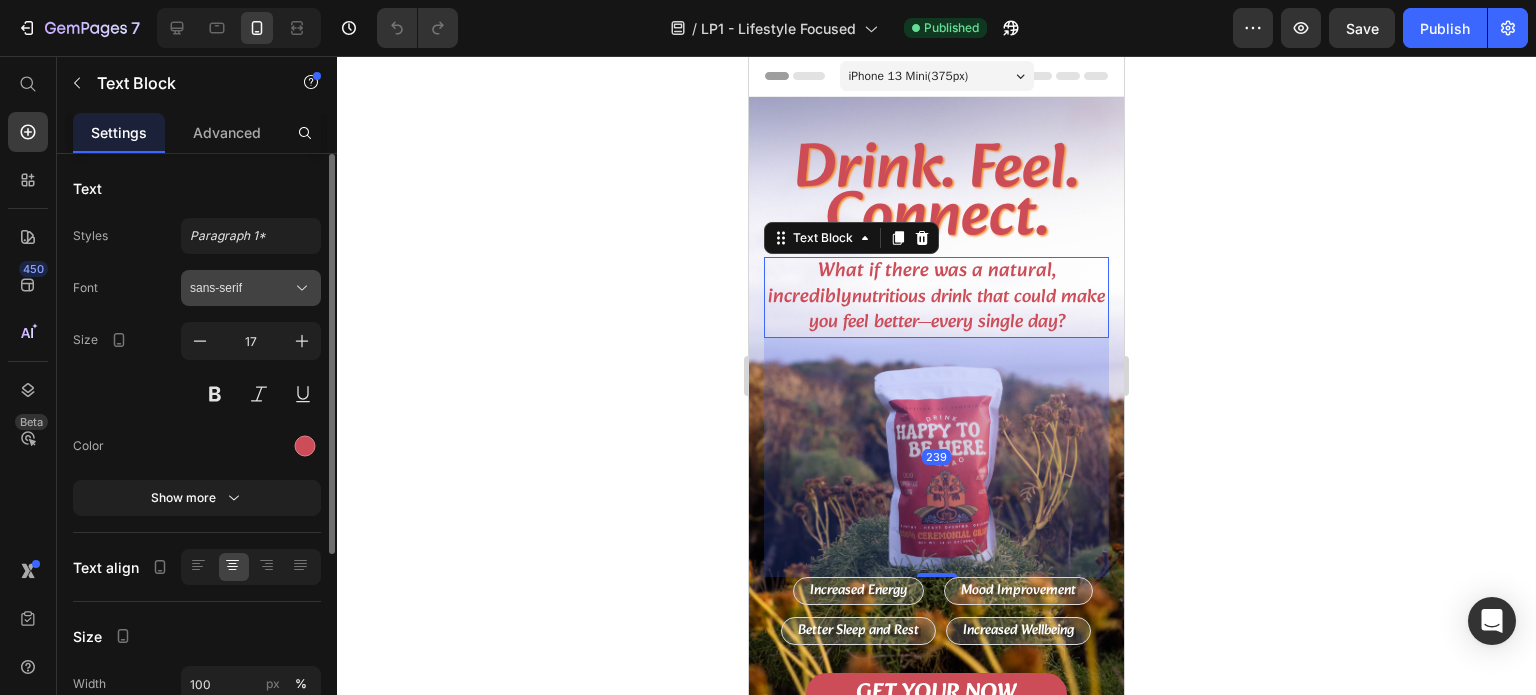 click on "sans-serif" at bounding box center [241, 288] 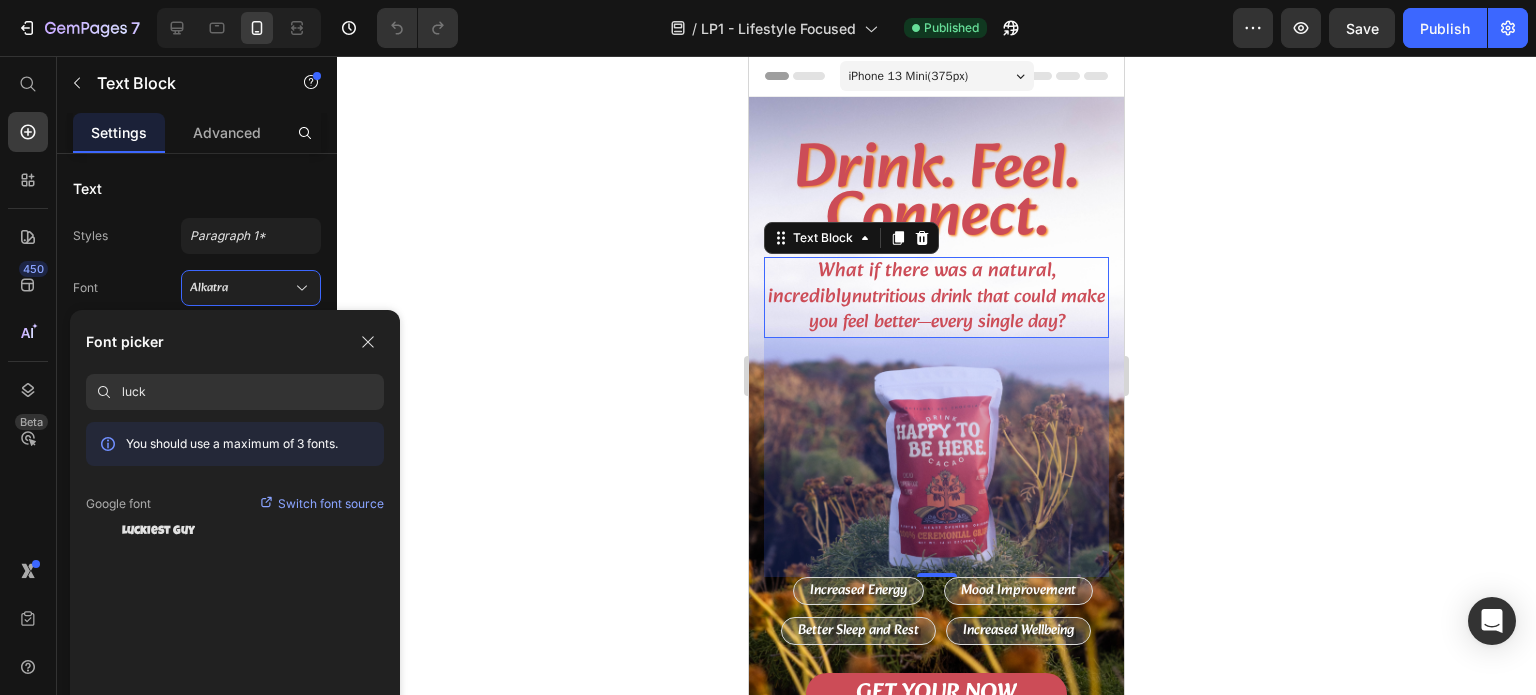 click on "Switch font source" at bounding box center (331, 504) 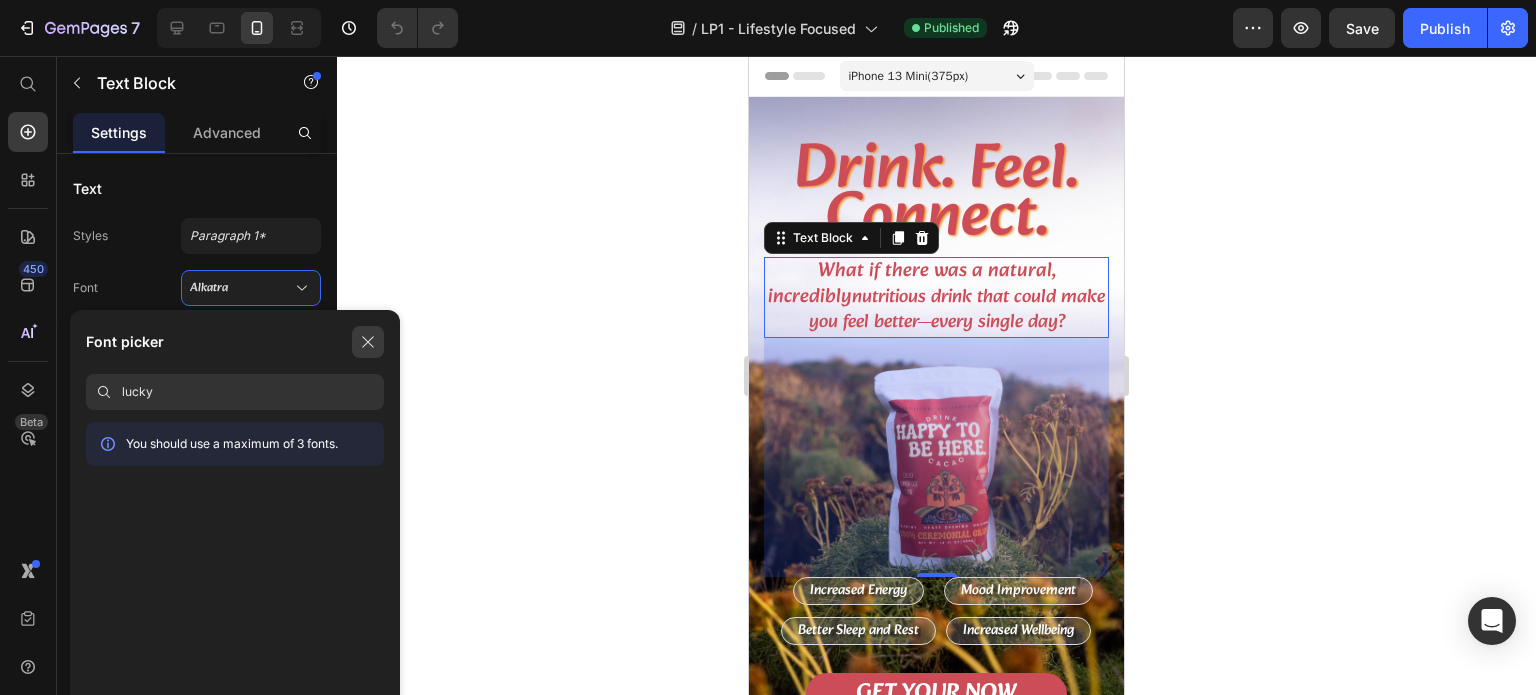 type on "lucky" 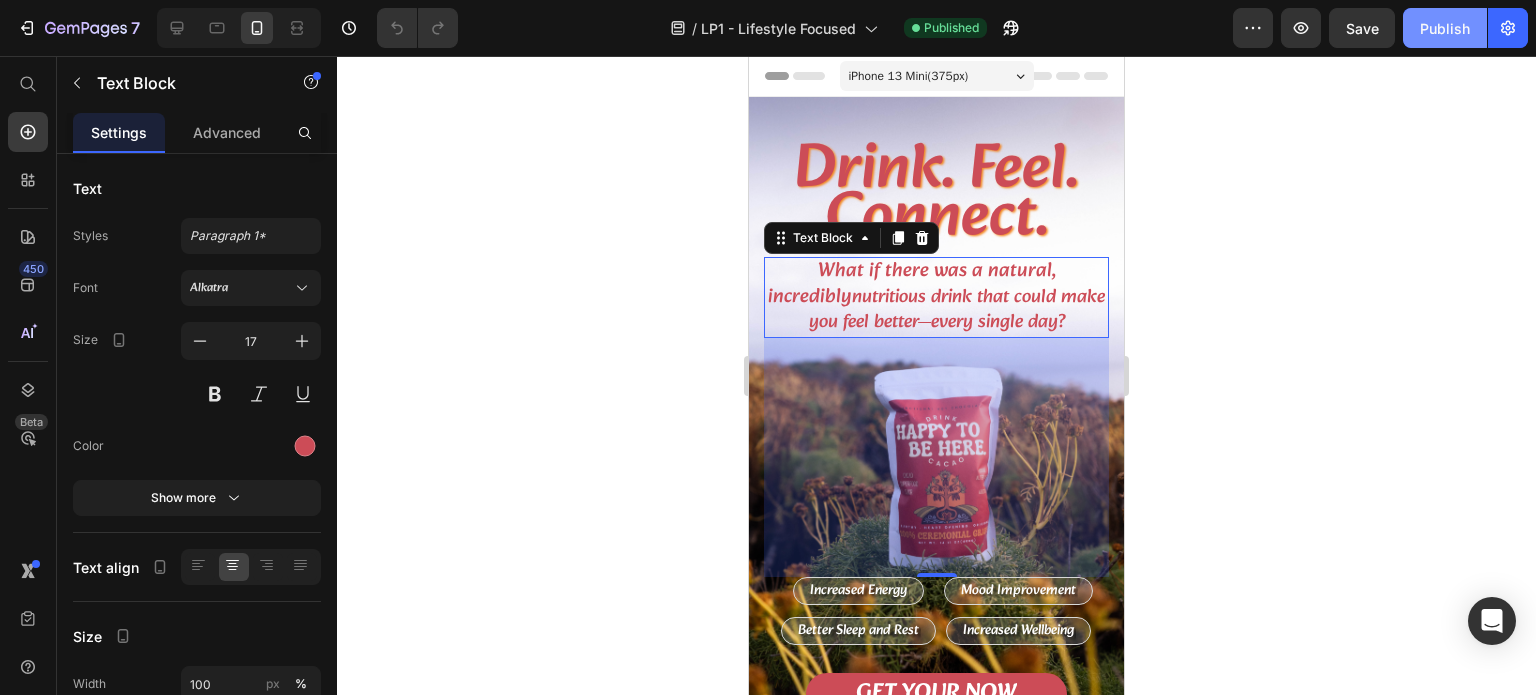 click on "Publish" 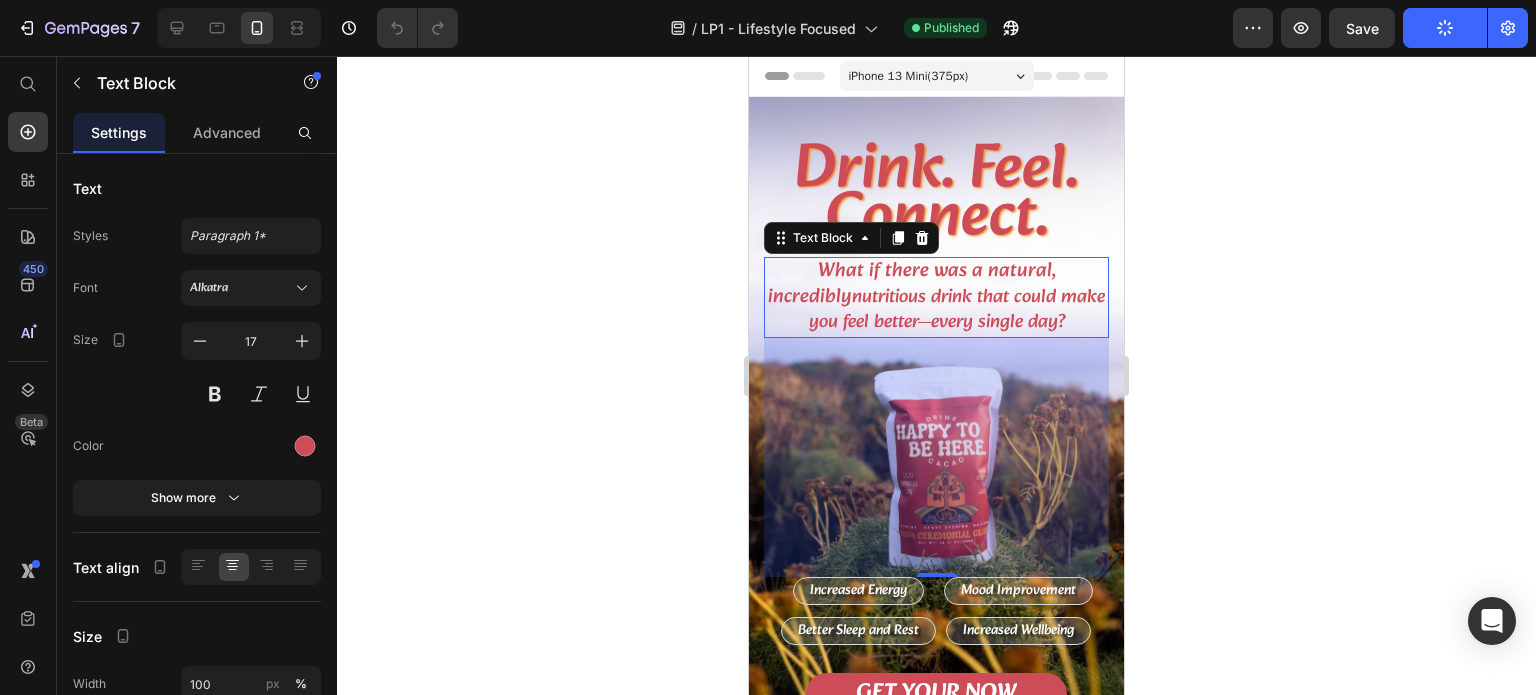 click 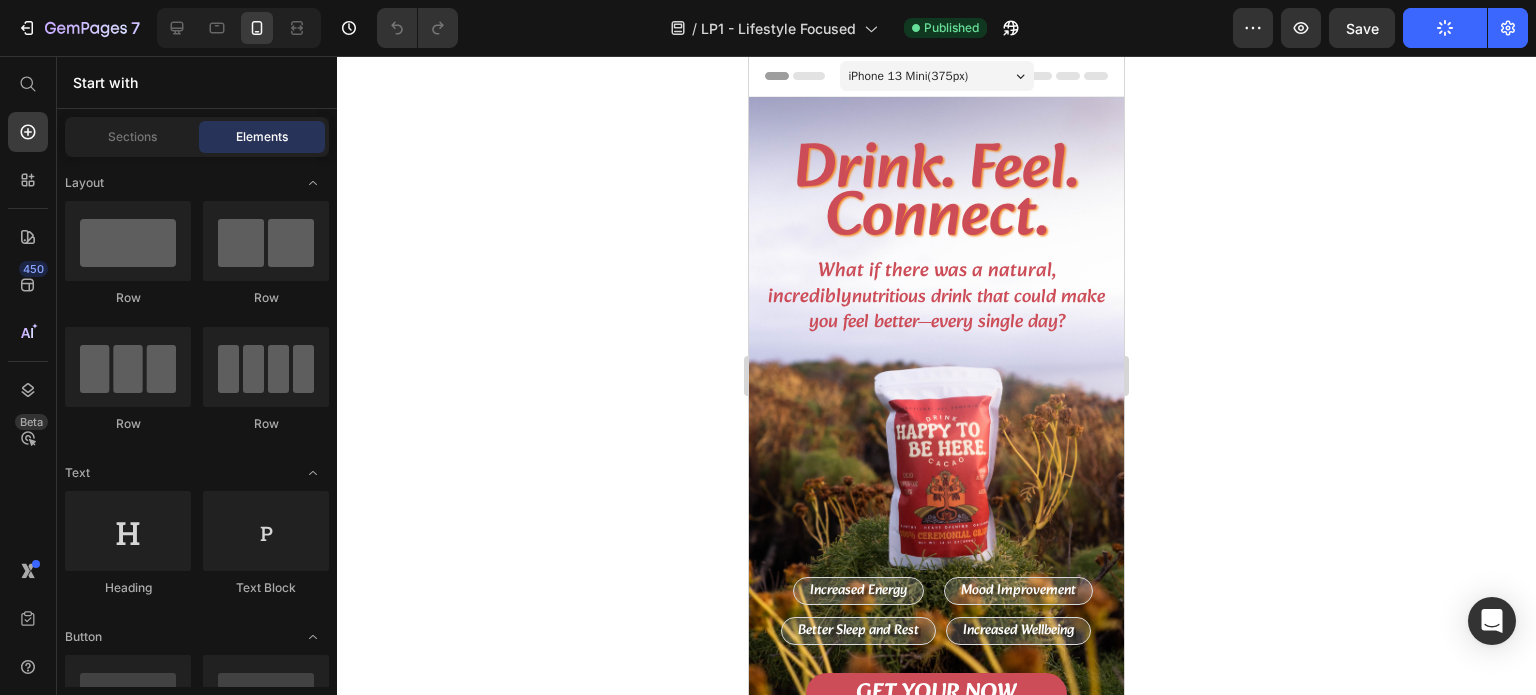 click 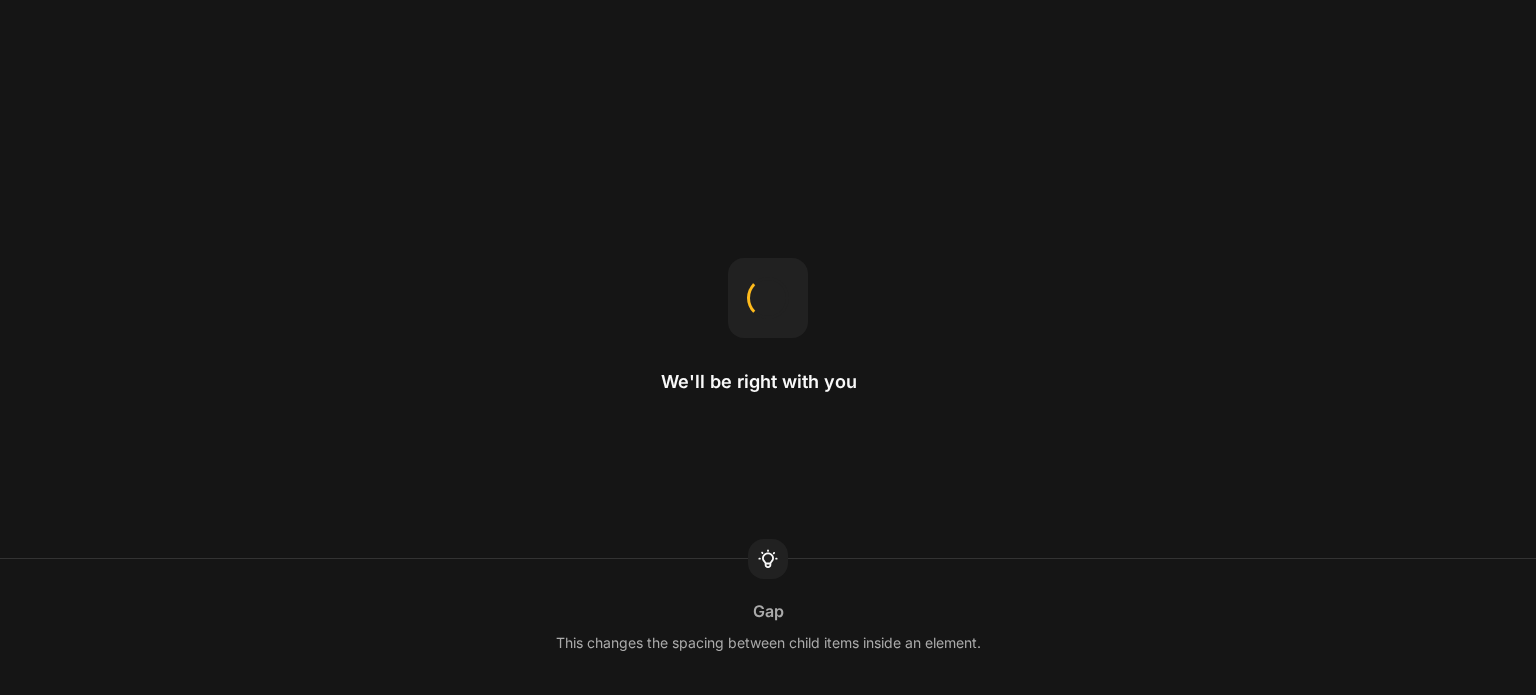 scroll, scrollTop: 0, scrollLeft: 0, axis: both 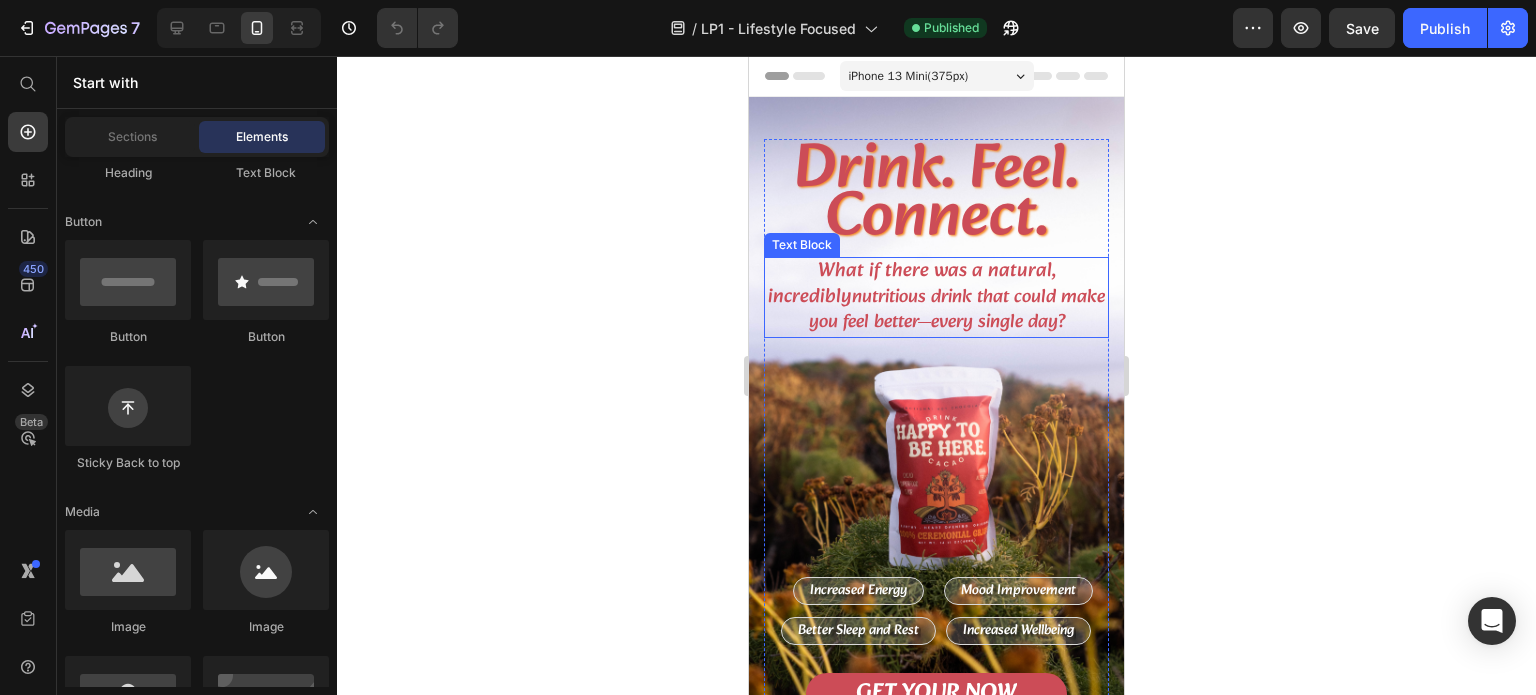 click on "Drink. Feel. Connect." at bounding box center (936, 194) 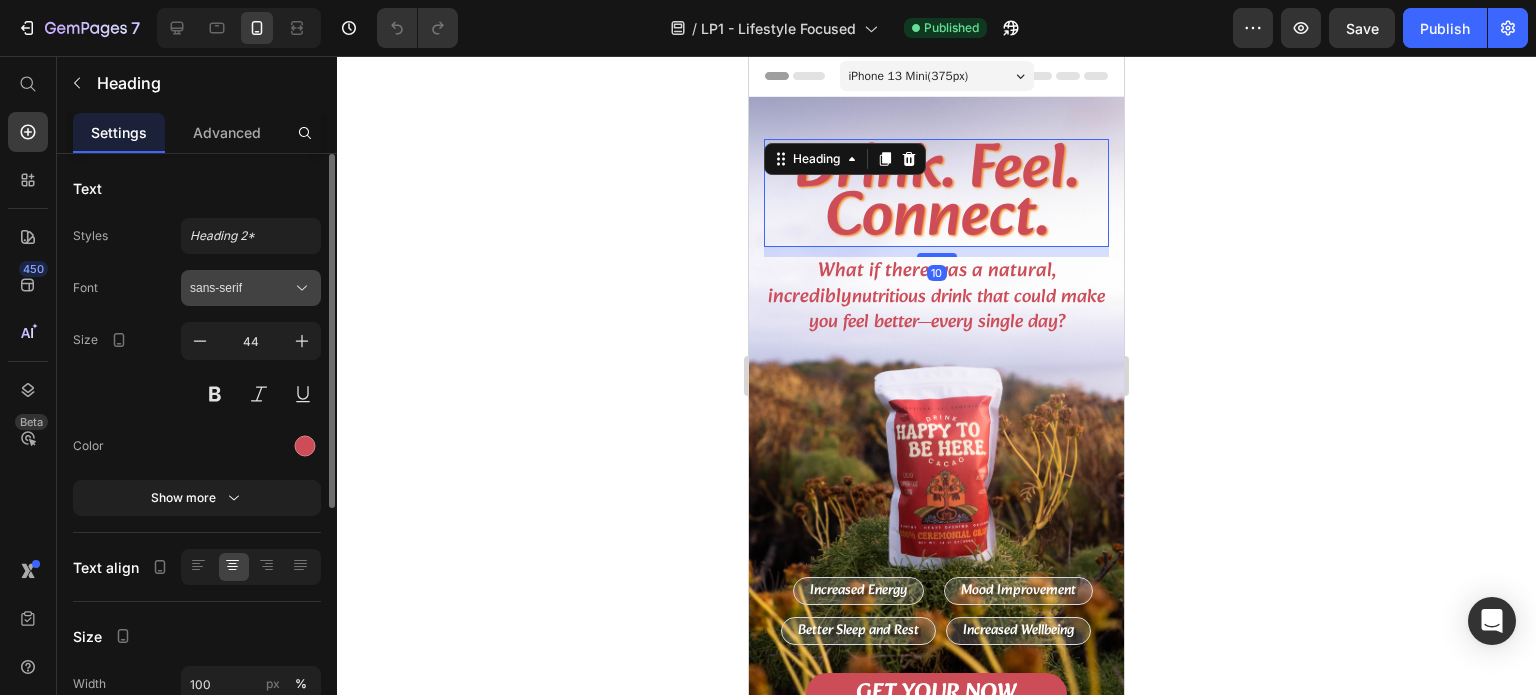 click on "sans-serif" at bounding box center [241, 288] 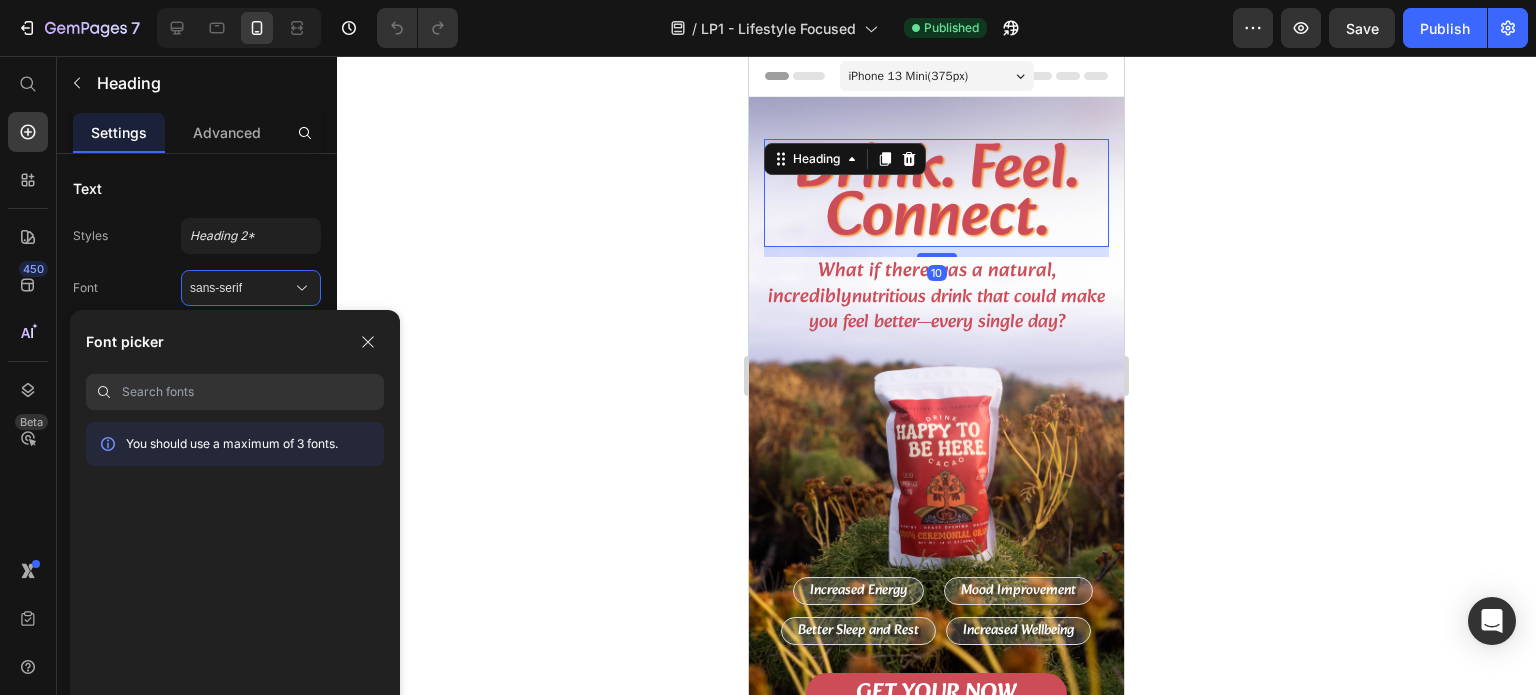 click at bounding box center [253, 392] 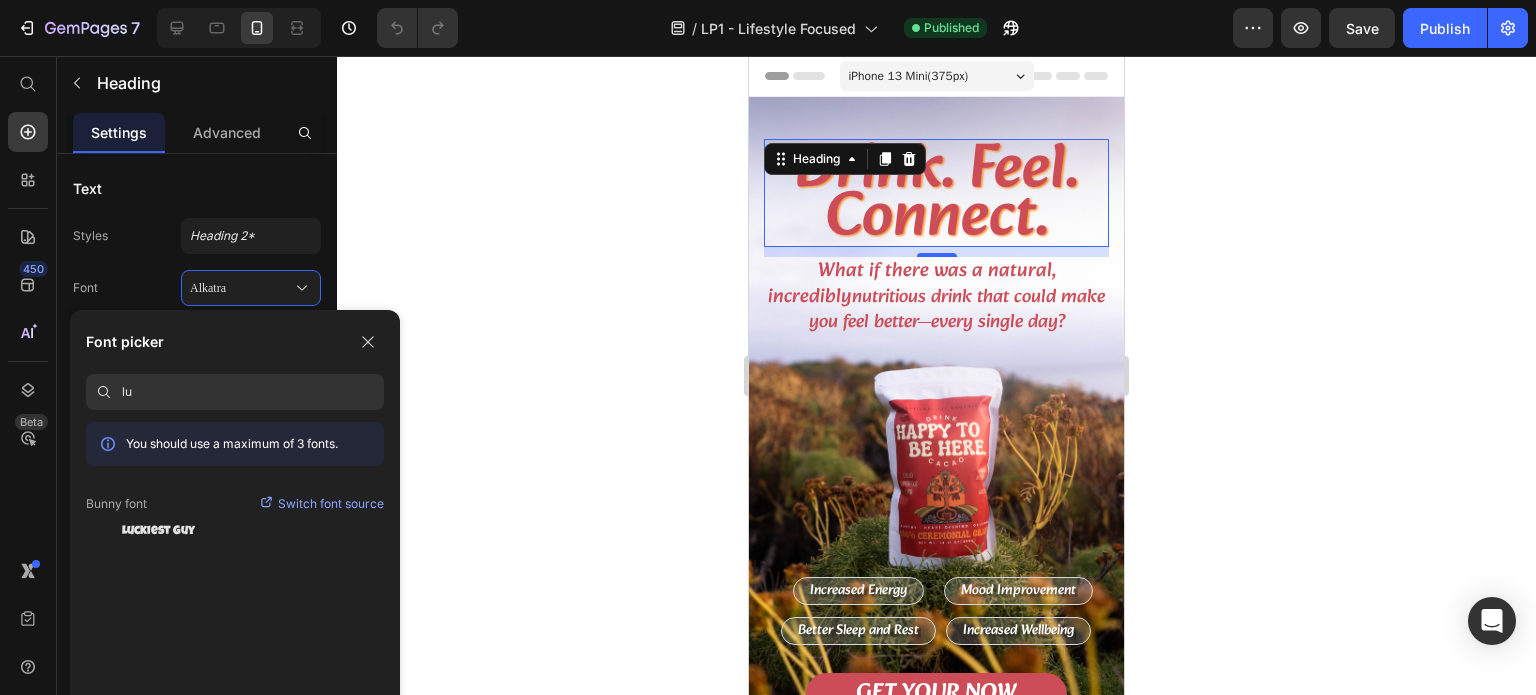 type on "l" 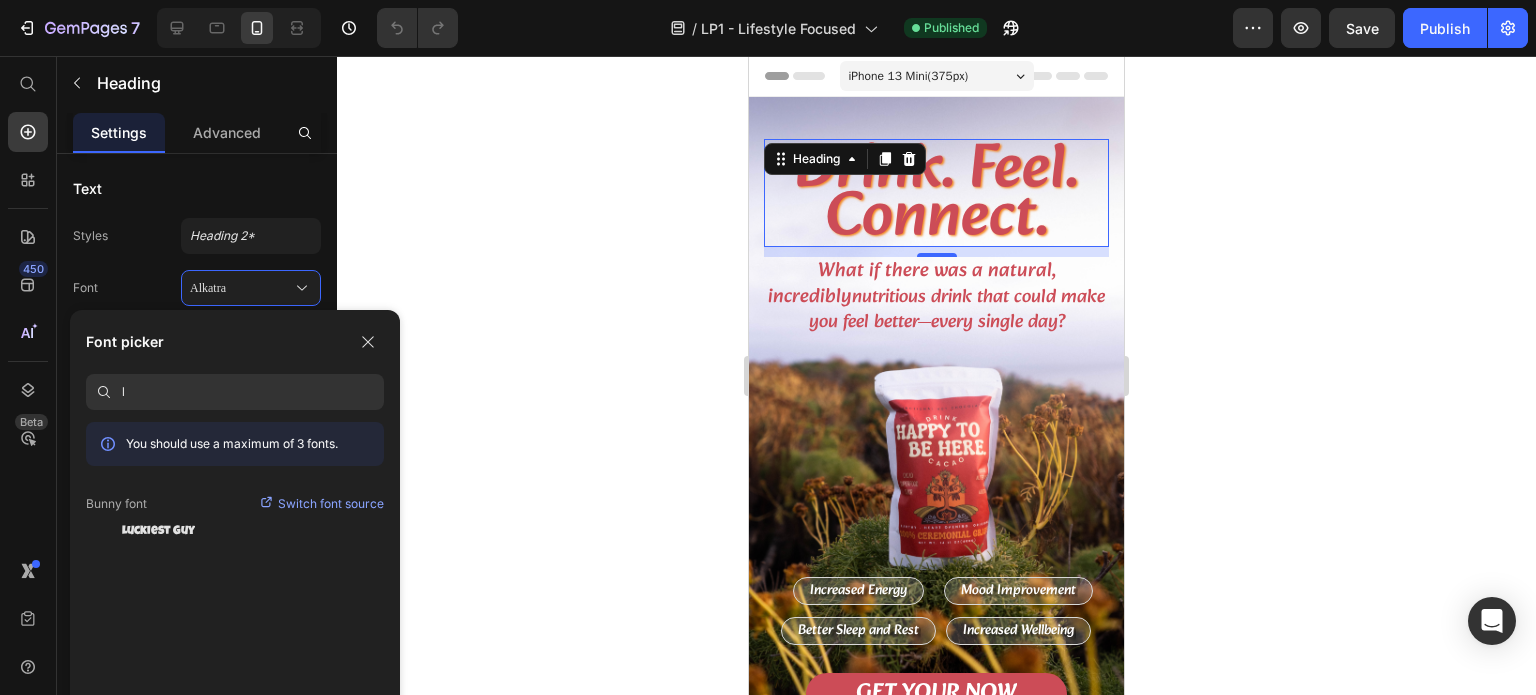 type 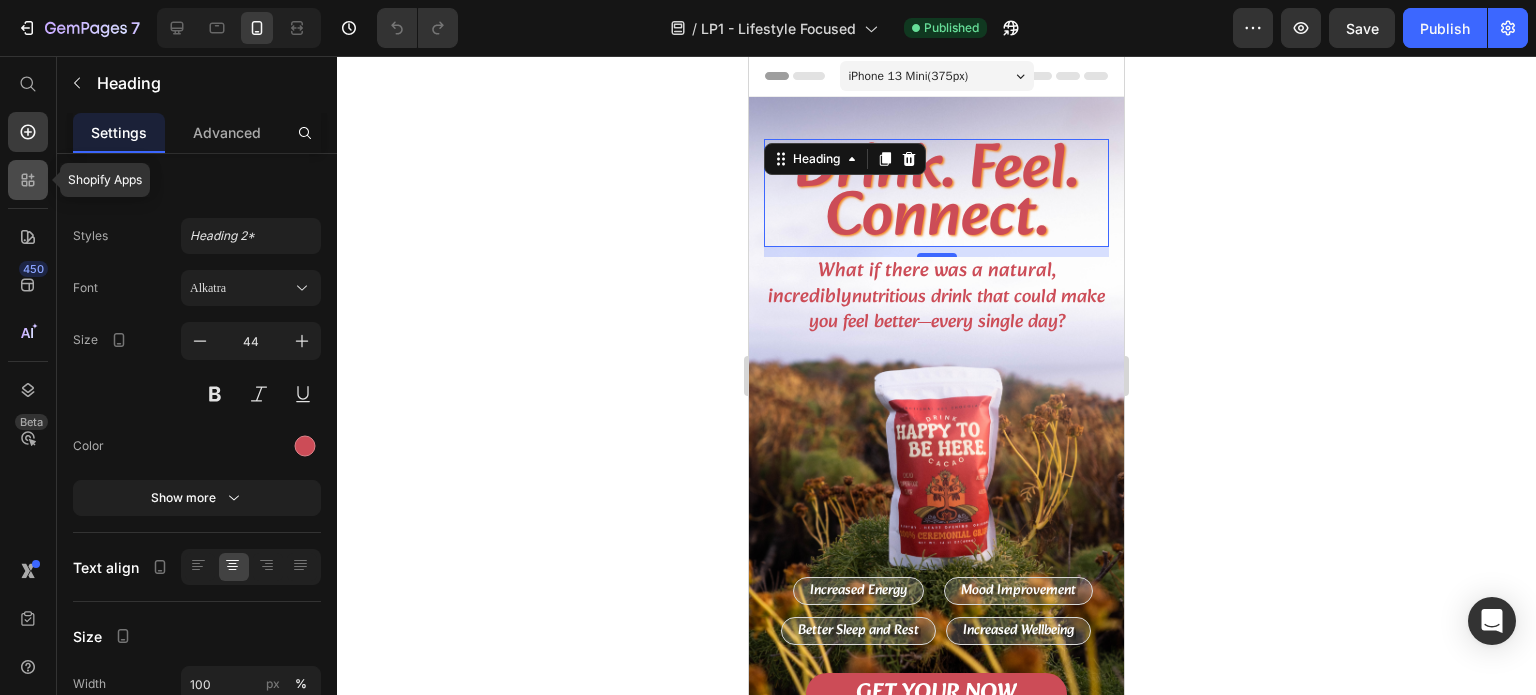 click 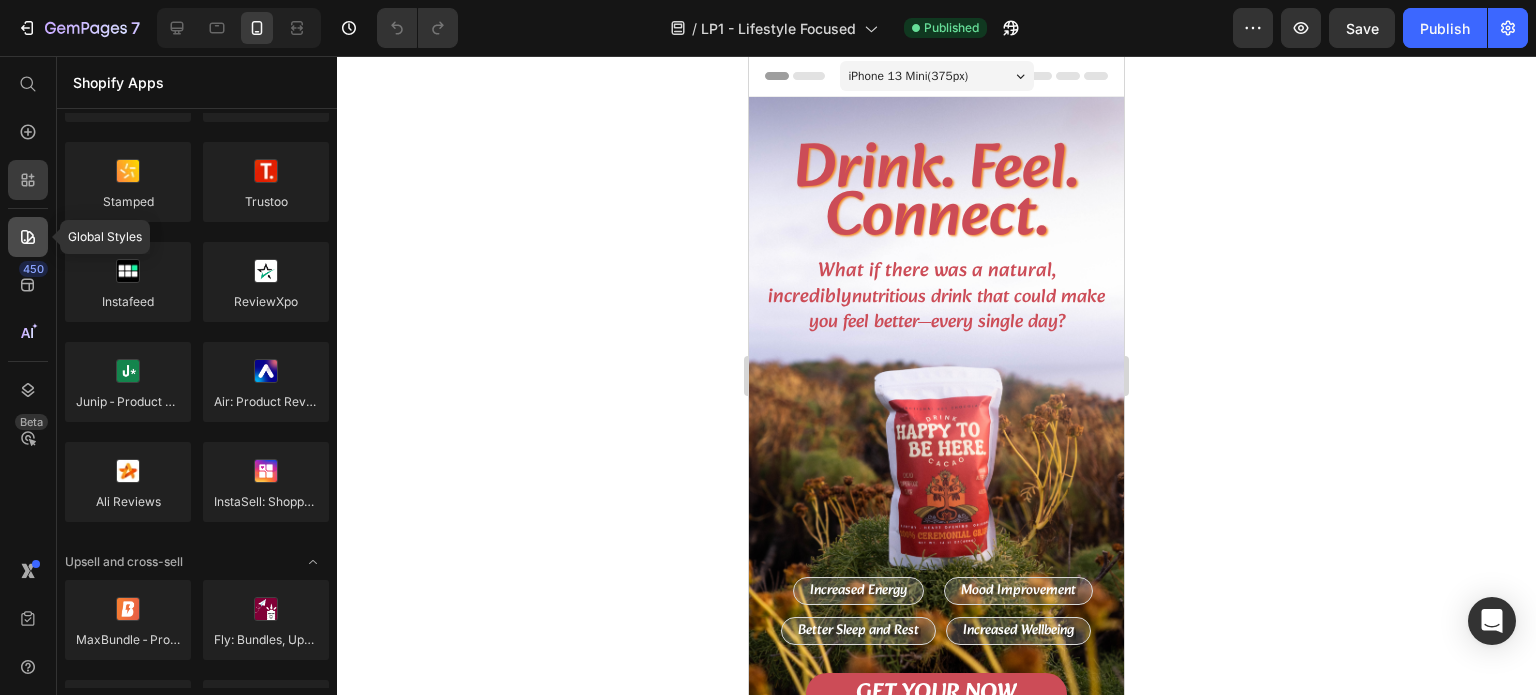 click 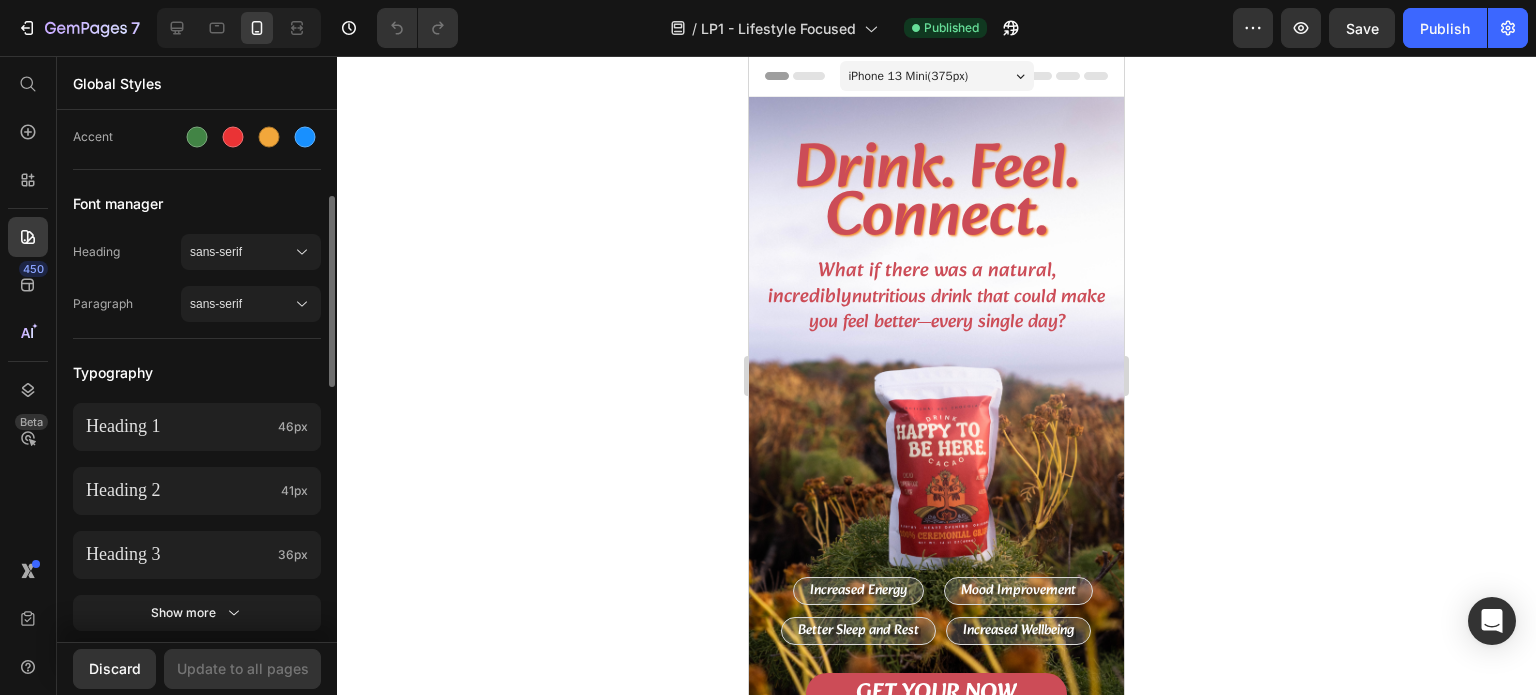scroll, scrollTop: 235, scrollLeft: 0, axis: vertical 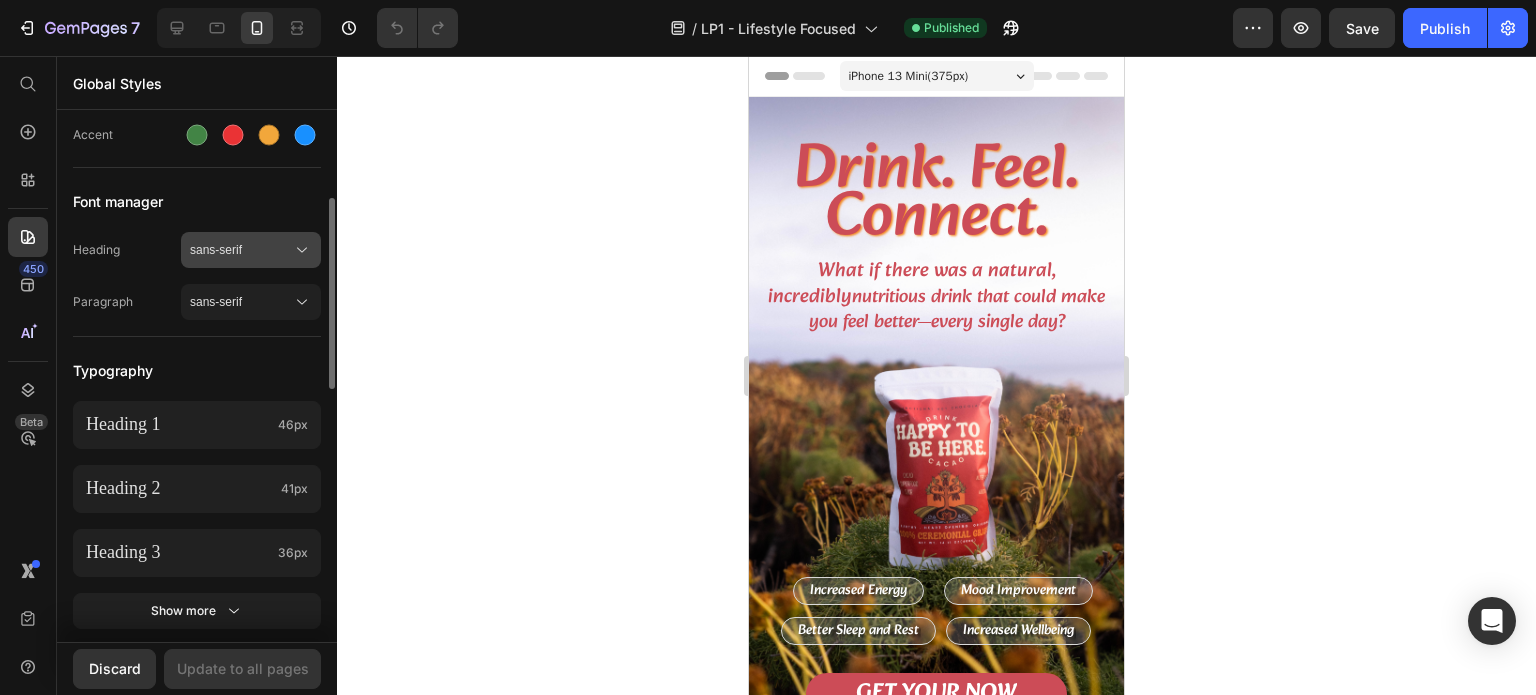 click on "sans-serif" at bounding box center [241, 250] 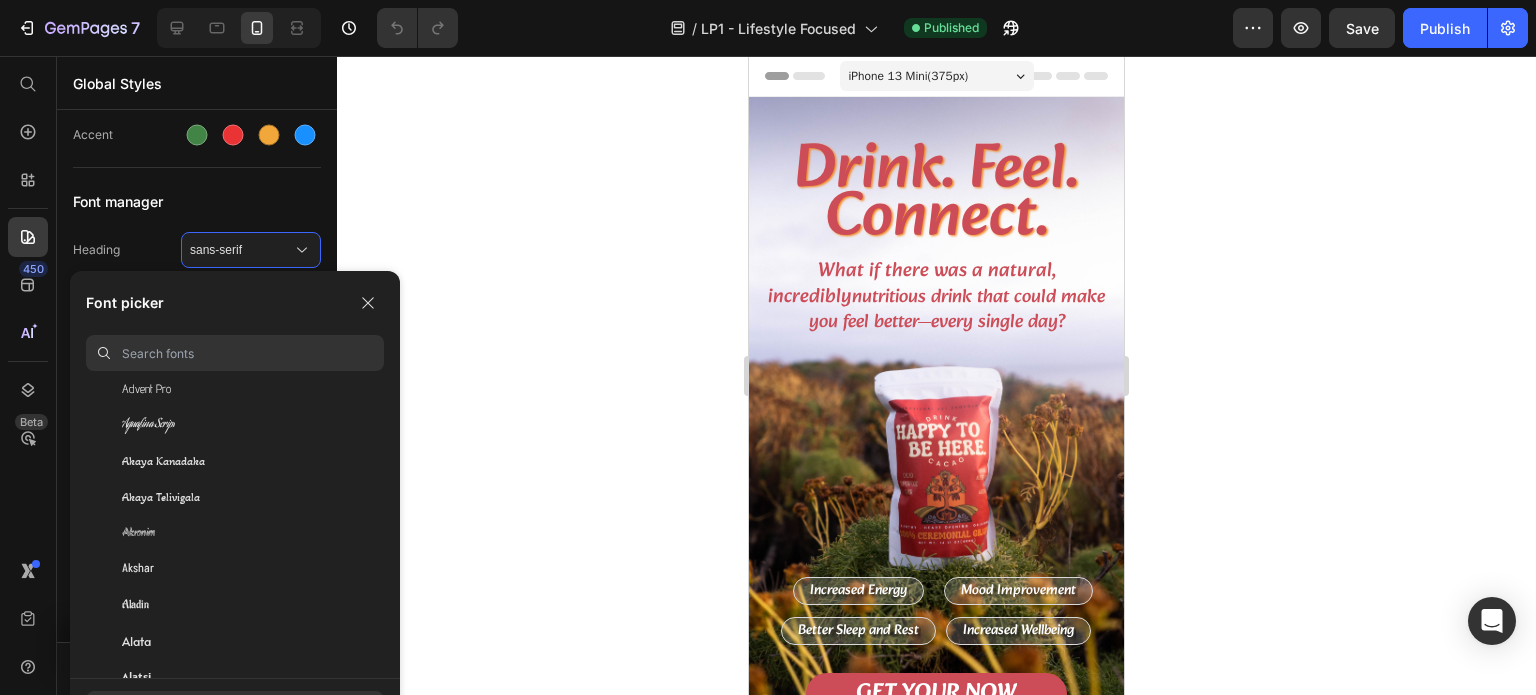 scroll, scrollTop: 464, scrollLeft: 0, axis: vertical 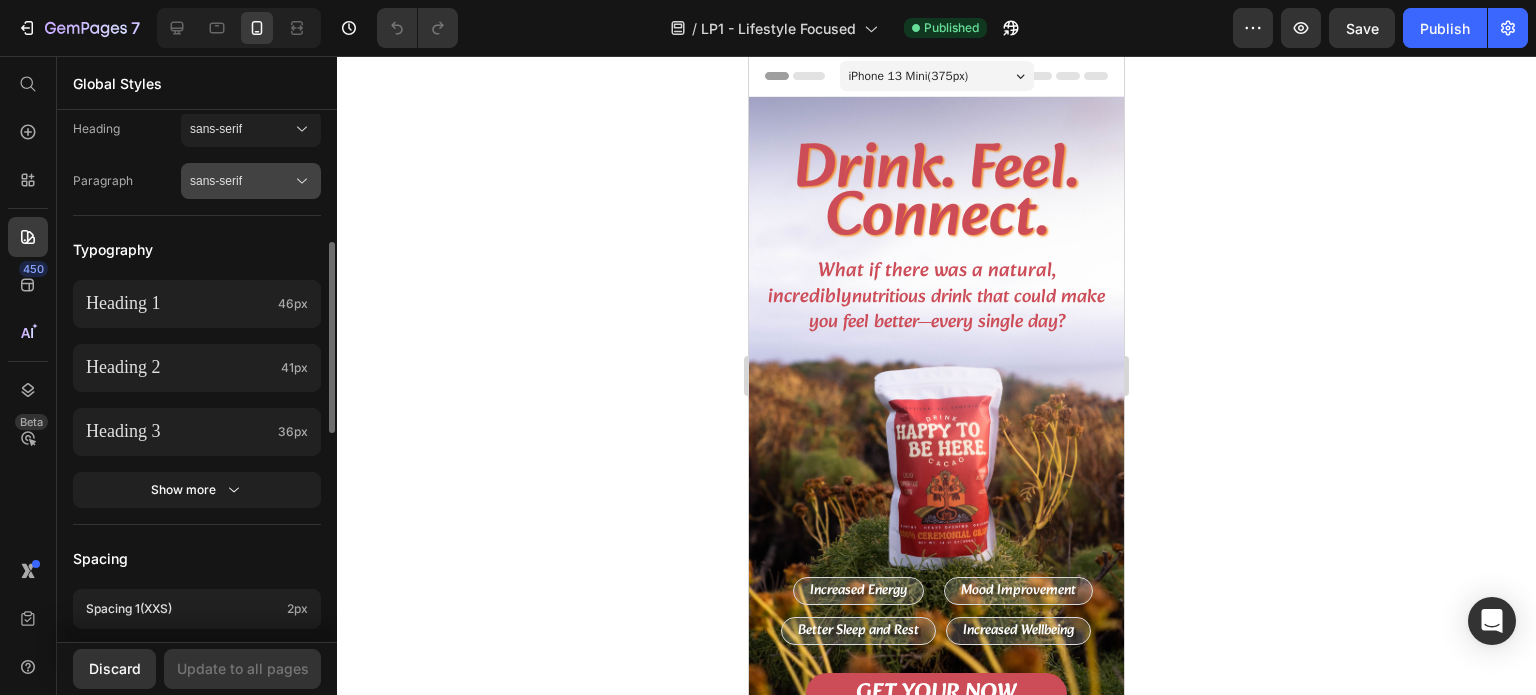 click on "sans-serif" at bounding box center (251, 181) 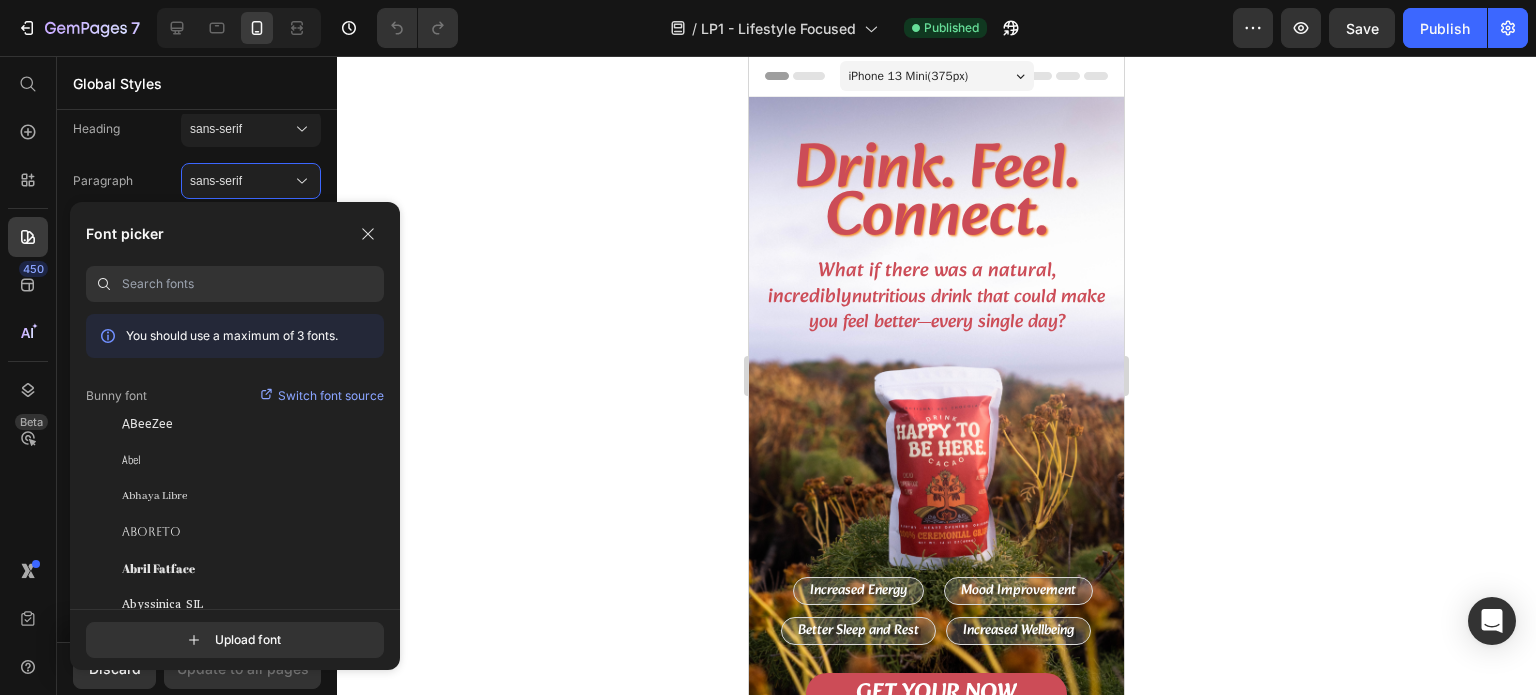 click 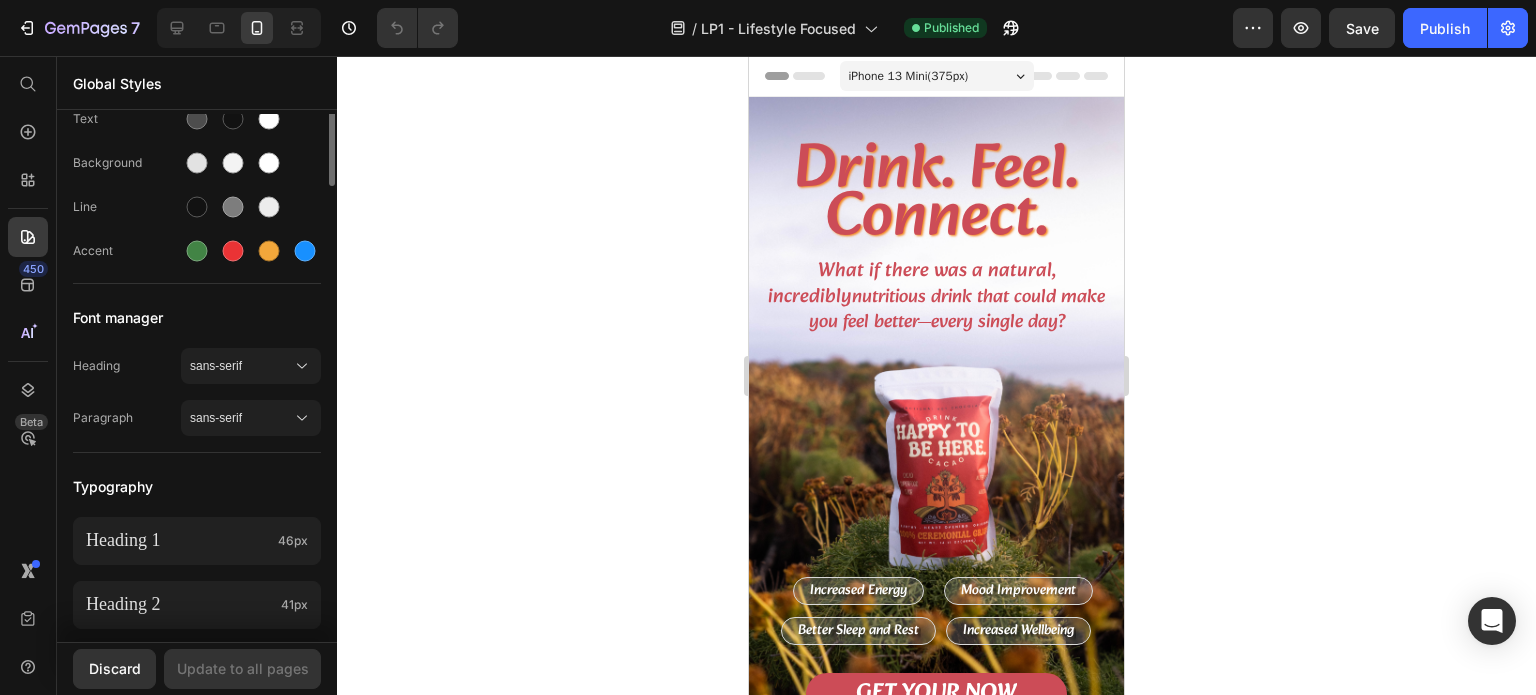scroll, scrollTop: 0, scrollLeft: 0, axis: both 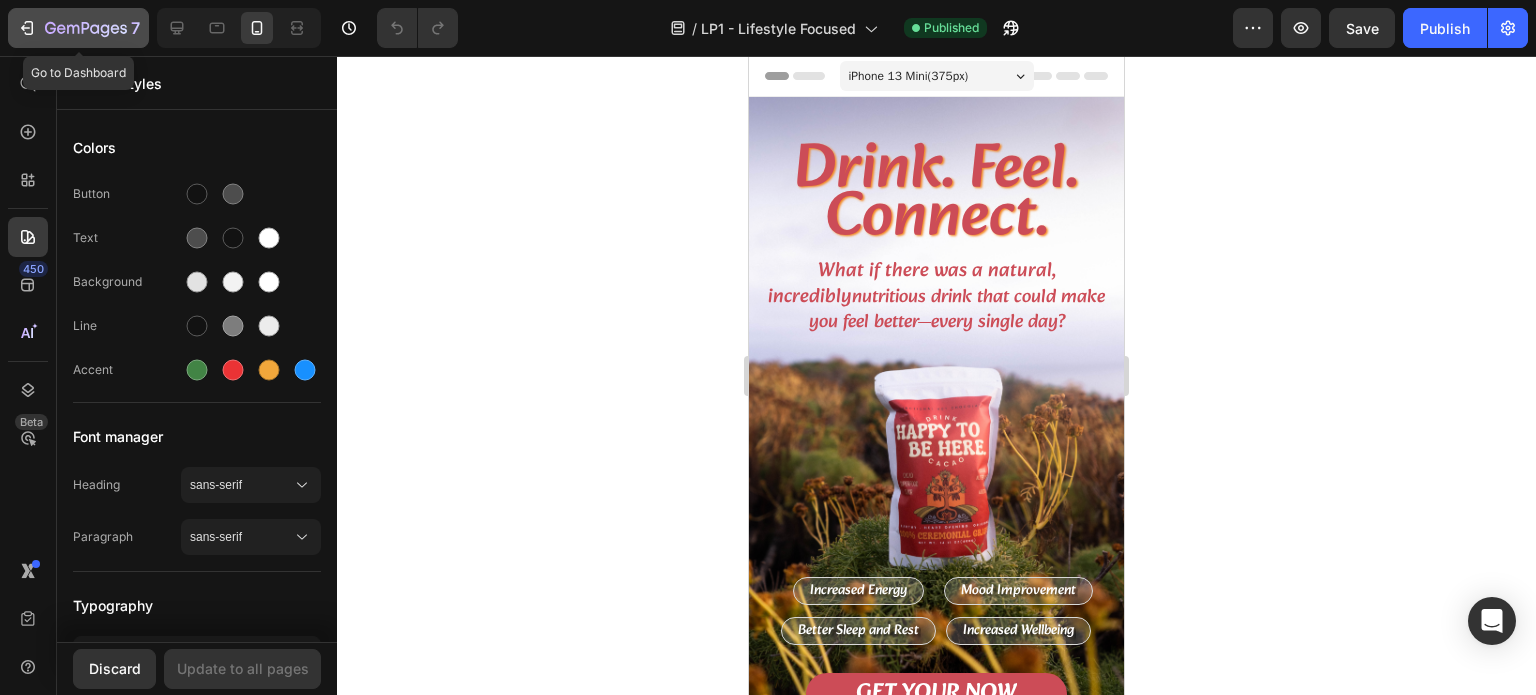 click on "7  Go to Dashboard Version history  /  LP1 - Lifestyle Focused Published Preview  Save   Publish" 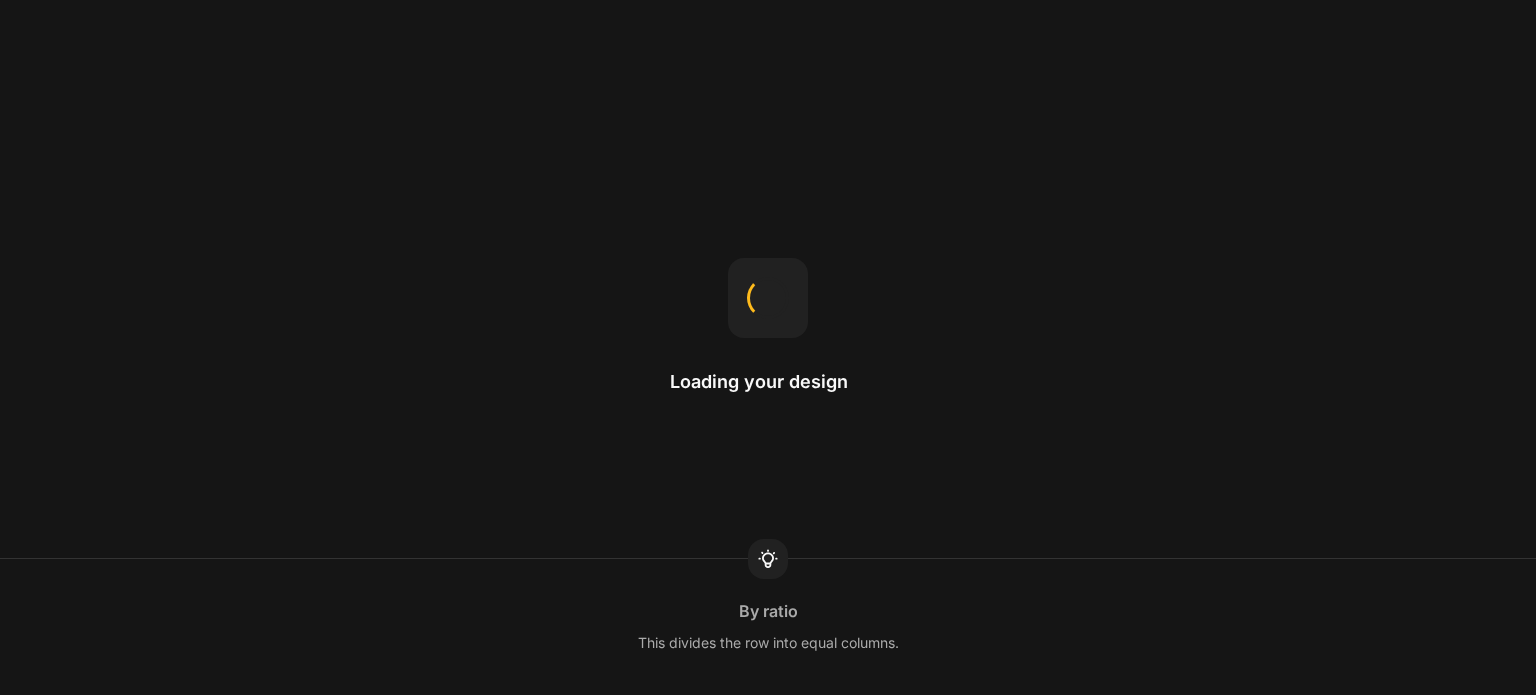 scroll, scrollTop: 0, scrollLeft: 0, axis: both 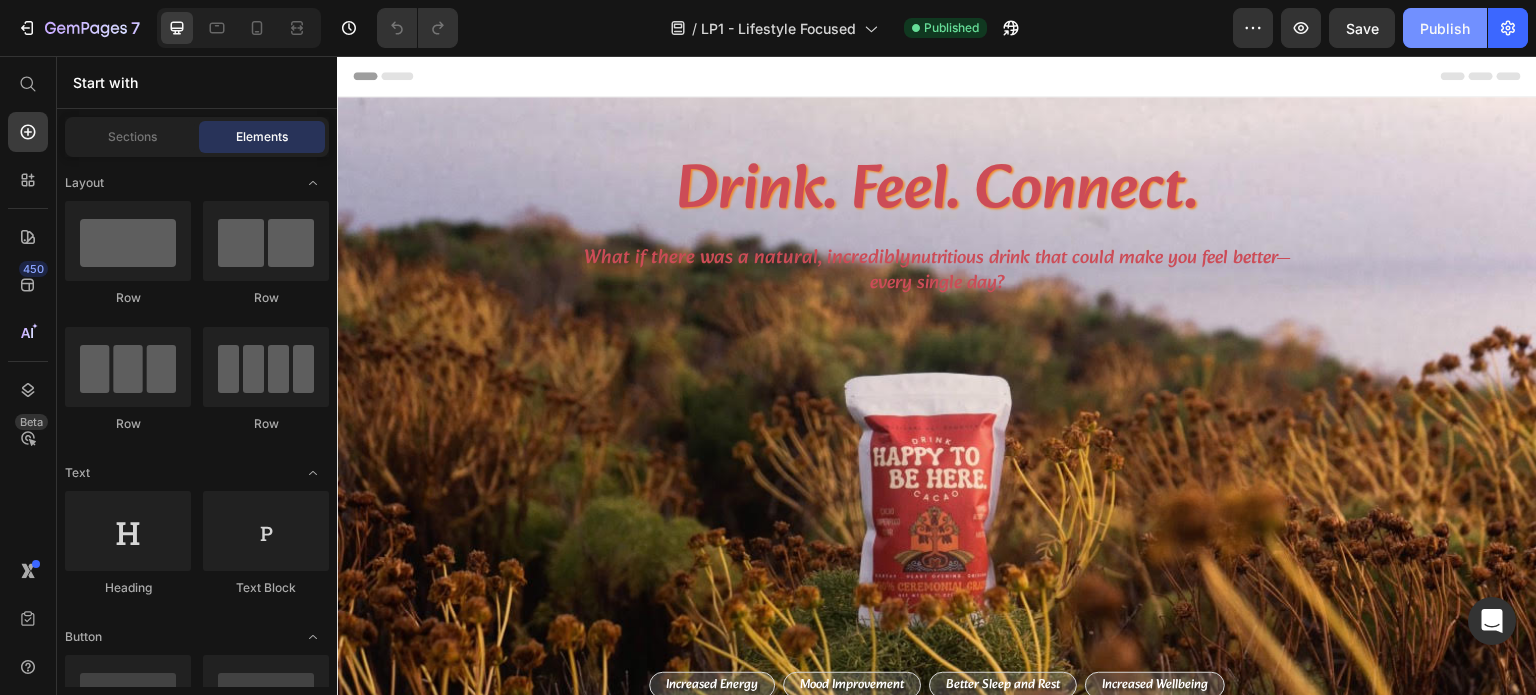 click on "Publish" 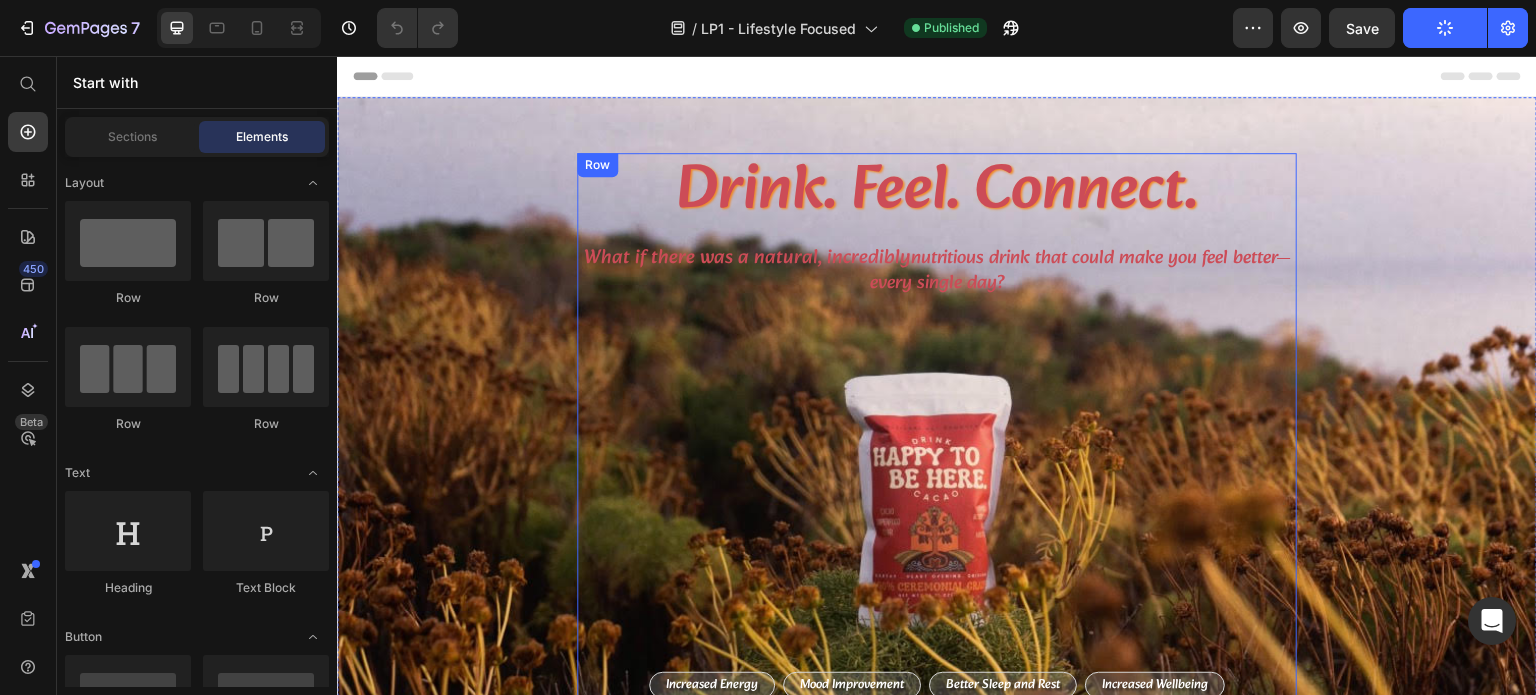 scroll, scrollTop: 186, scrollLeft: 0, axis: vertical 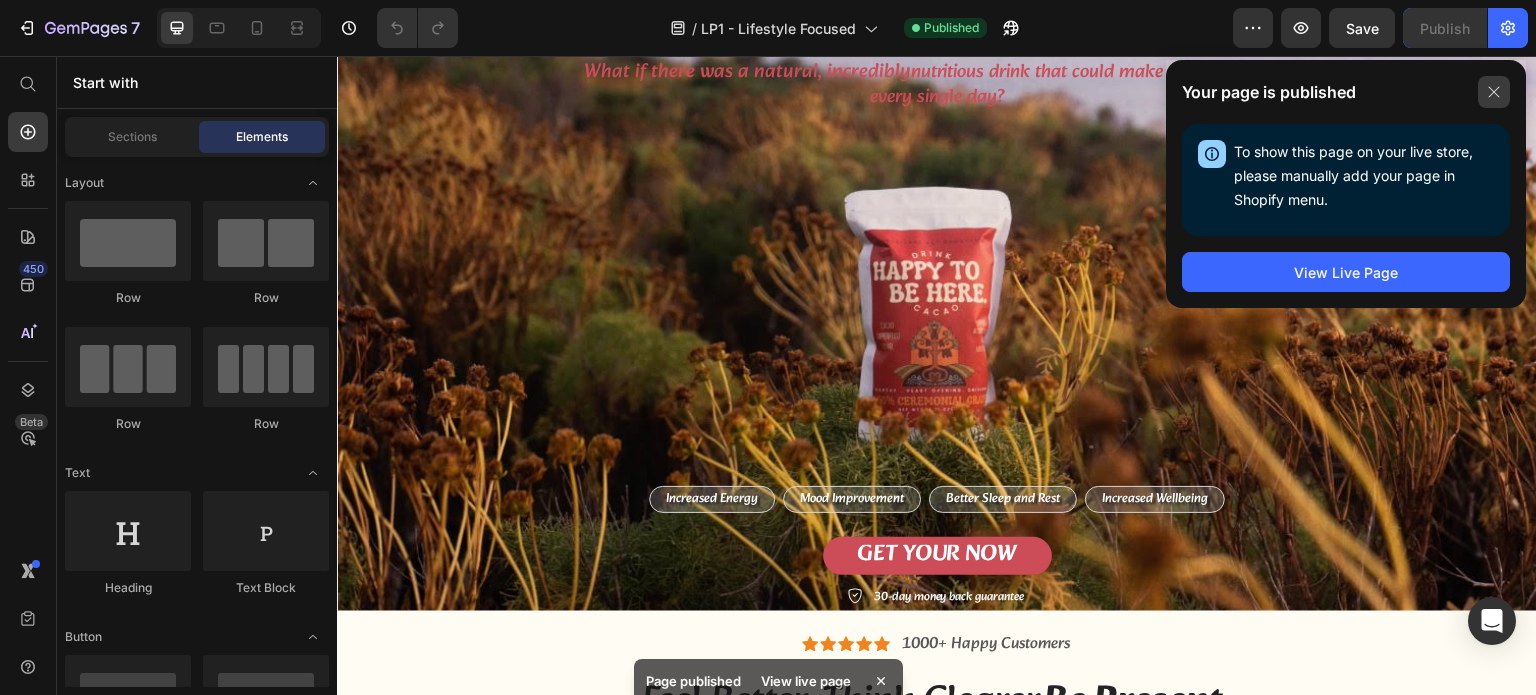 click 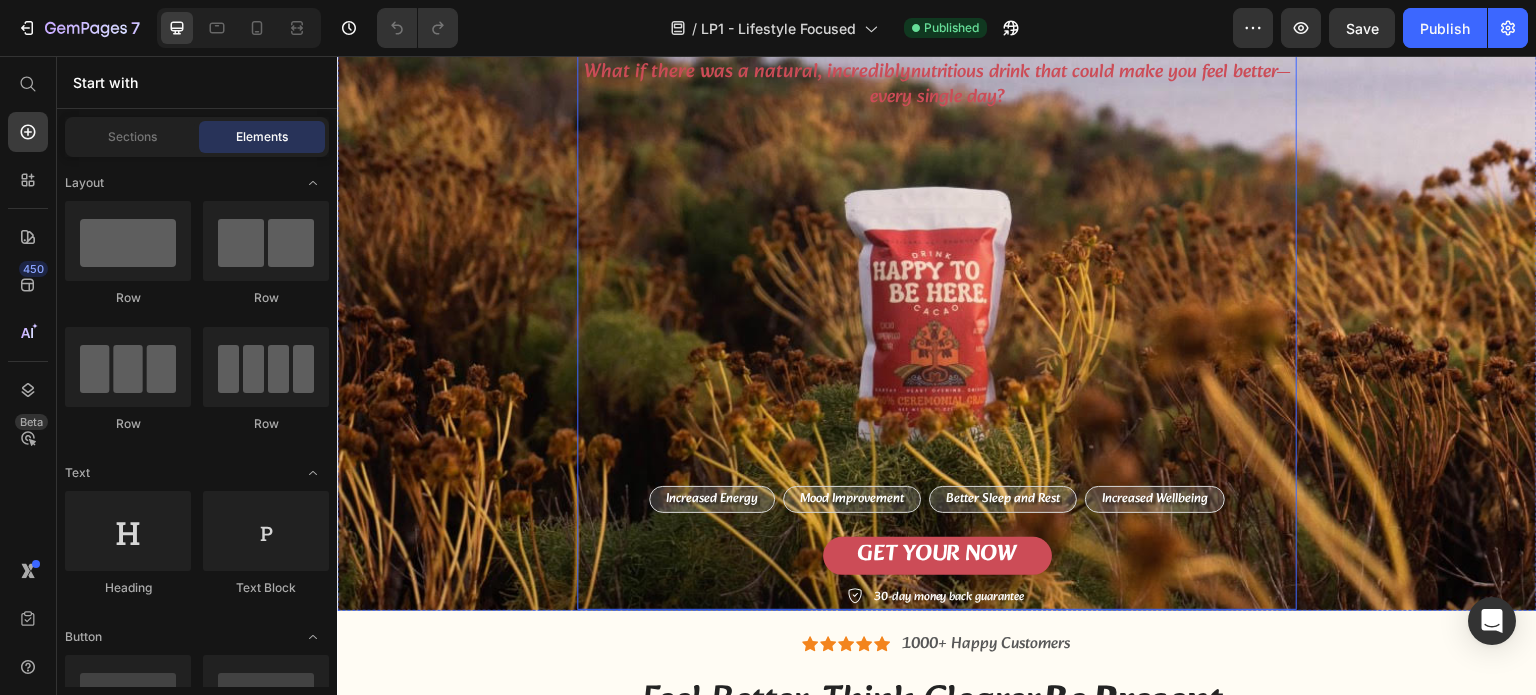 scroll, scrollTop: 0, scrollLeft: 0, axis: both 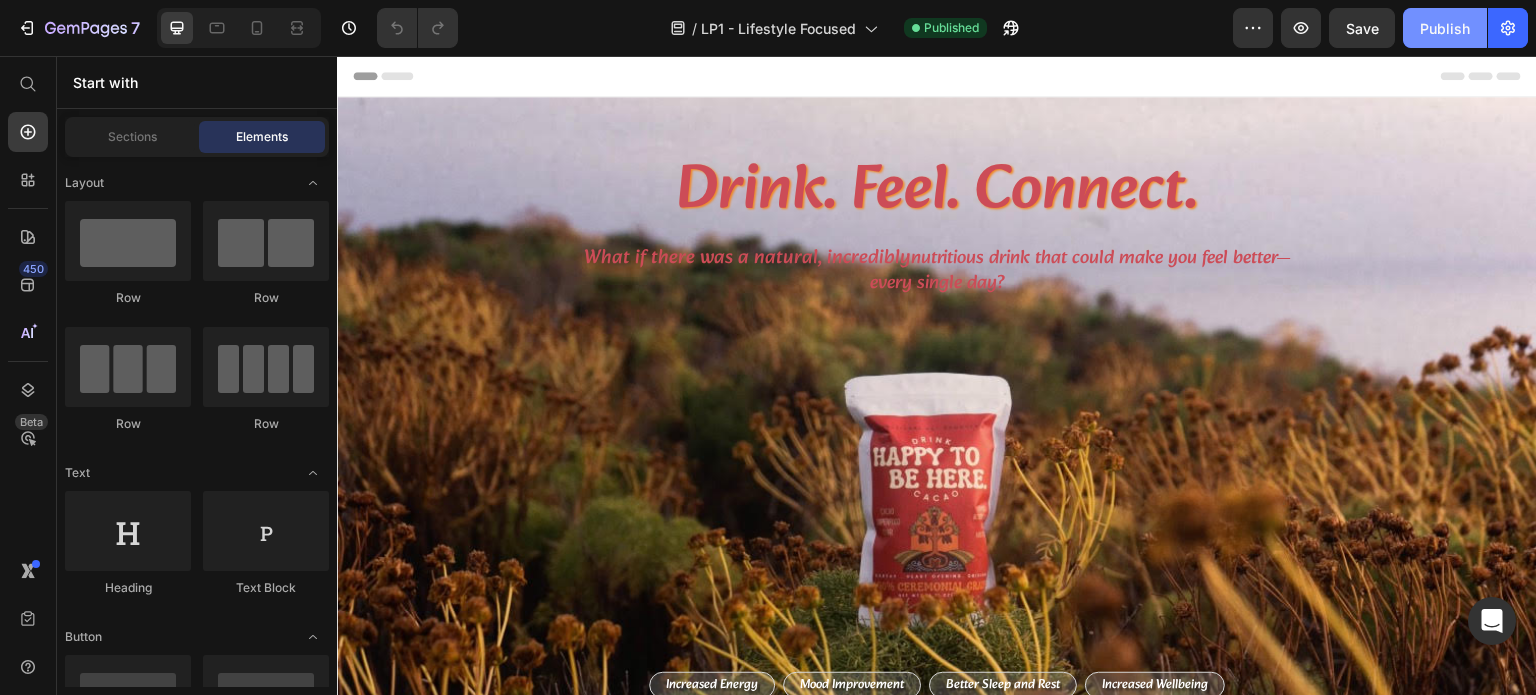 click on "Publish" at bounding box center [1445, 28] 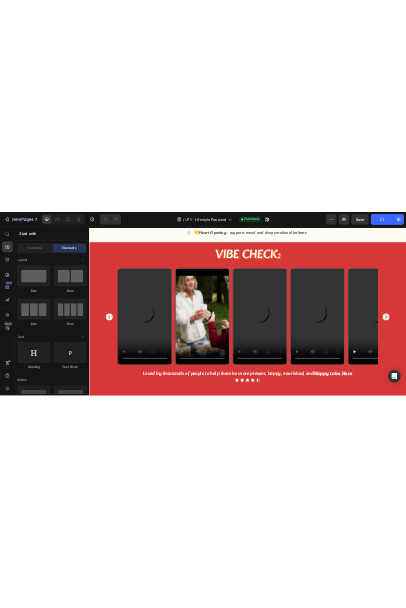 scroll, scrollTop: 1092, scrollLeft: 0, axis: vertical 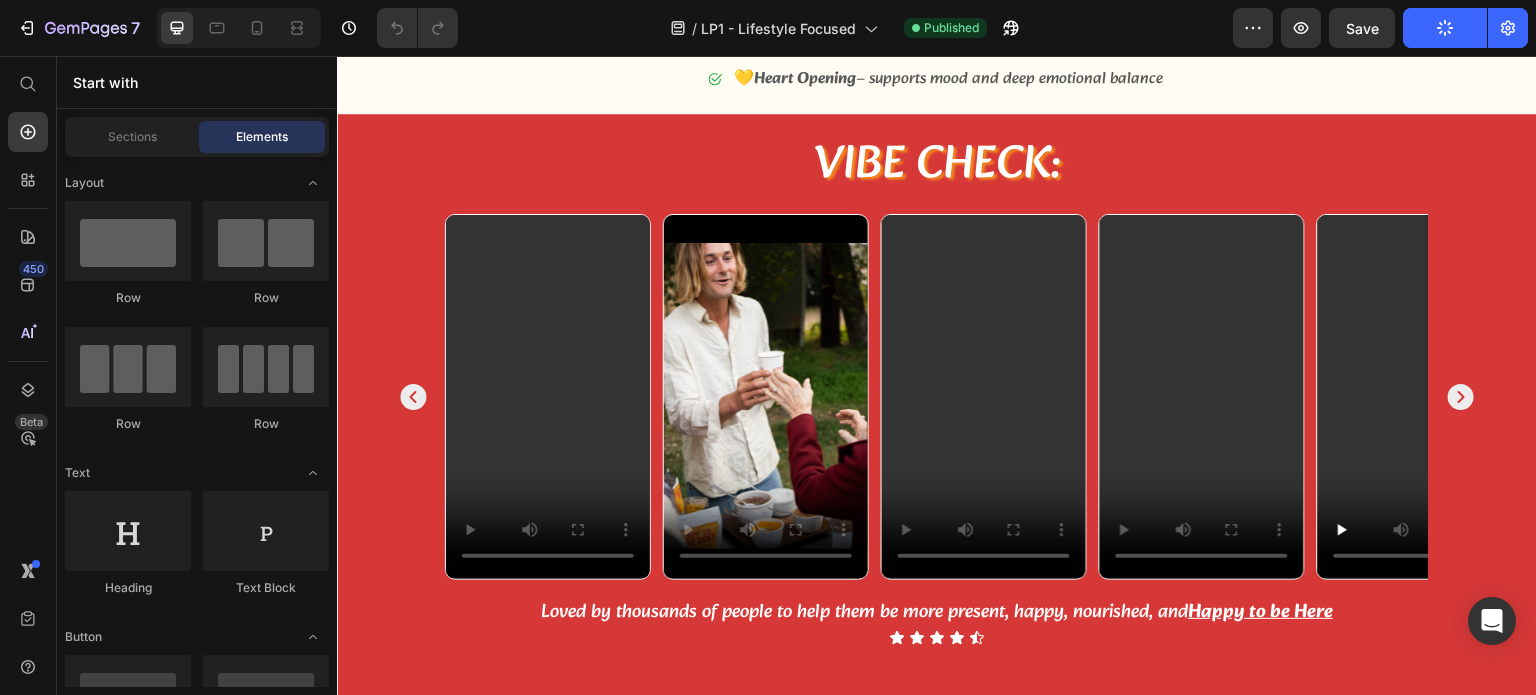 type 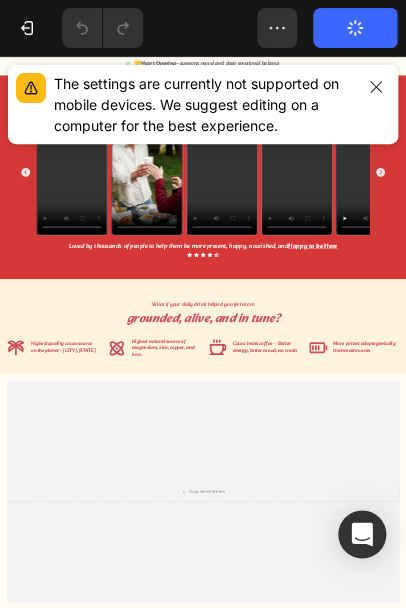 scroll, scrollTop: 734, scrollLeft: 0, axis: vertical 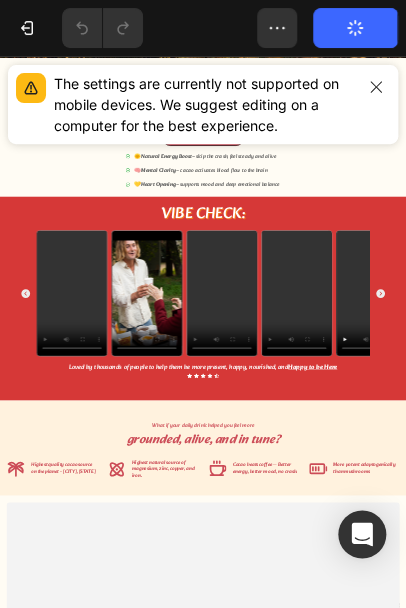 click 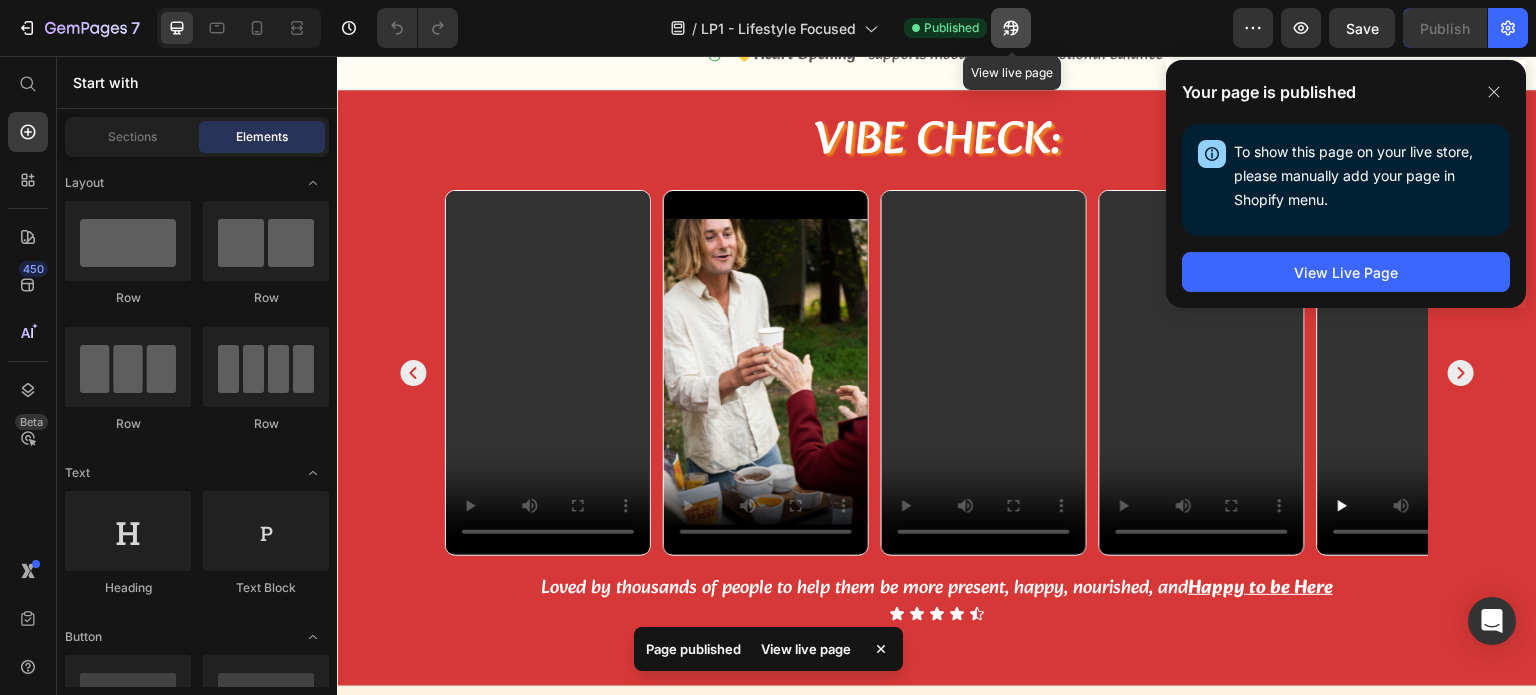 click 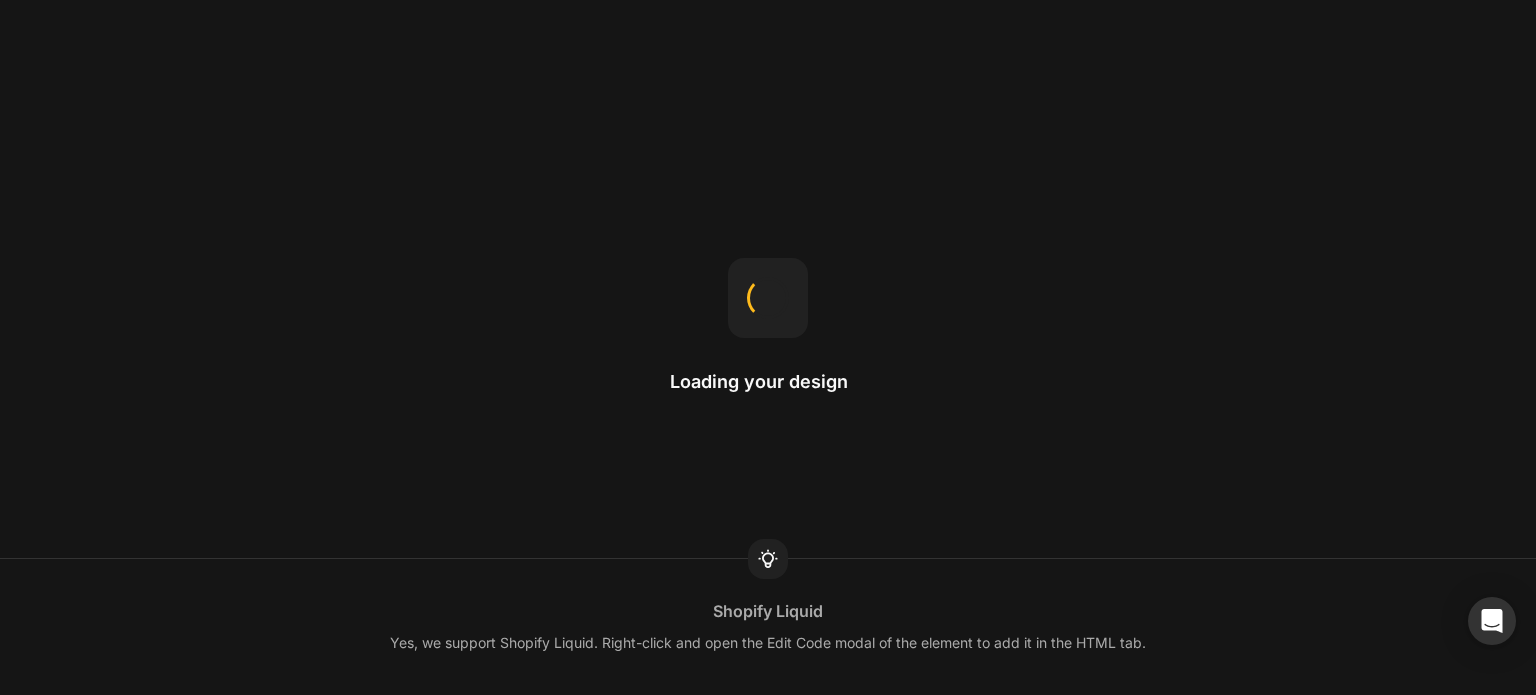 scroll, scrollTop: 0, scrollLeft: 0, axis: both 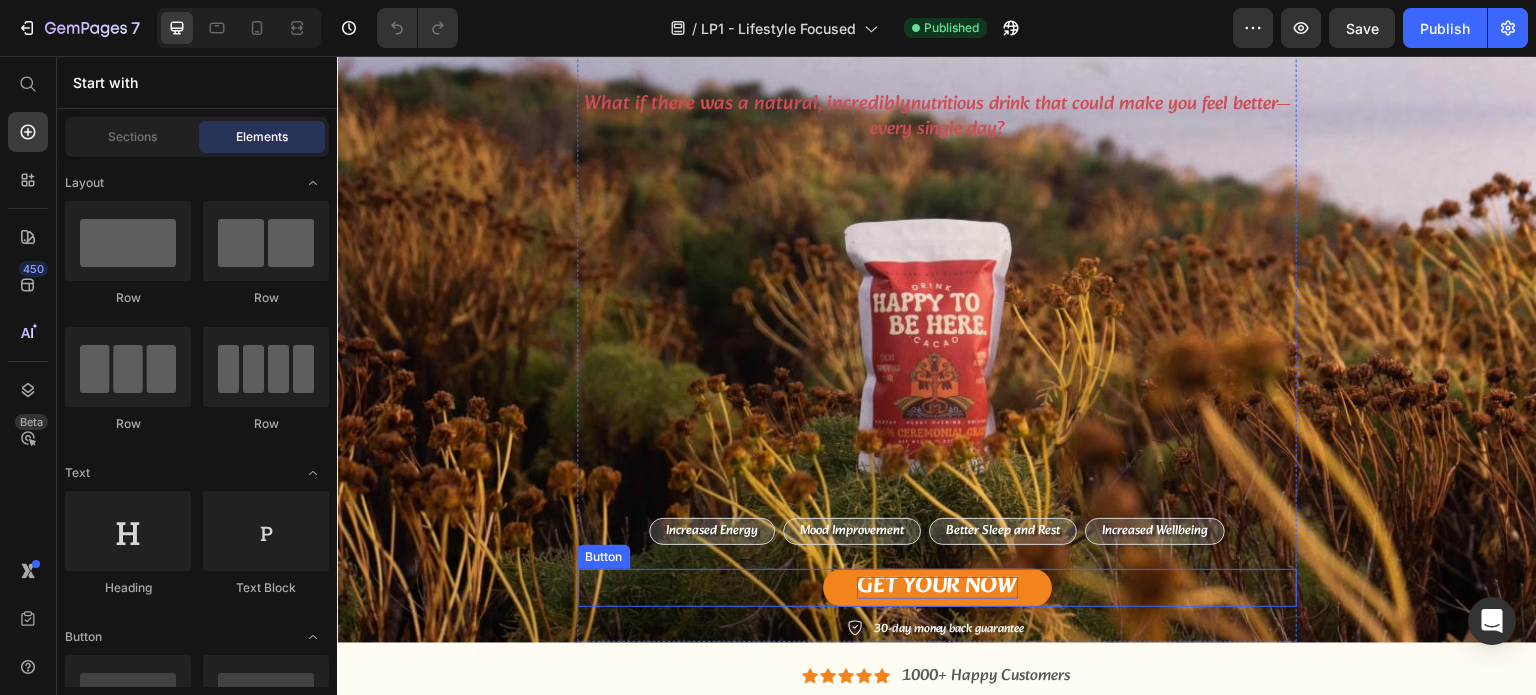 click on "GET YOUR NOW" at bounding box center [937, 586] 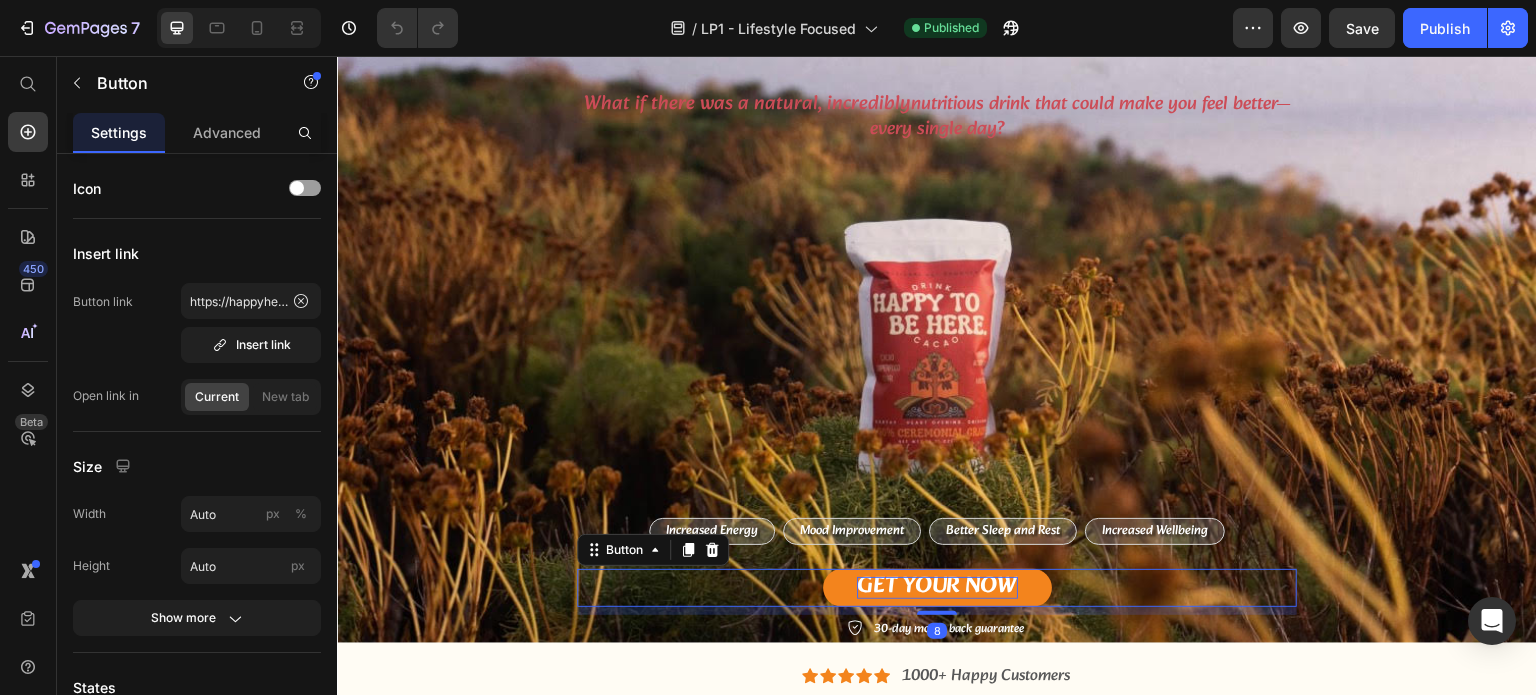 click on "GET YOUR NOW" at bounding box center [937, 586] 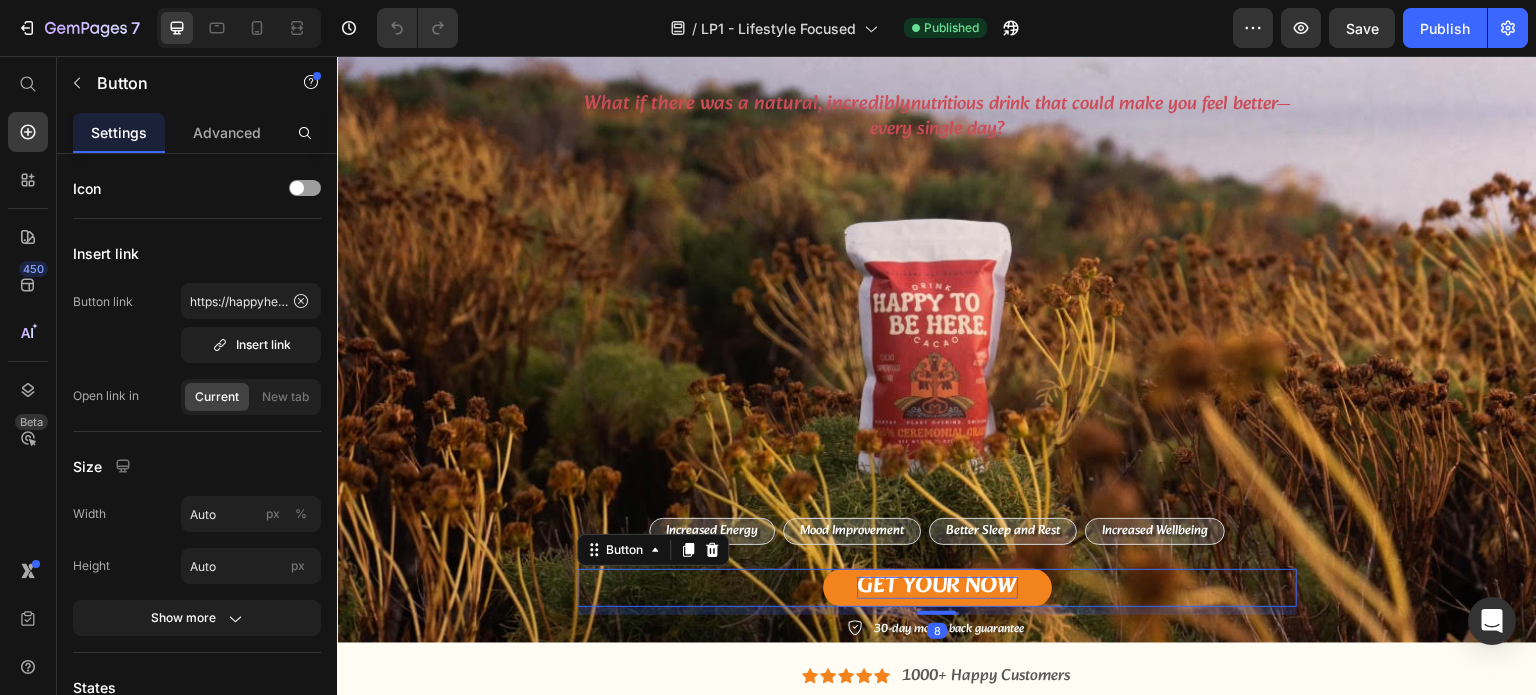 click on "GET YOUR NOW" at bounding box center (937, 586) 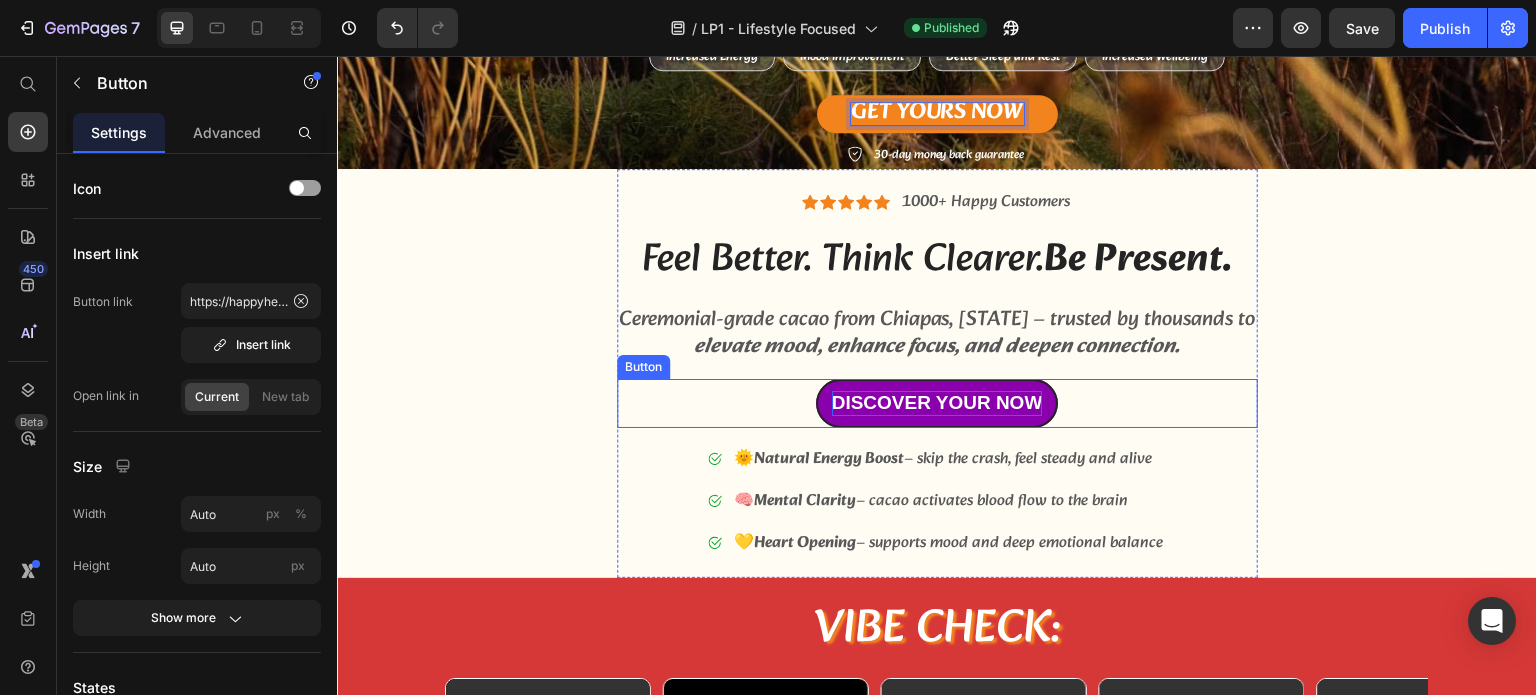 scroll, scrollTop: 826, scrollLeft: 0, axis: vertical 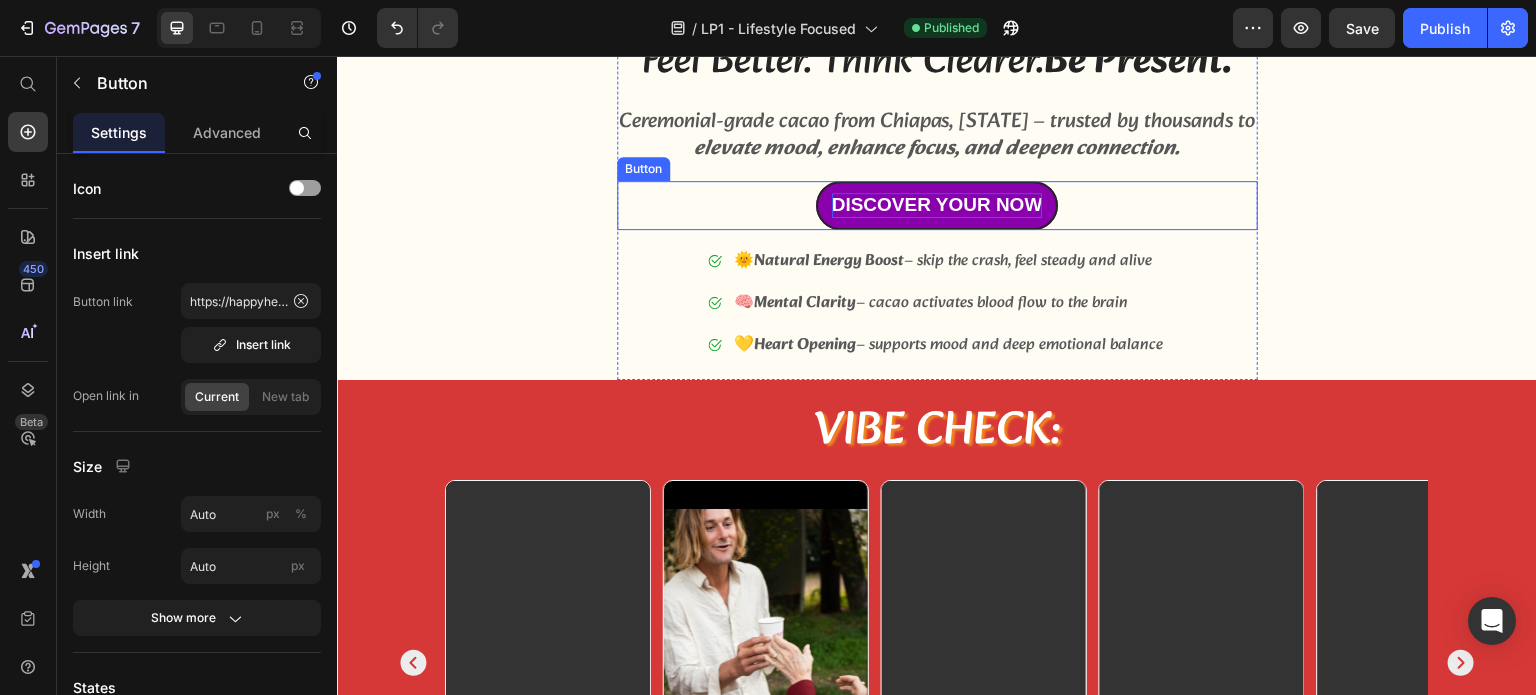 click on "discover your now" at bounding box center [937, 205] 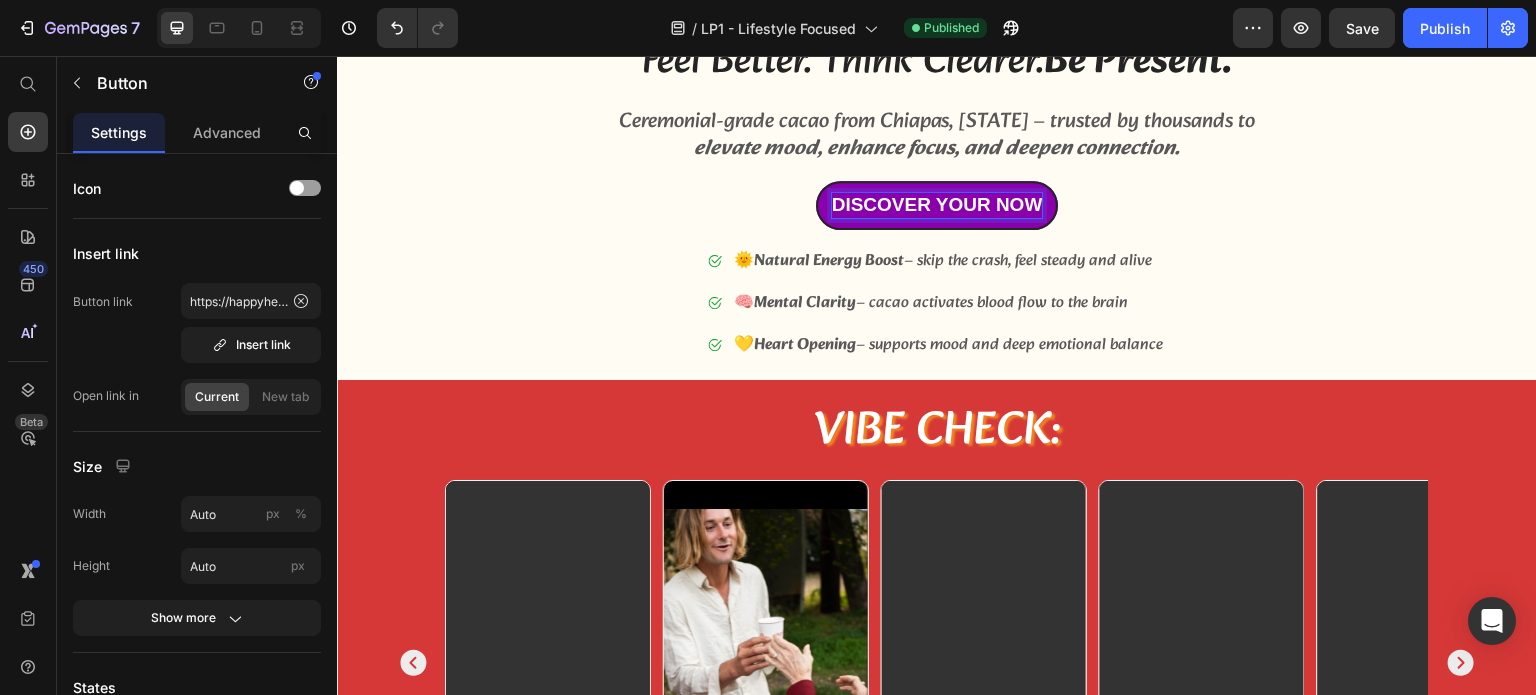 click on "discover your now" at bounding box center (937, 205) 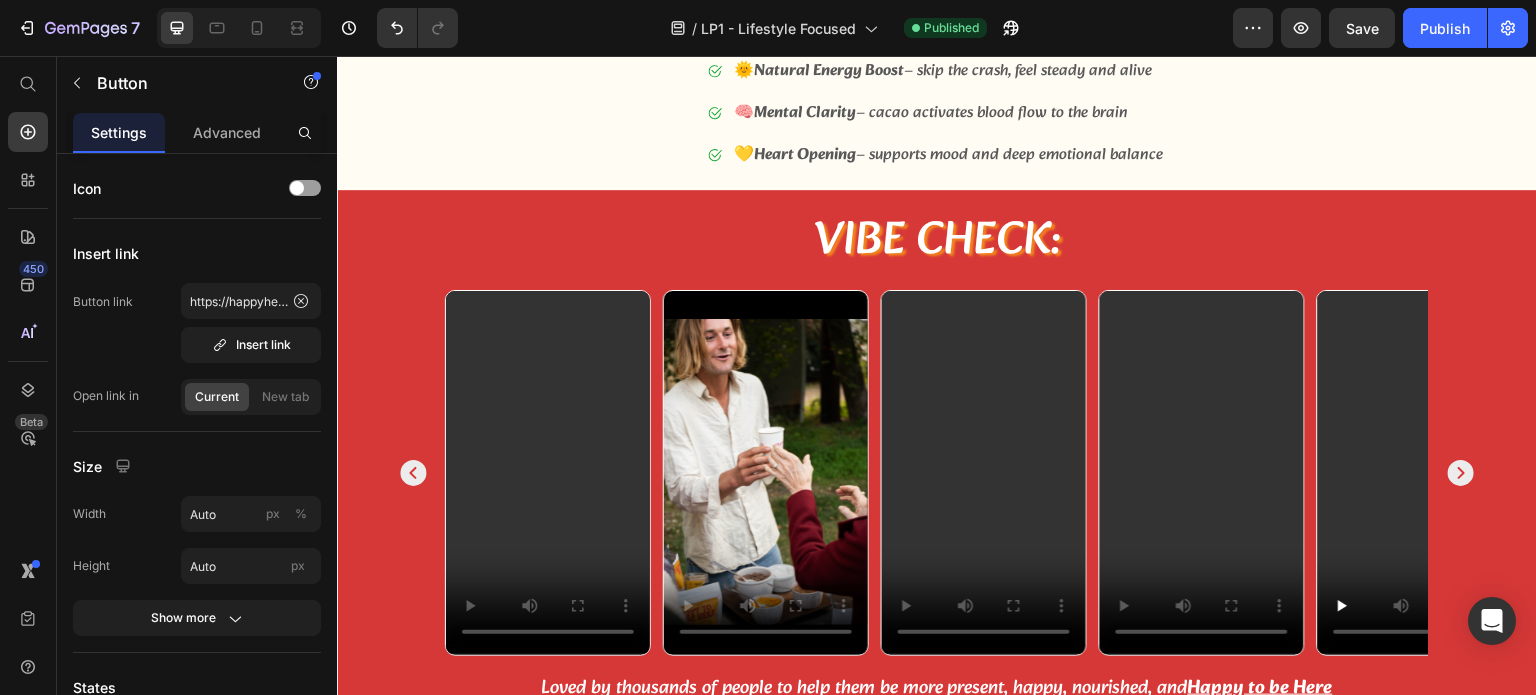 scroll, scrollTop: 672, scrollLeft: 0, axis: vertical 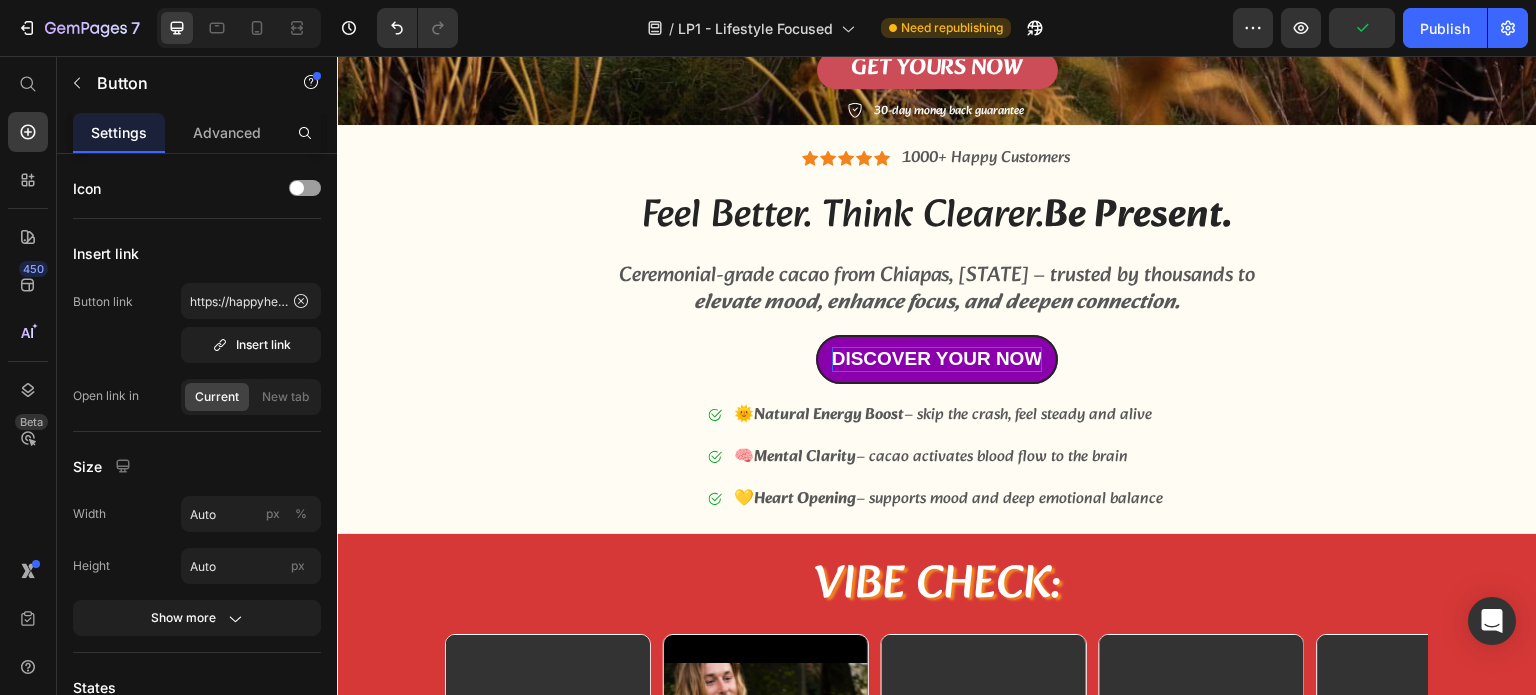 click on "discover your now" at bounding box center [937, 359] 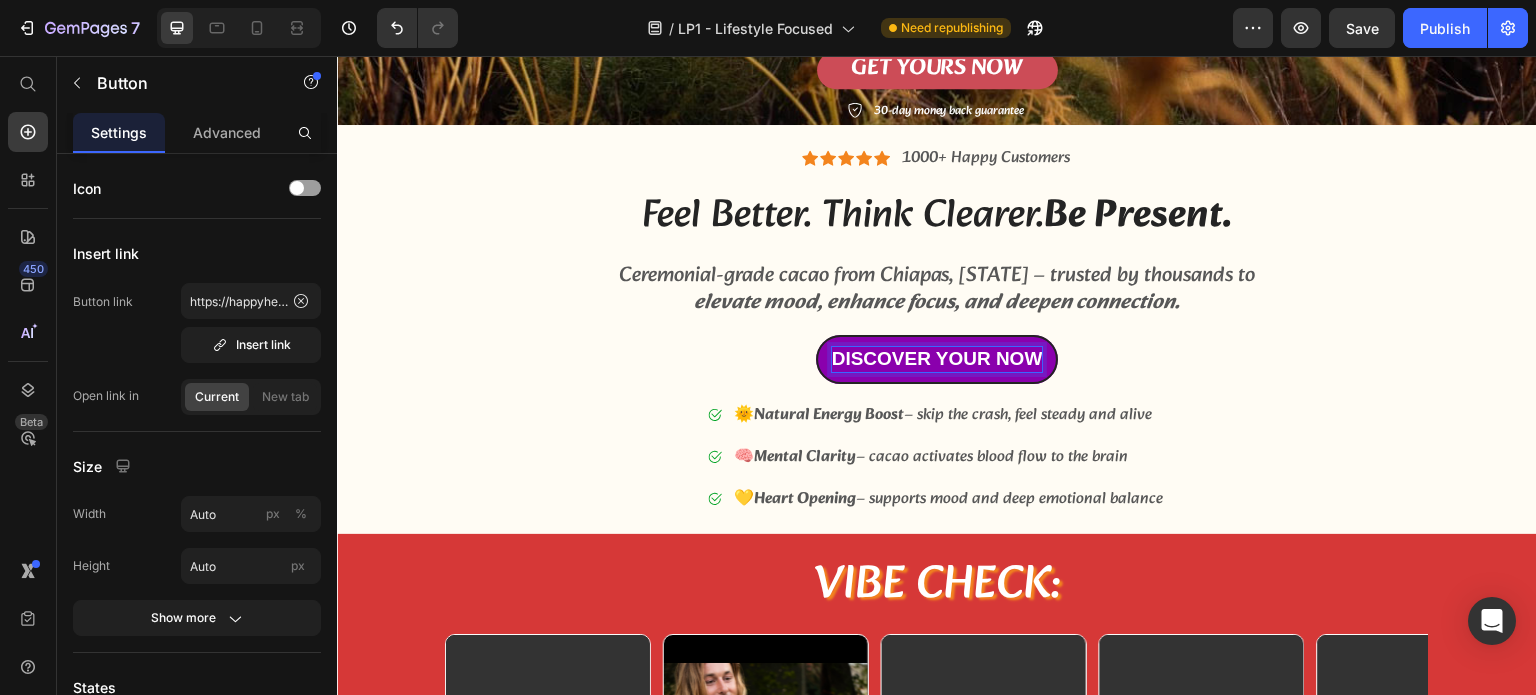click on "discover your now" at bounding box center (937, 359) 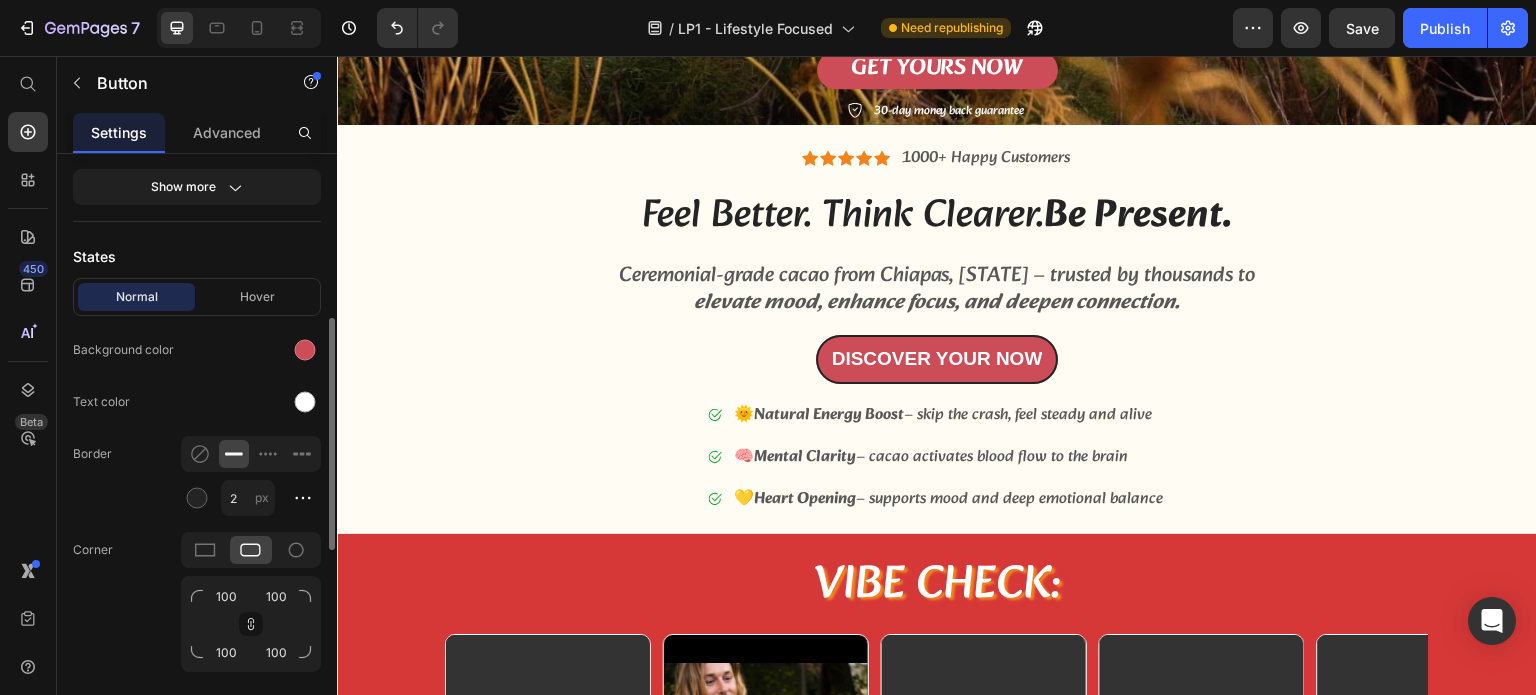 scroll, scrollTop: 430, scrollLeft: 0, axis: vertical 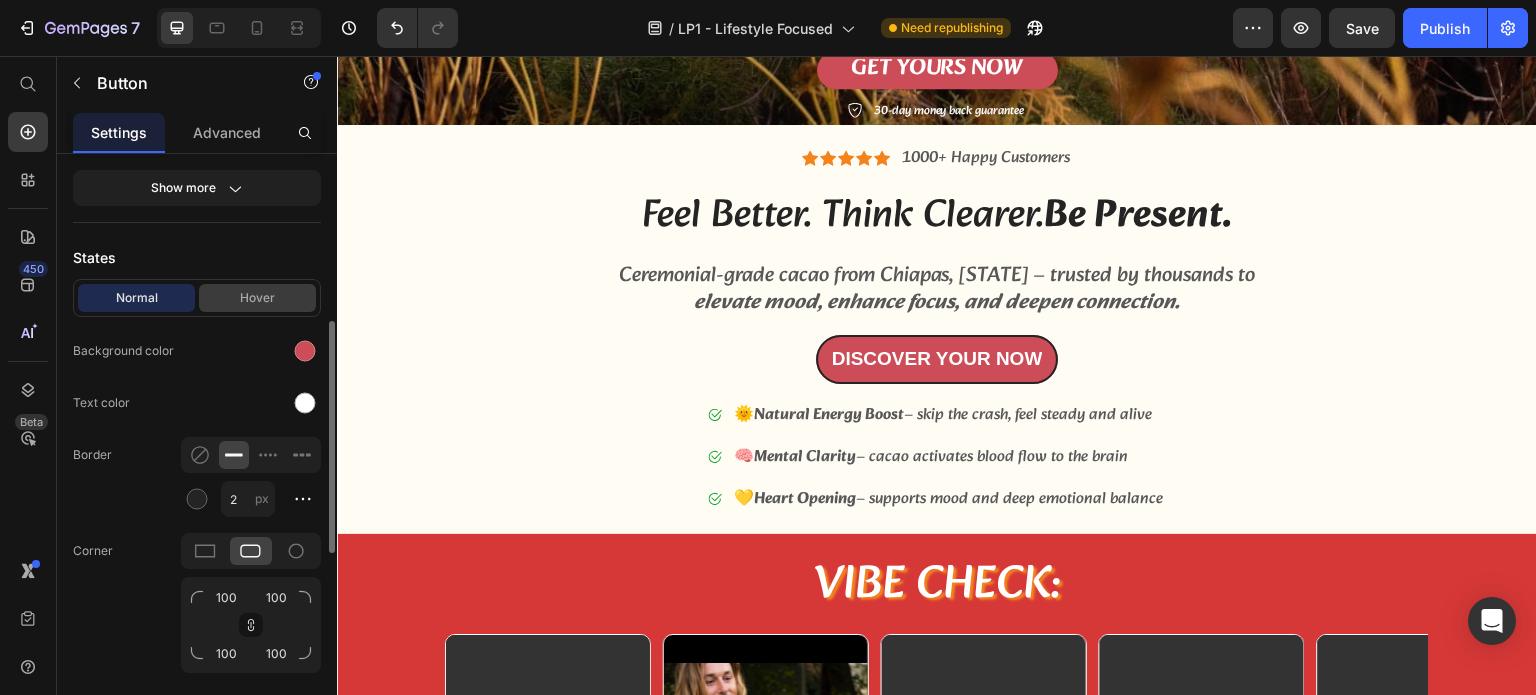 click on "Hover" at bounding box center (257, 298) 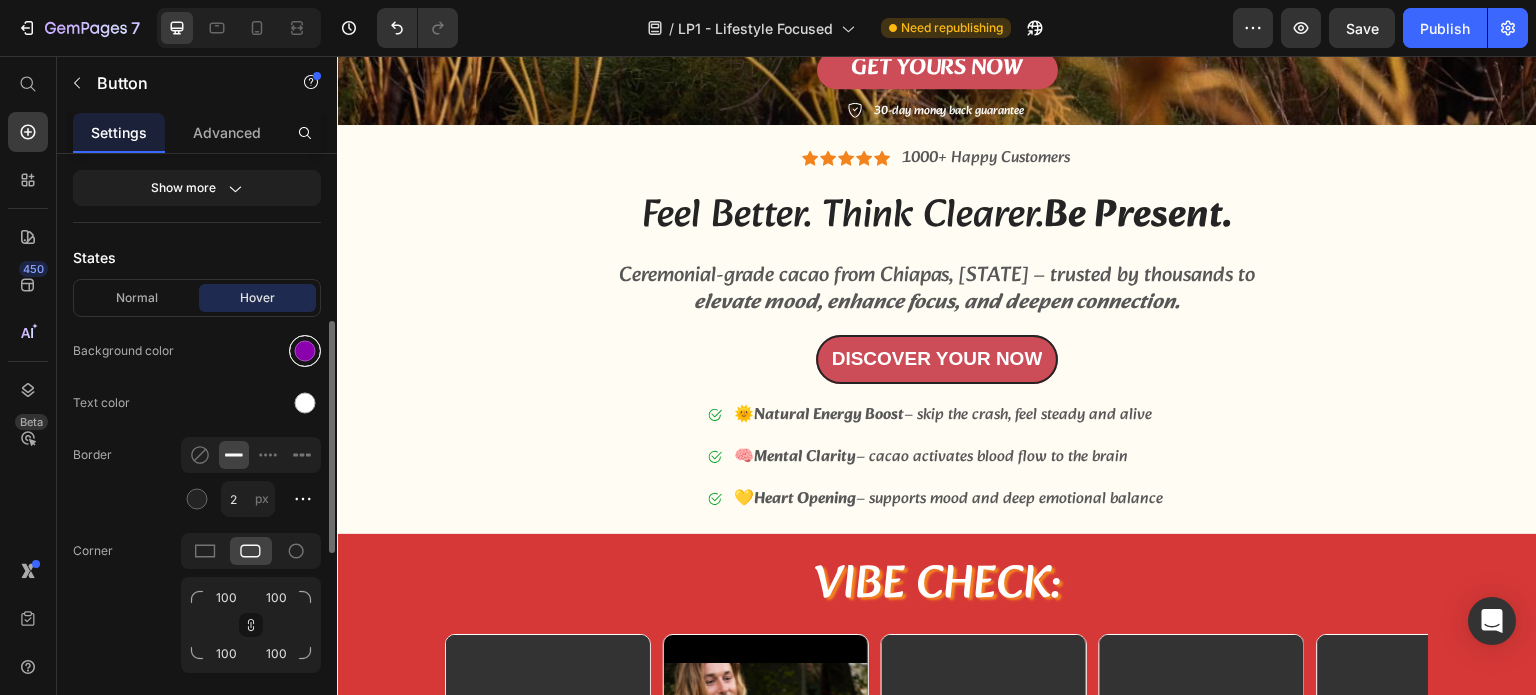 click at bounding box center [305, 351] 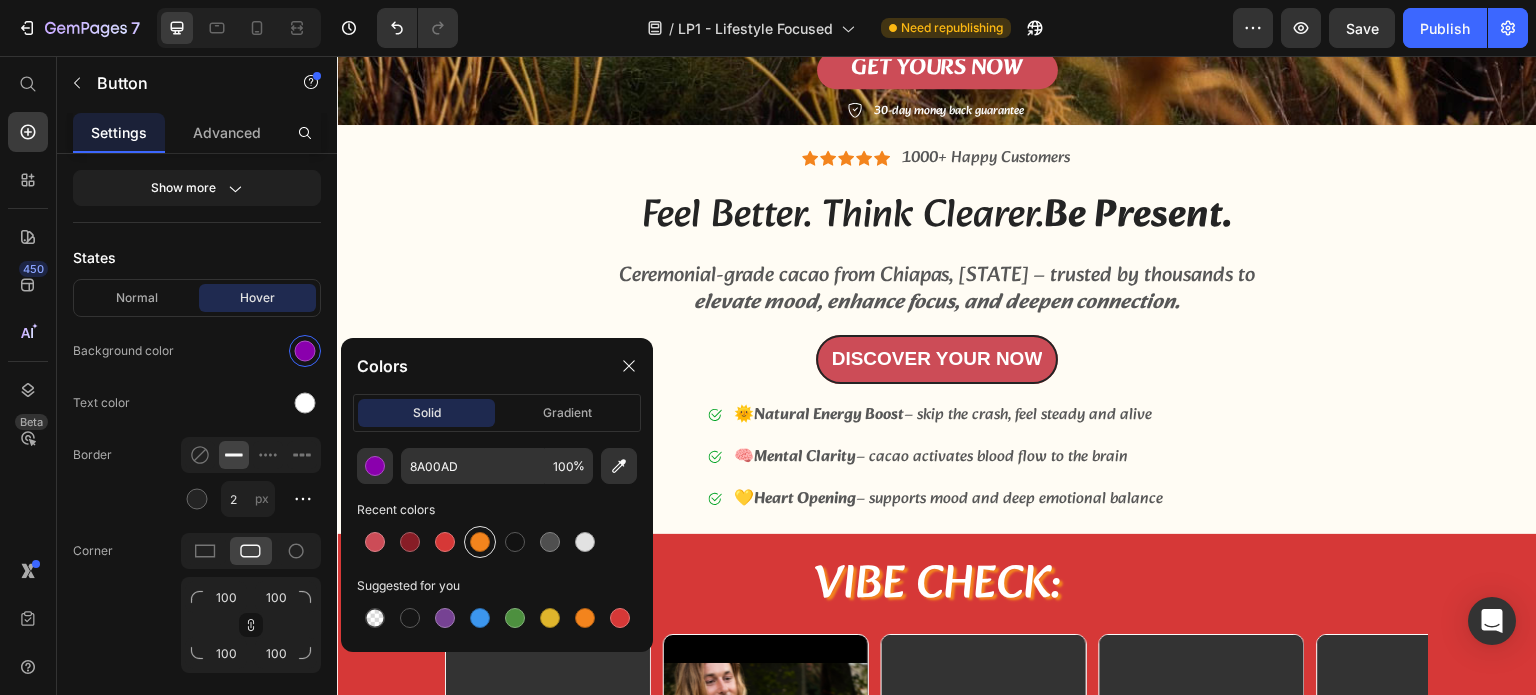 click at bounding box center (480, 542) 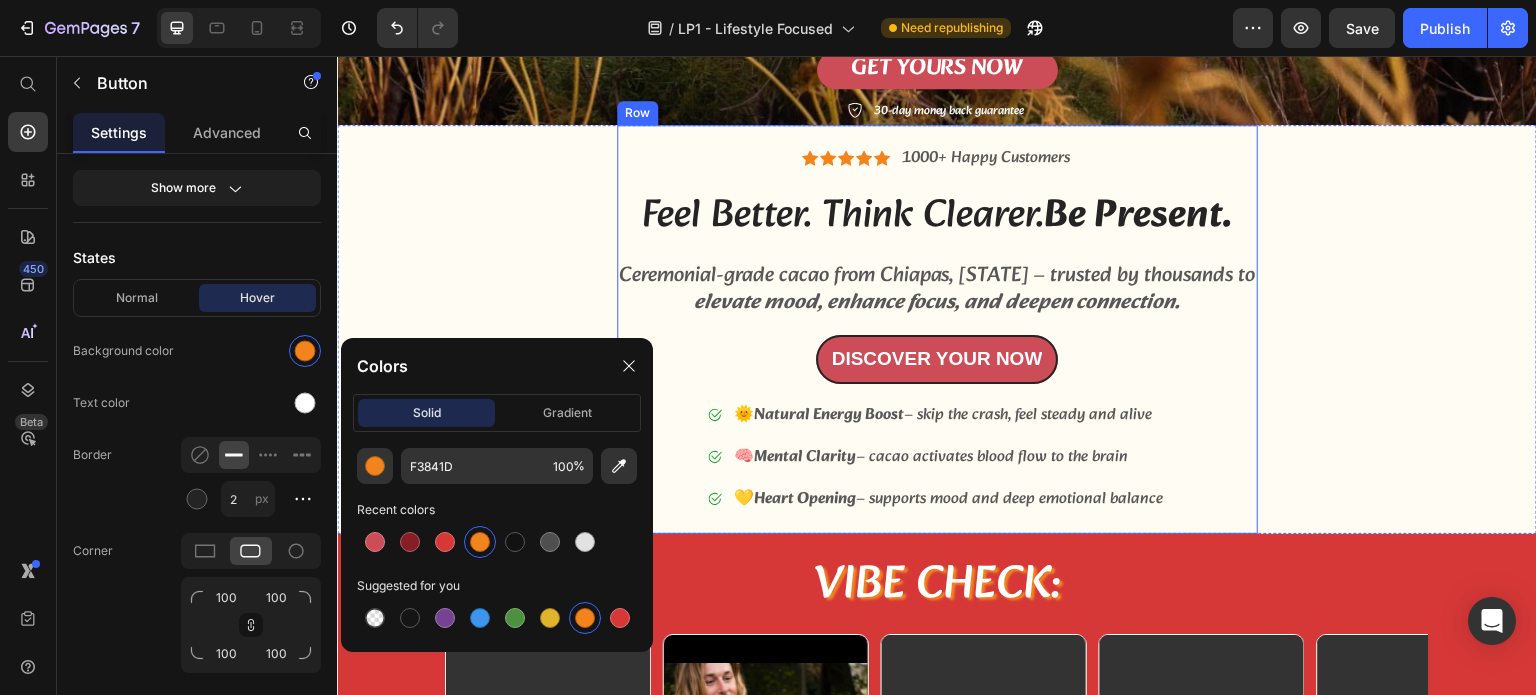 click on "Icon Icon Icon Icon Icon Icon List 1000+ Happy Customers Text Block Row Feel Better. Think Clearer.  Be Present. Heading Ceremonial-grade cacao from Chiapas, Mexico – trusted by thousands to  elevate mood, enhance focus, and deepen connection.  Text Block discover your now Button
🌞  Natural Energy Boost  – skip the crash, feel steady and alive
🧠  Mental Clarity  – cacao activates blood flow to the brain
💛  Heart Opening  – supports mood and deep emotional balance Item List DISCOVER YOUR NOW Button" at bounding box center [937, 329] 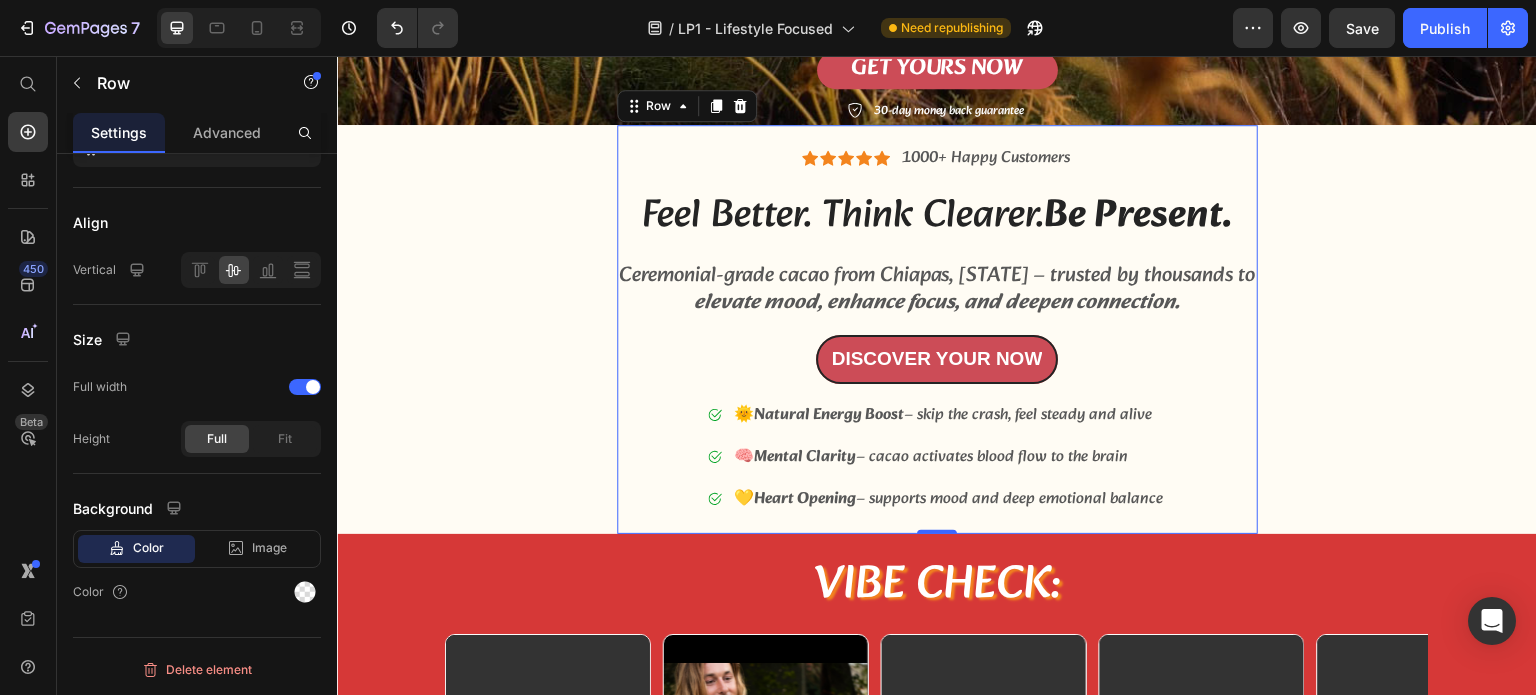 scroll, scrollTop: 0, scrollLeft: 0, axis: both 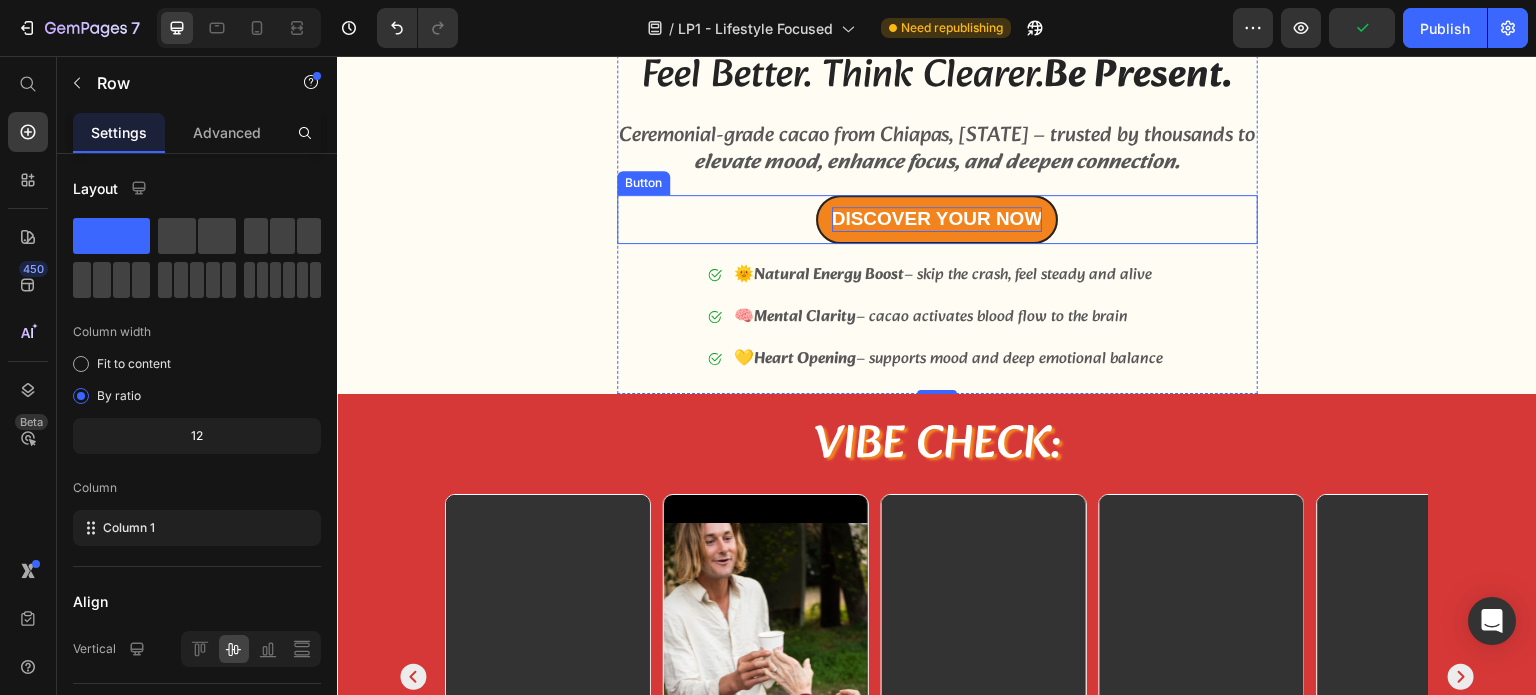 click on "discover your now" at bounding box center (937, 219) 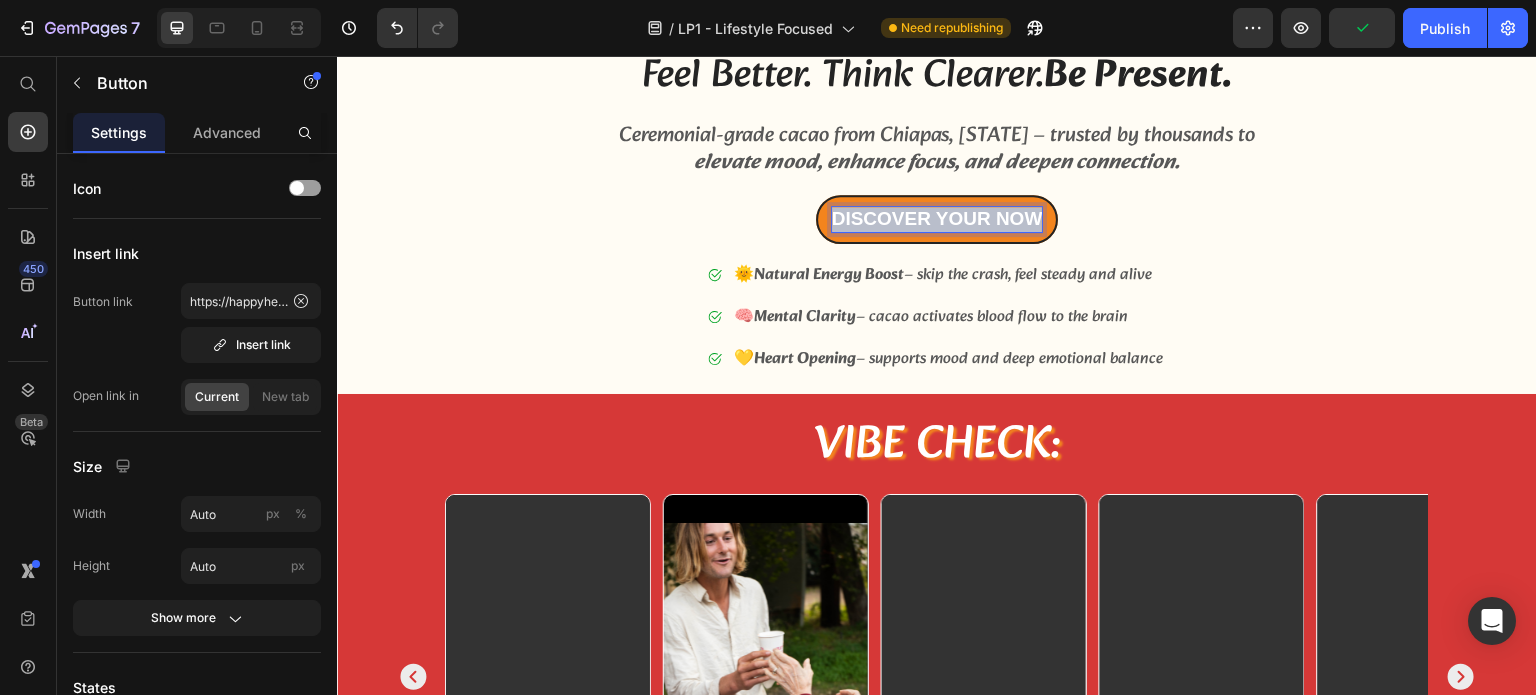 click on "discover your now" at bounding box center (937, 219) 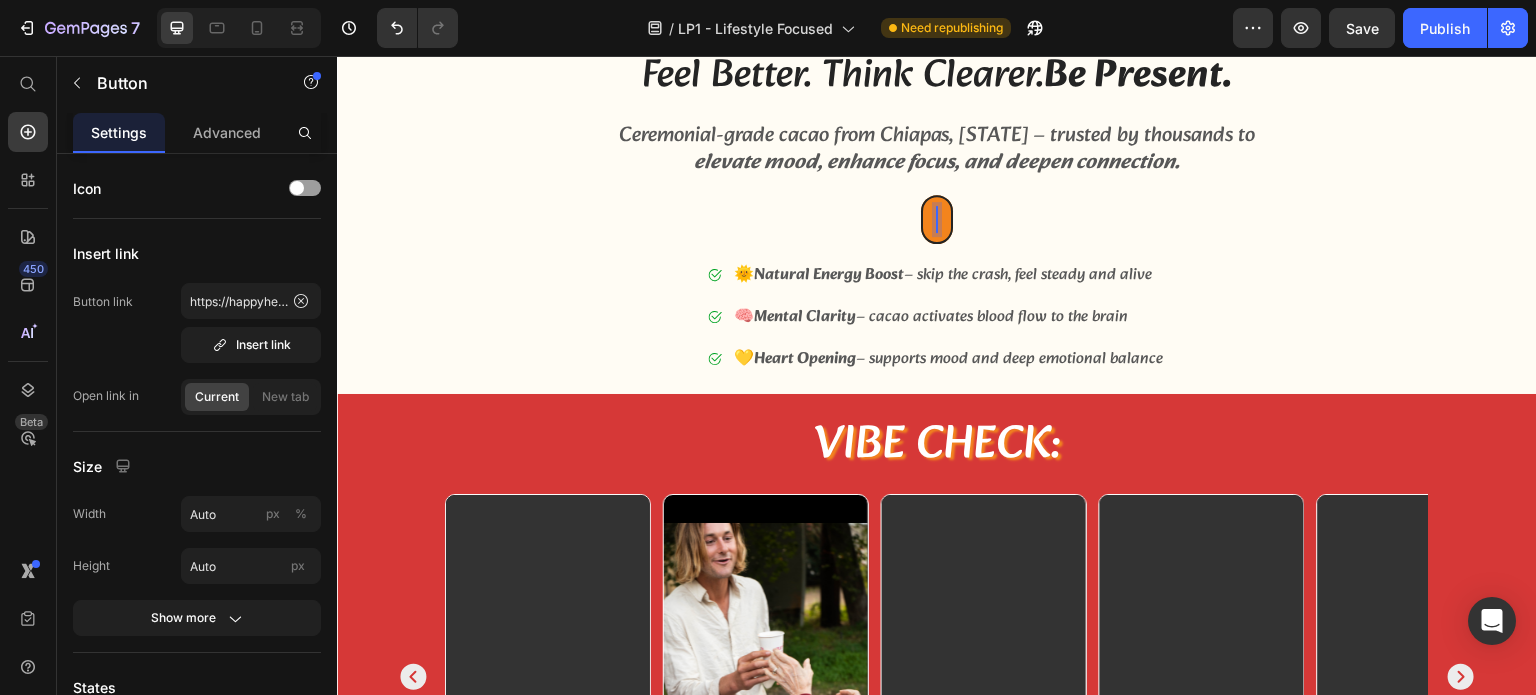click on "Button   16" at bounding box center [937, 219] 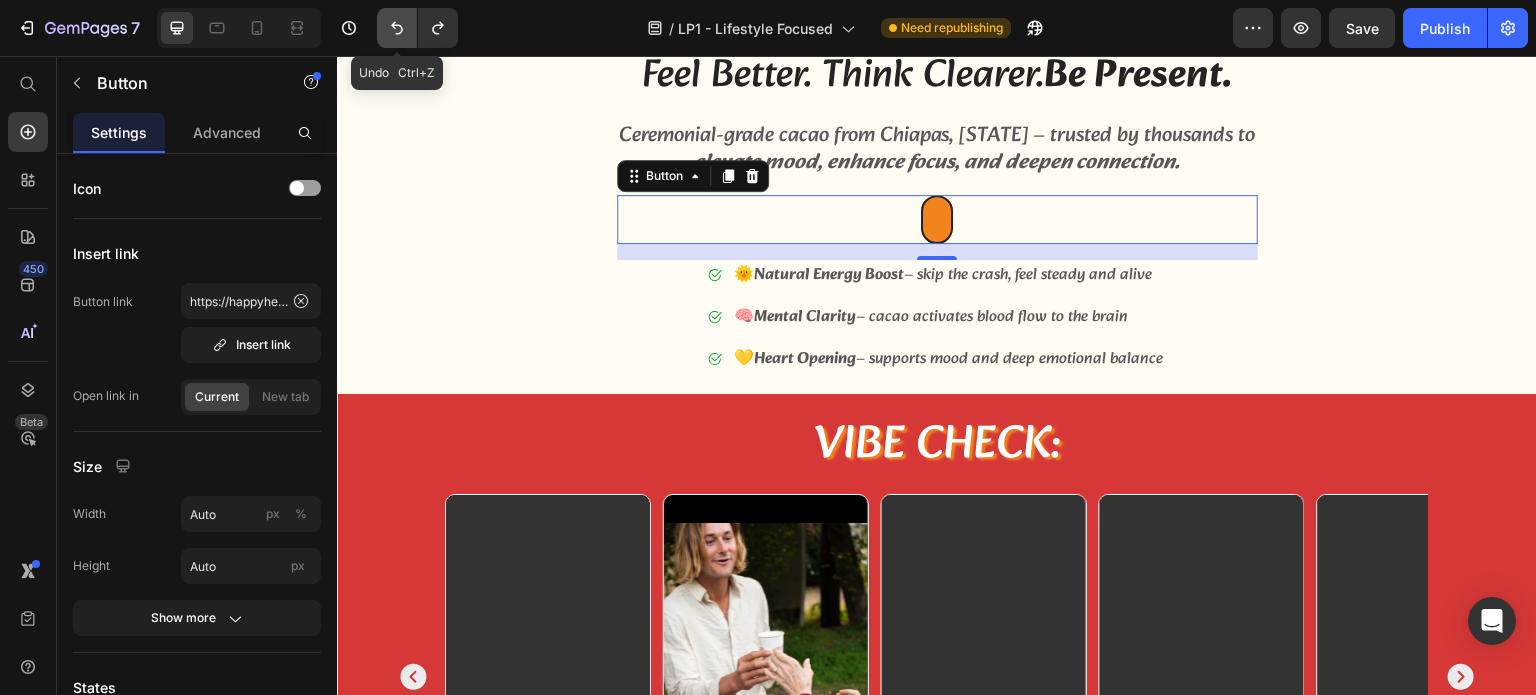 click 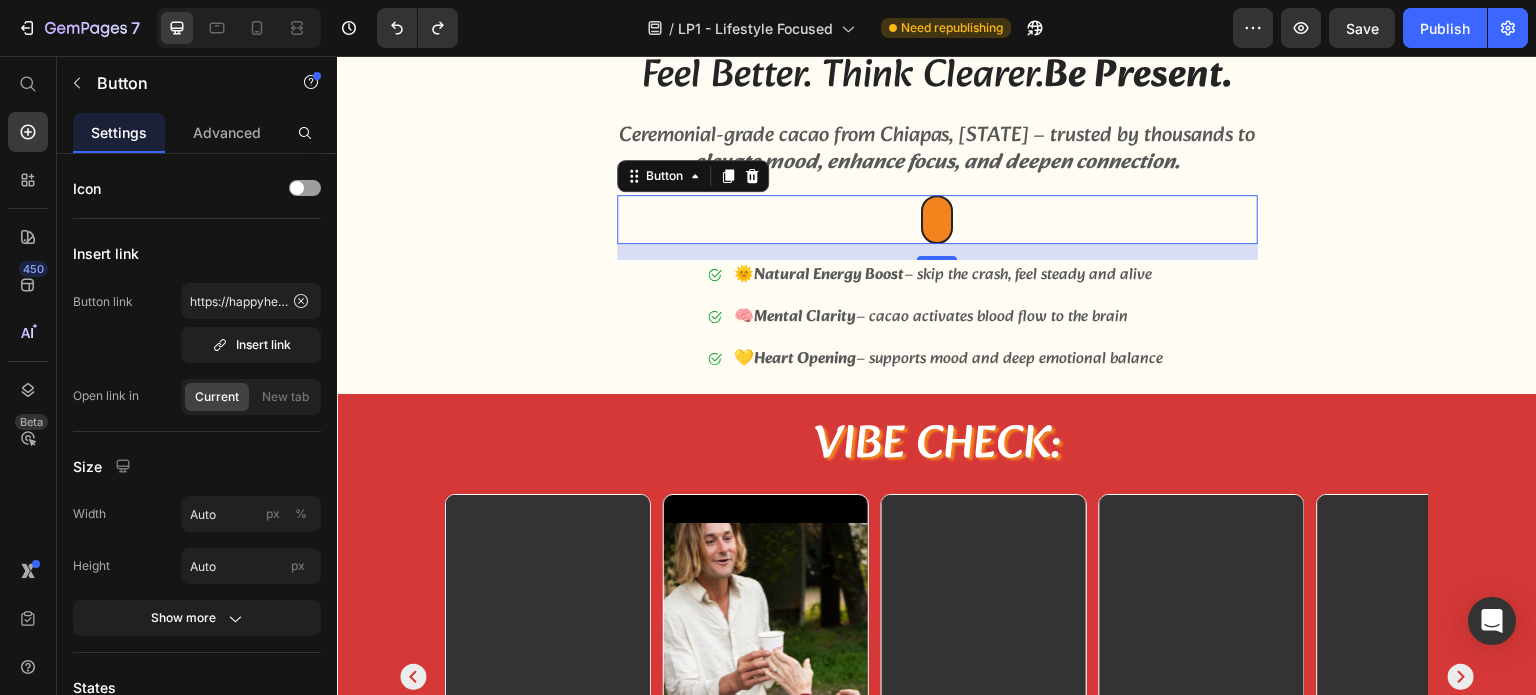 click on "Icon Icon Icon Icon Icon Icon List 1000+ Happy Customers Text Block Row Feel Better. Think Clearer.  Be Present. Heading Ceremonial-grade cacao from Chiapas, Mexico – trusted by thousands to  elevate mood, enhance focus, and deepen connection.  Text Block Button   16
🌞  Natural Energy Boost  – skip the crash, feel steady and alive
🧠  Mental Clarity  – cacao activates blood flow to the brain
💛  Heart Opening  – supports mood and deep emotional balance Item List DISCOVER YOUR NOW Button Row Section 2" at bounding box center (937, 189) 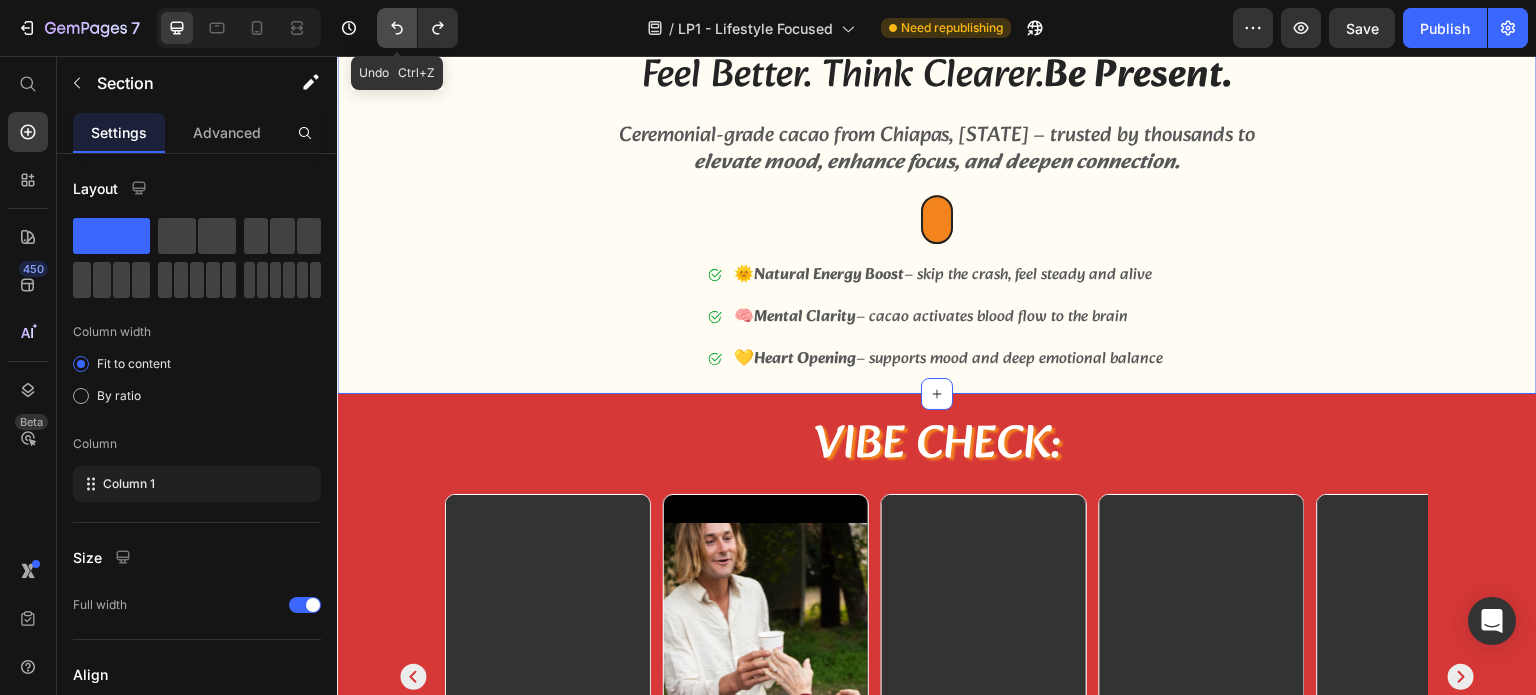 click 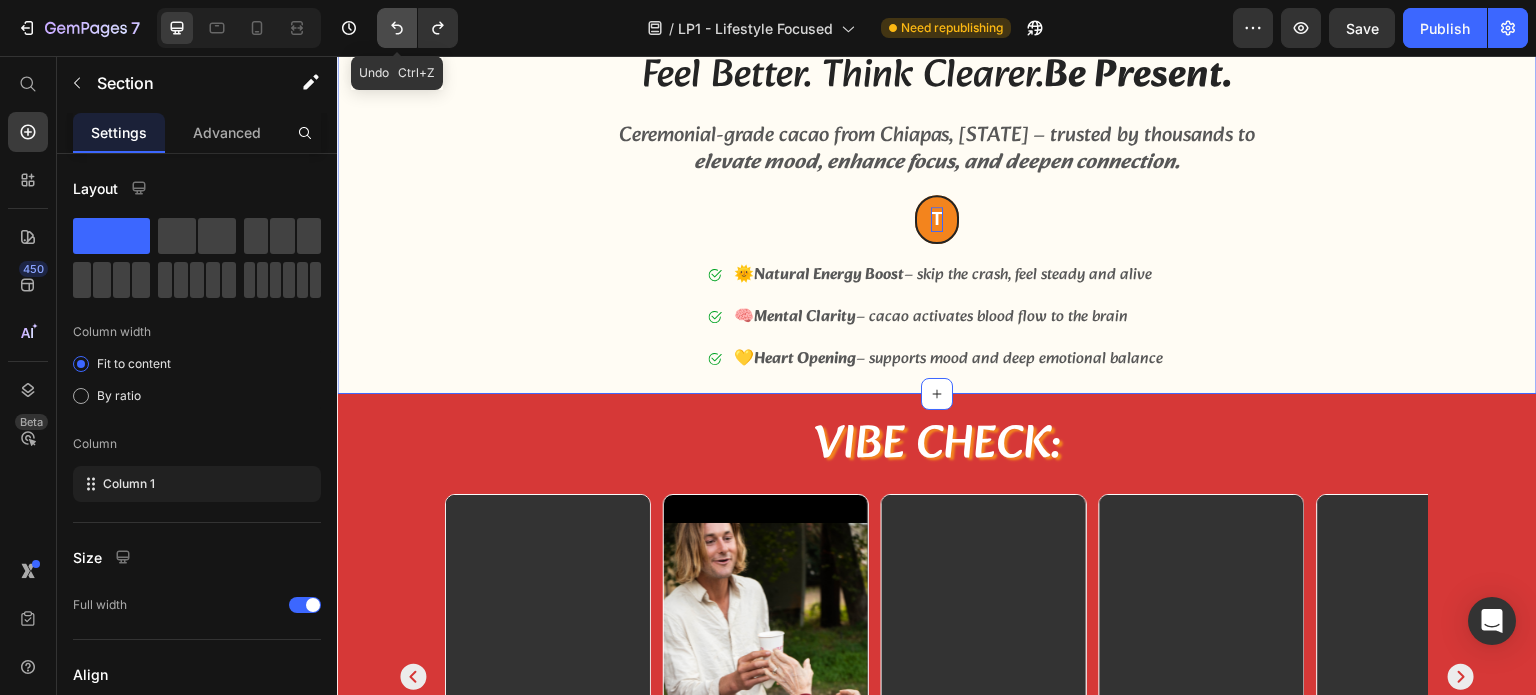 click 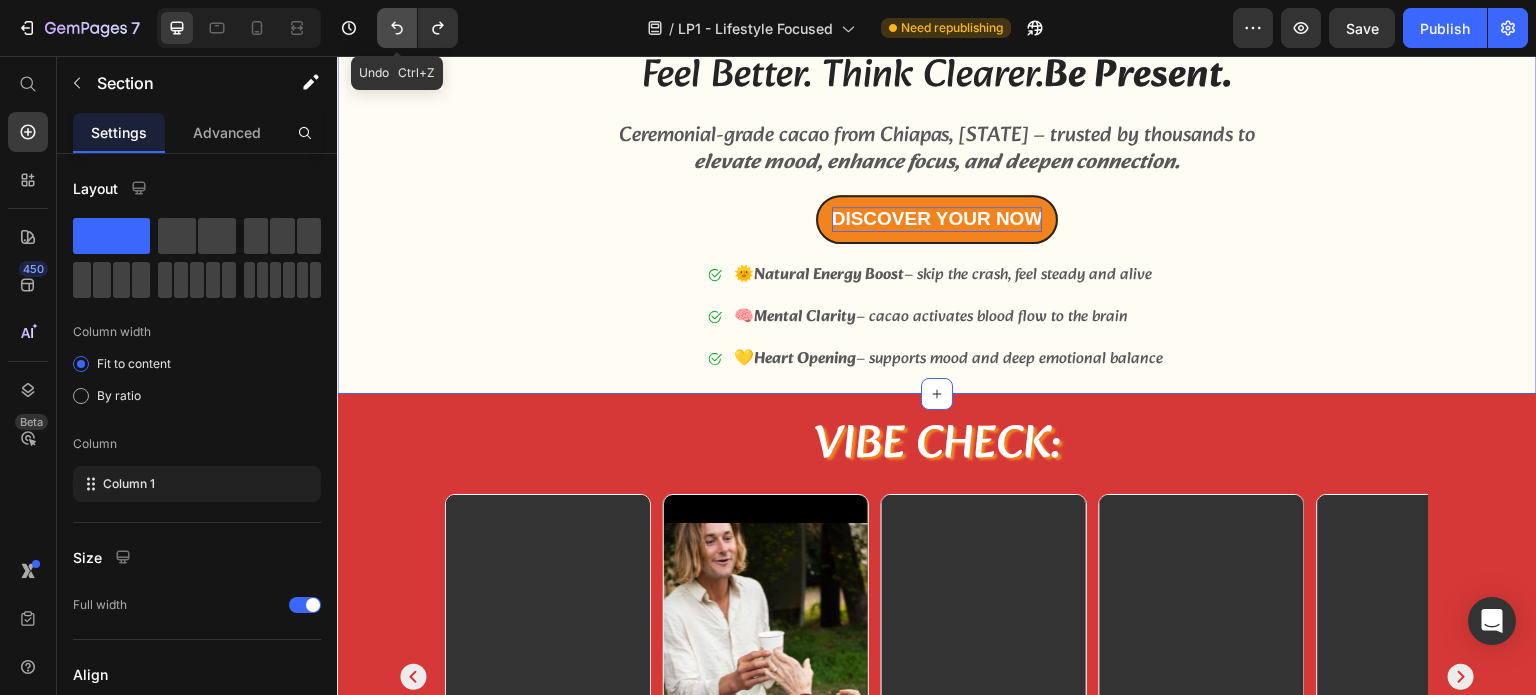 click 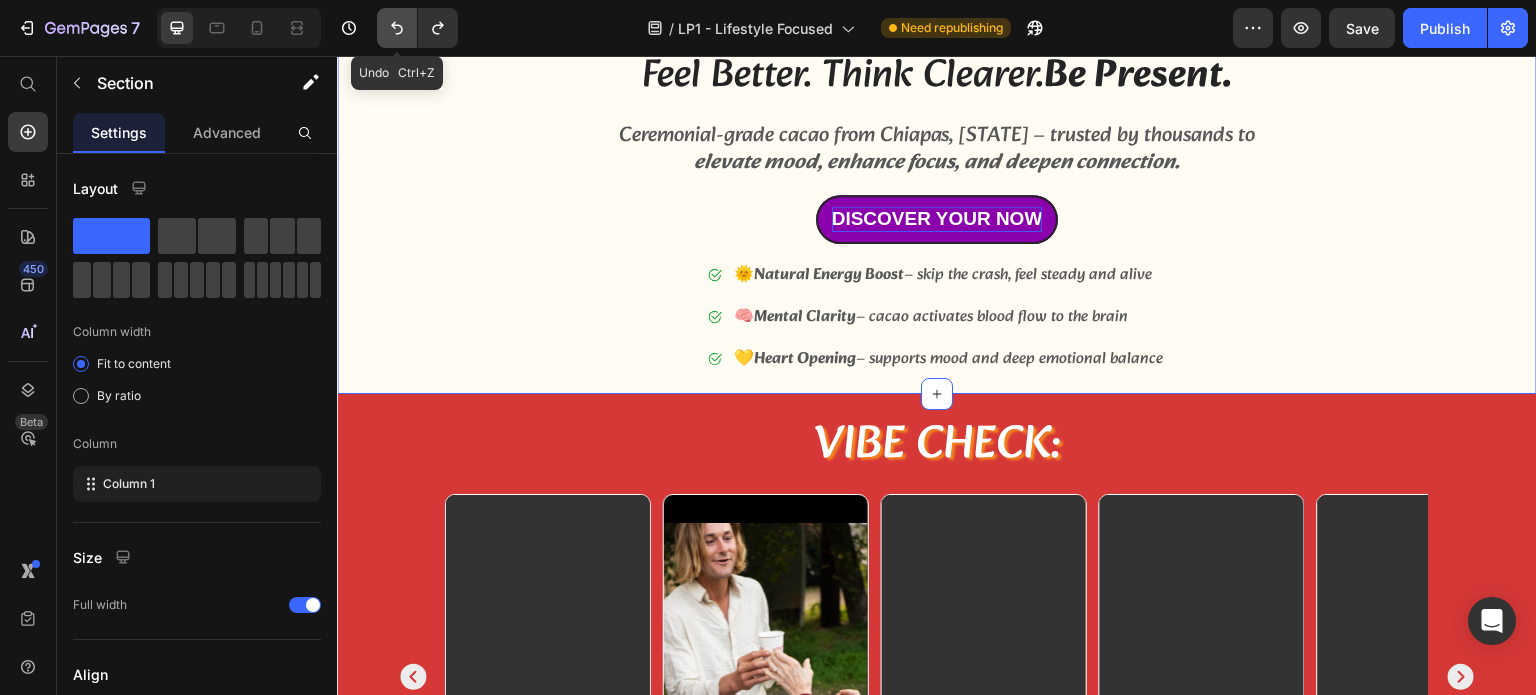 click 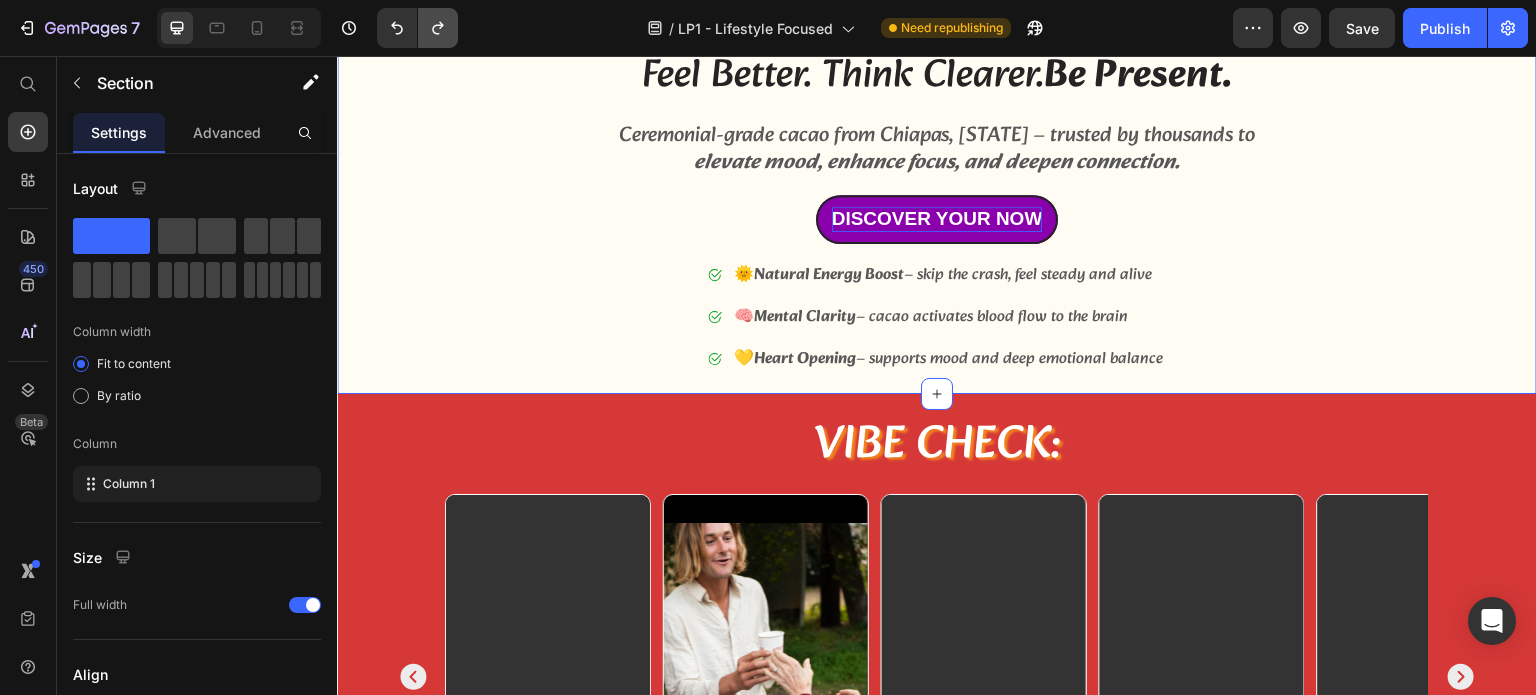 click 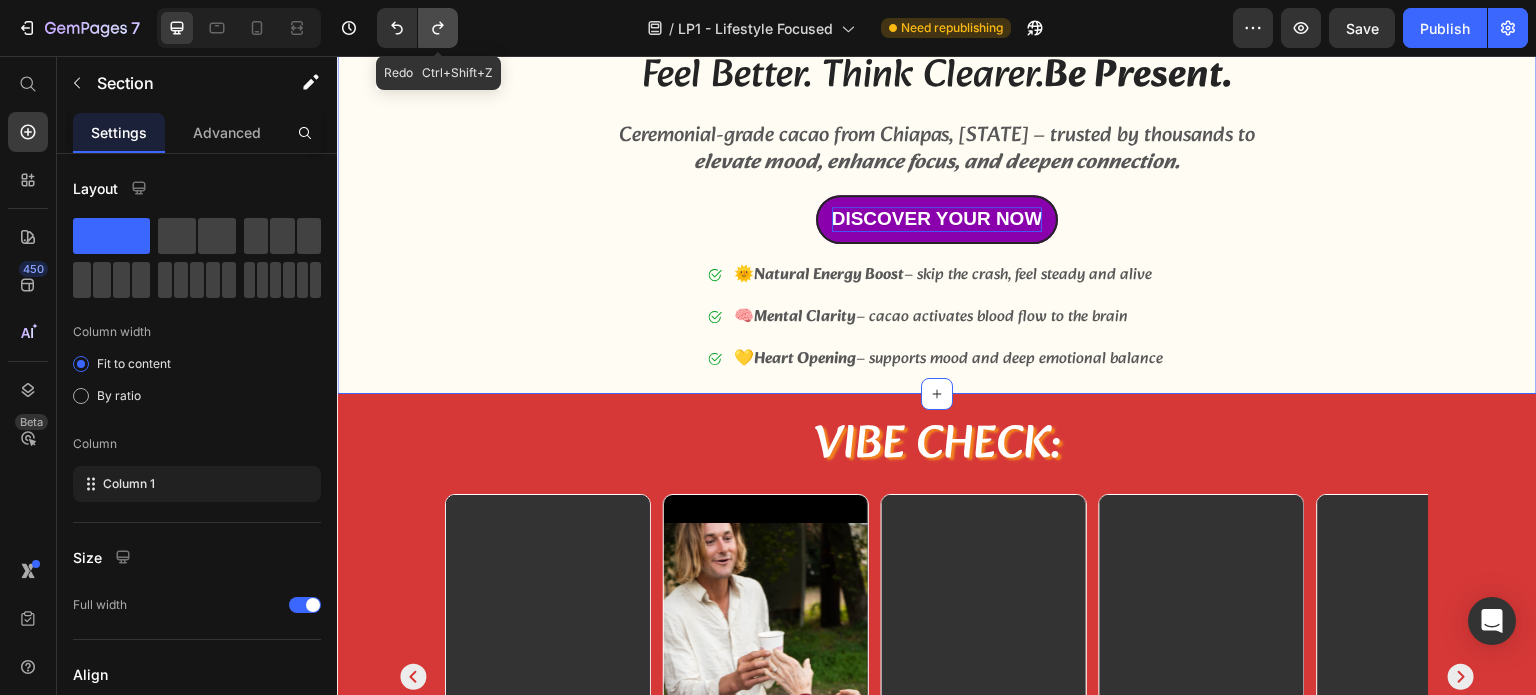 click 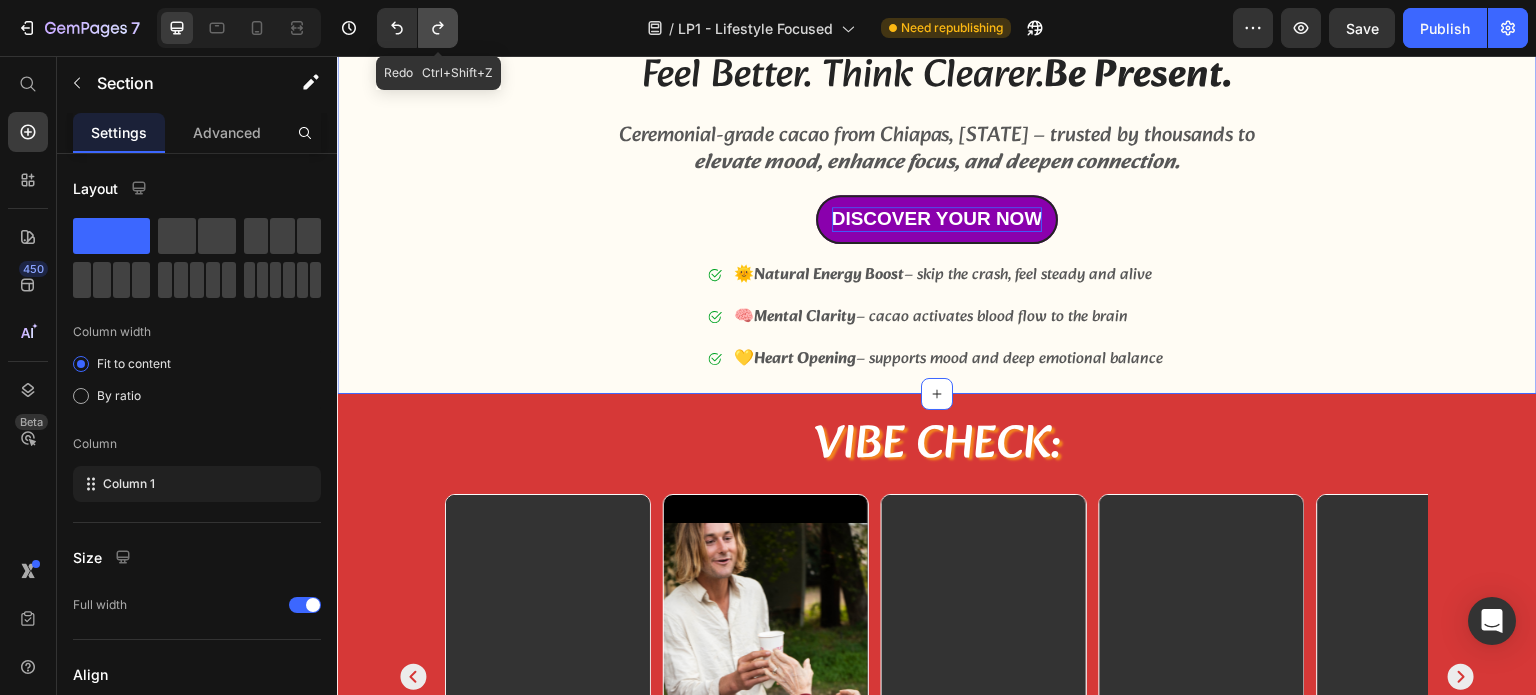 click 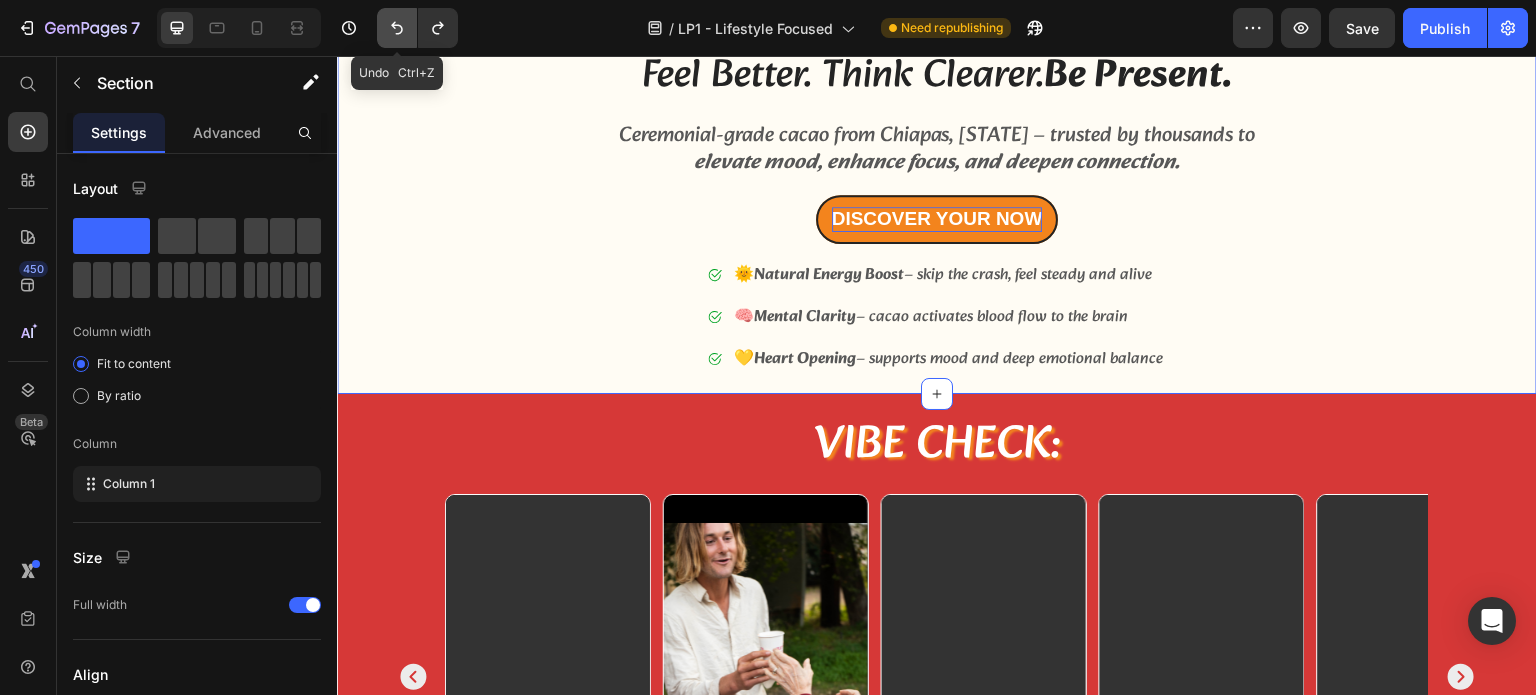 click 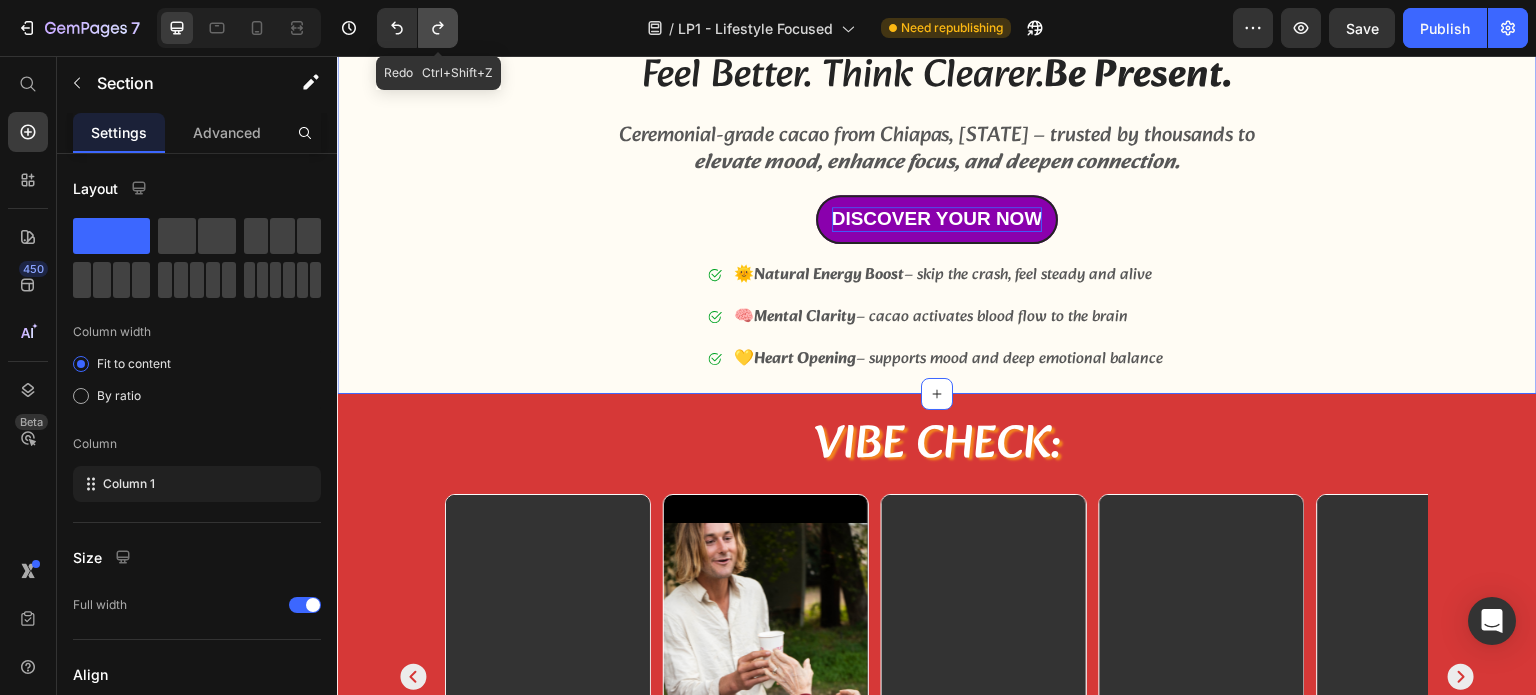 click 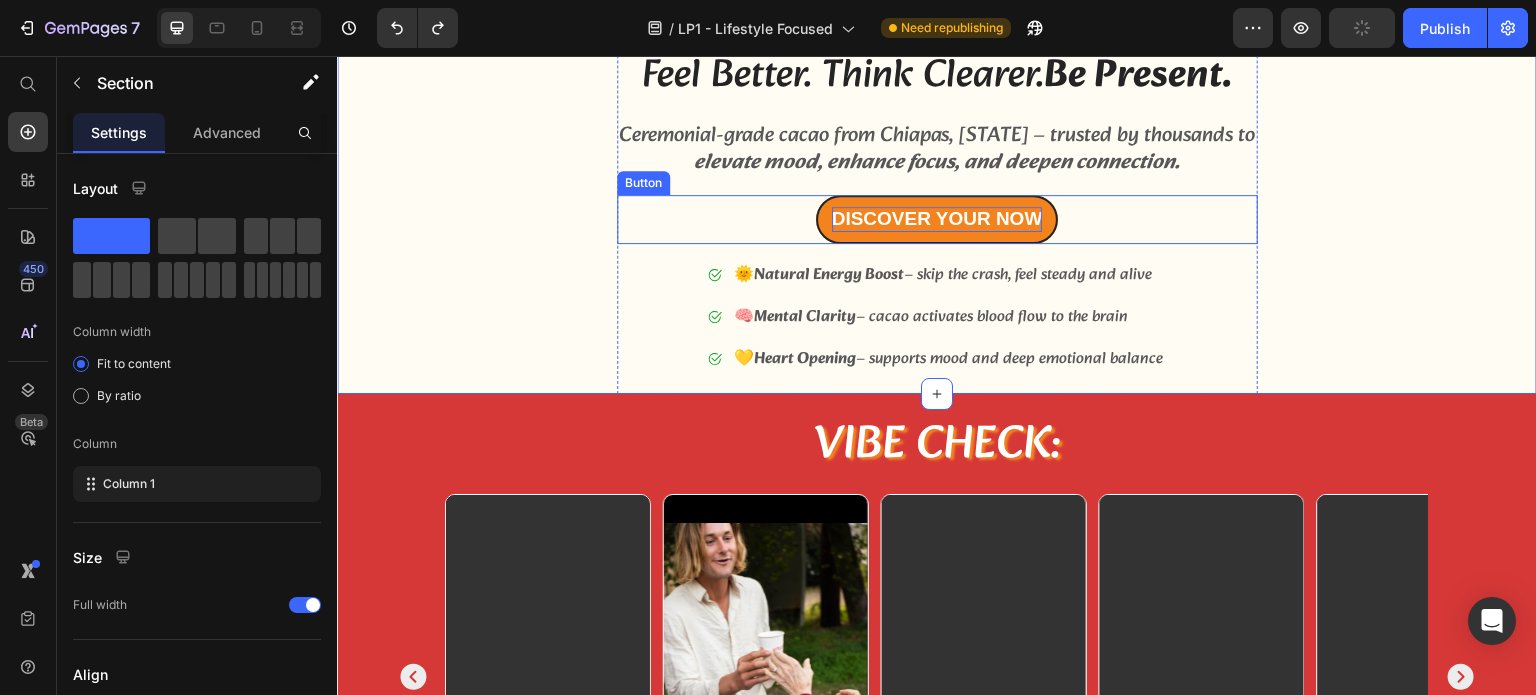 click on "discover your now" at bounding box center [937, 219] 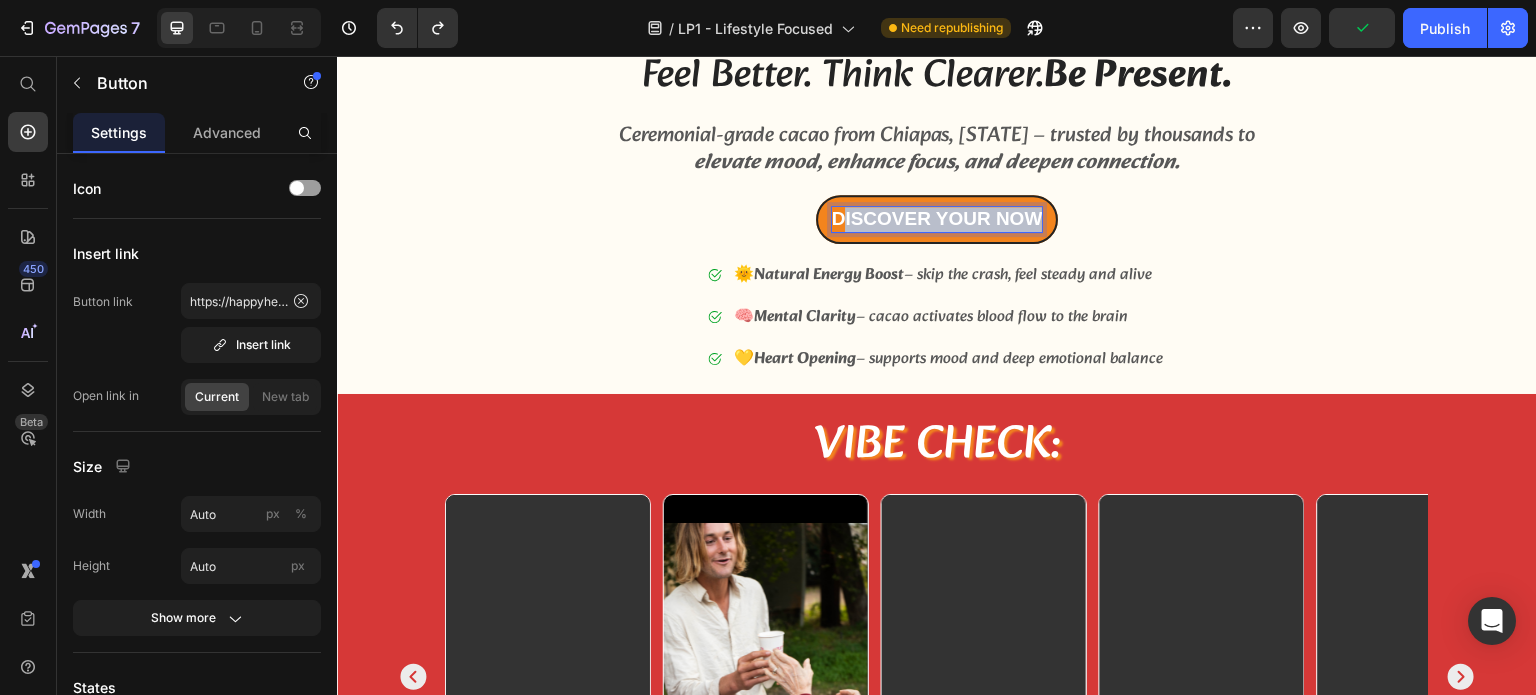 drag, startPoint x: 871, startPoint y: 212, endPoint x: 1029, endPoint y: 219, distance: 158.15498 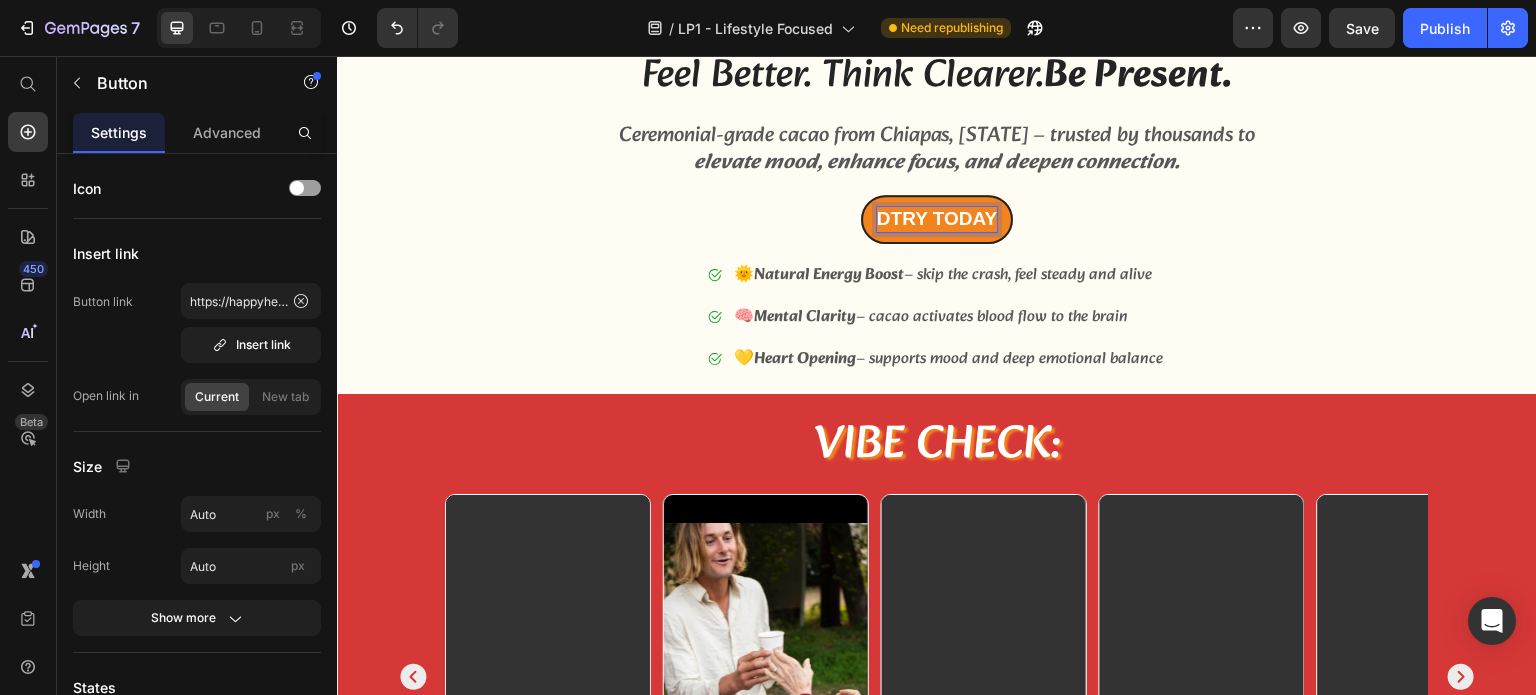 click on "dtry today" at bounding box center [937, 219] 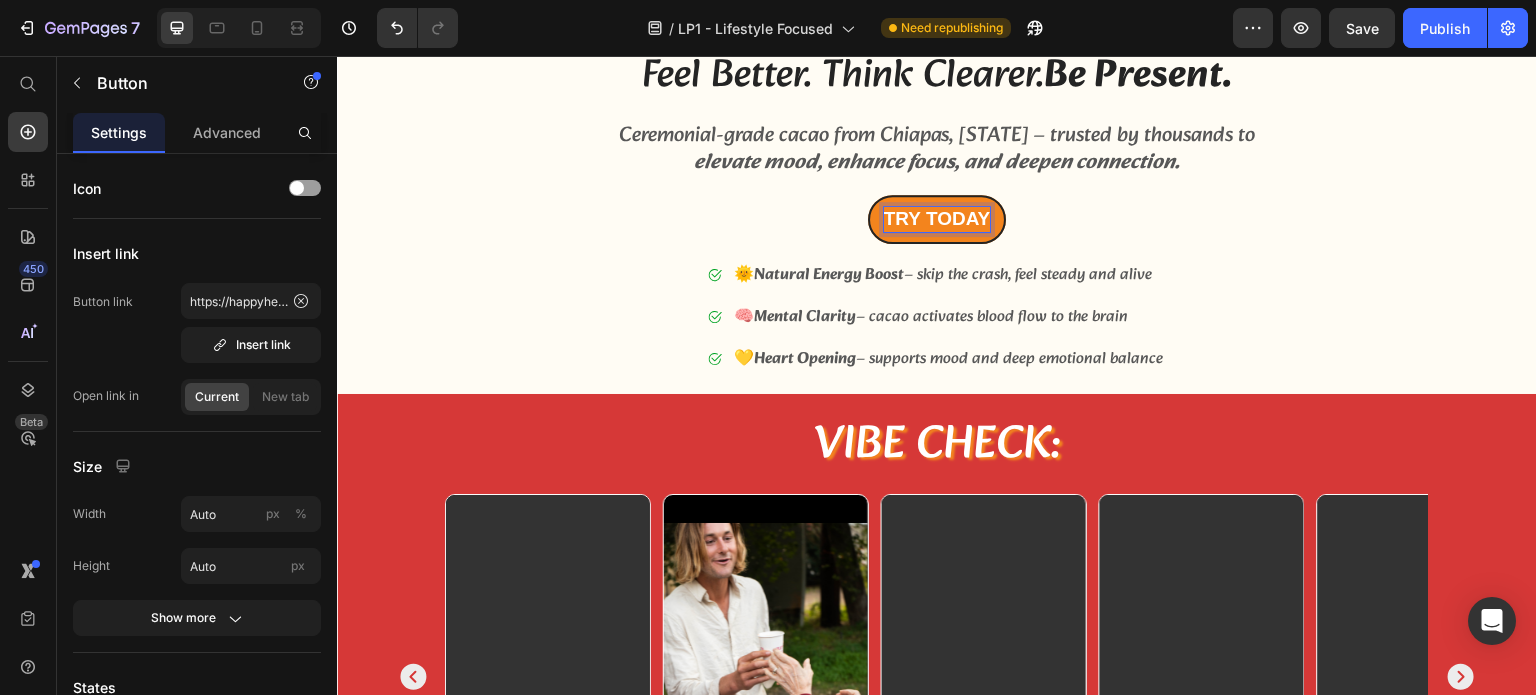click on "try today" at bounding box center [937, 219] 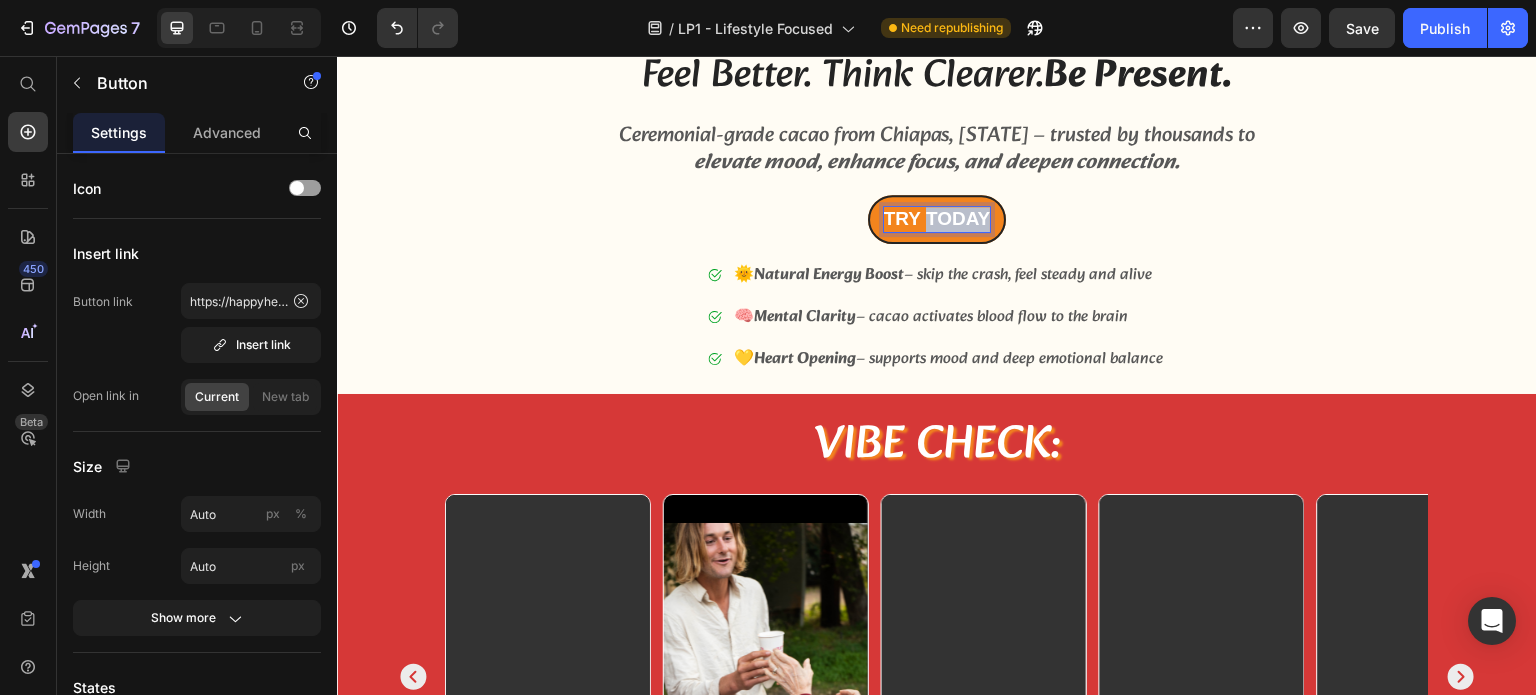 click on "try today" at bounding box center [937, 219] 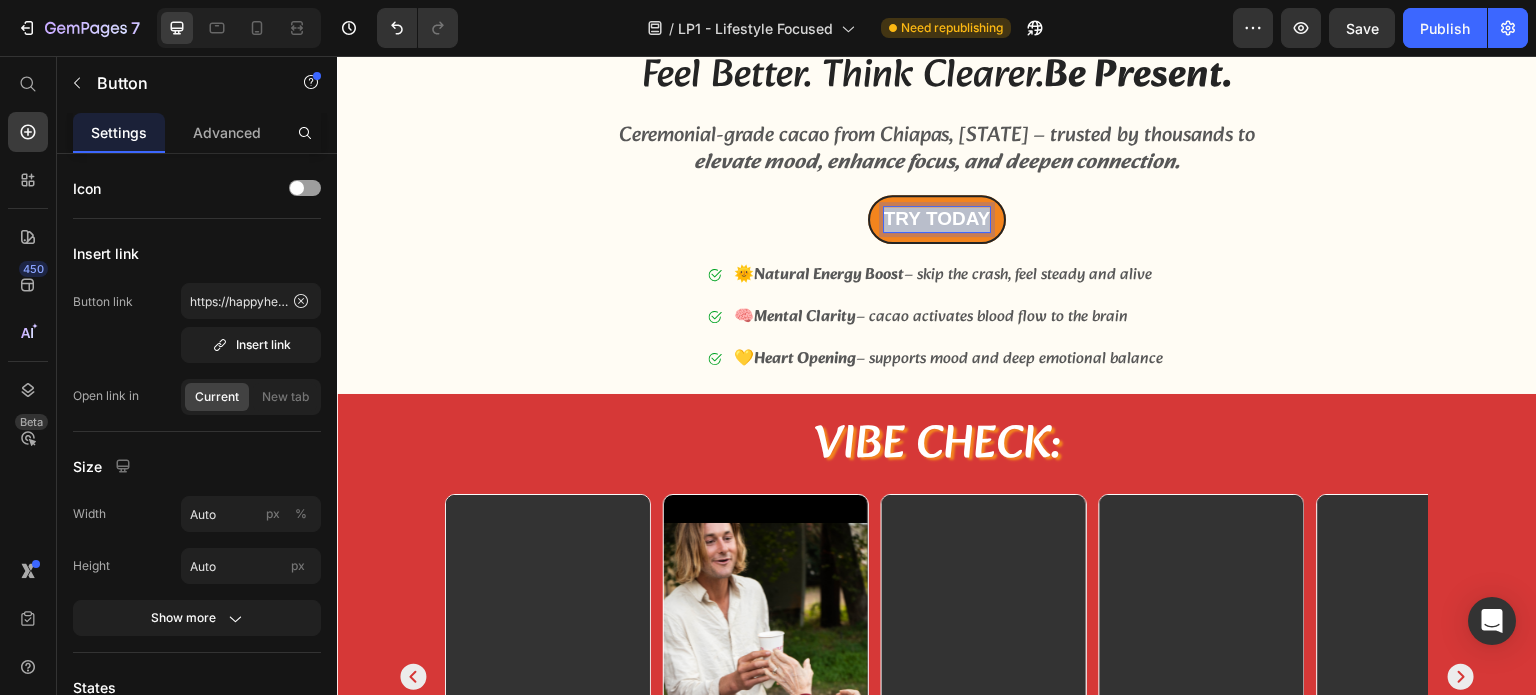 click on "try today" at bounding box center [937, 219] 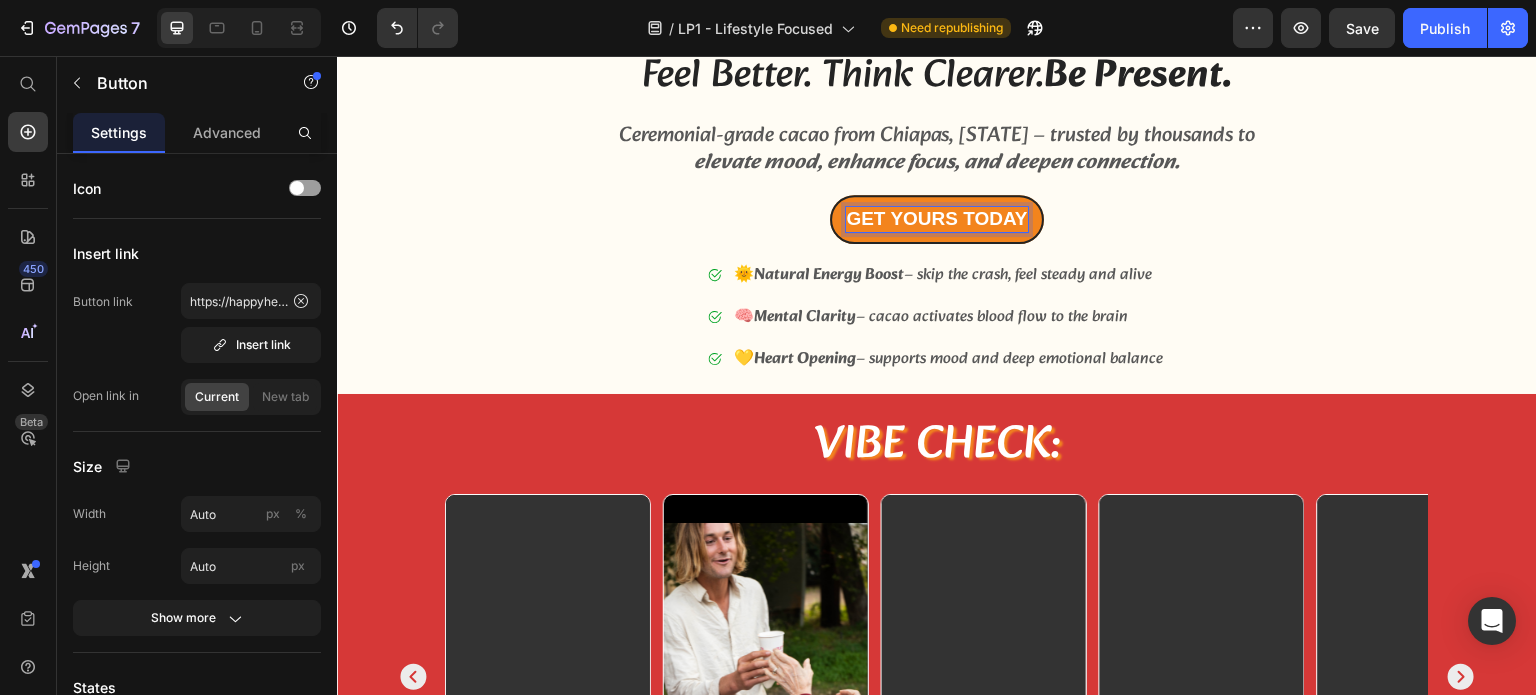 click on "GET YOURS TODAY" at bounding box center [936, 219] 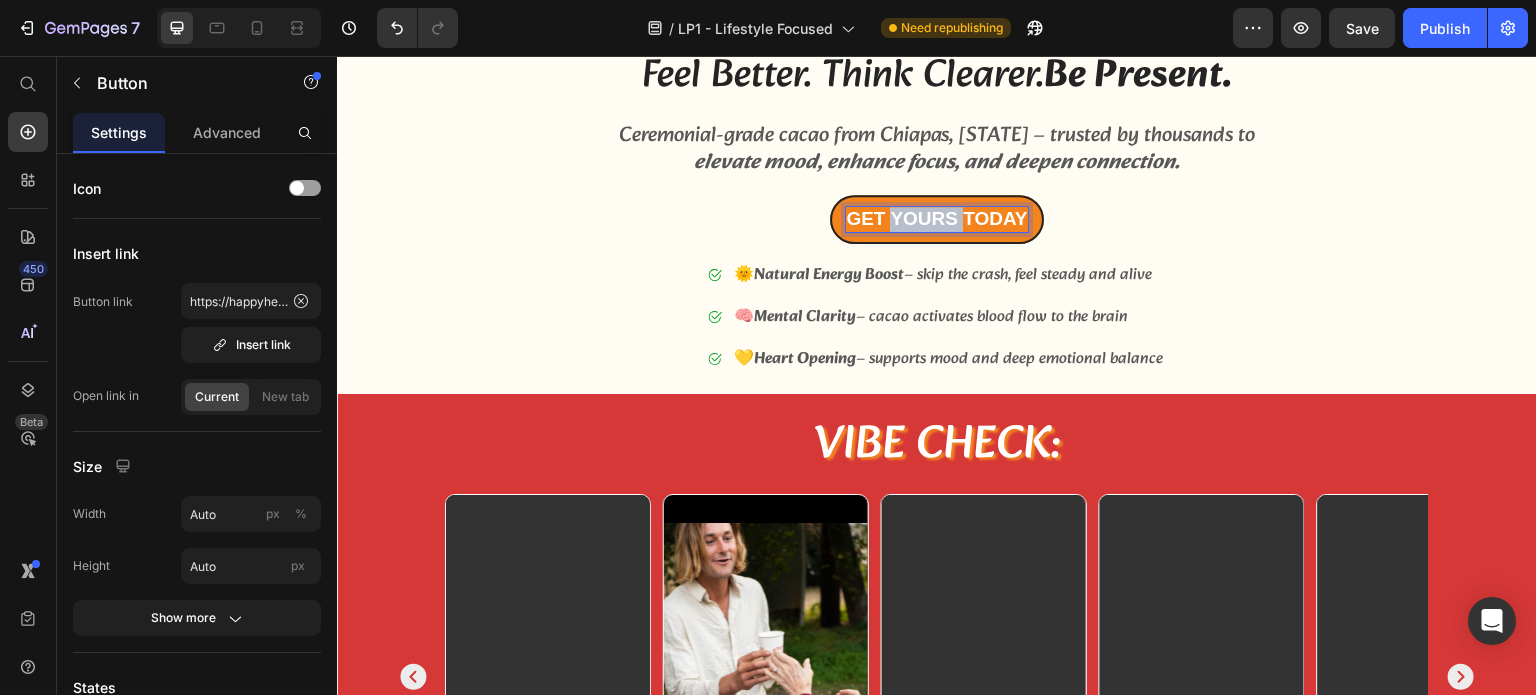 click on "GET YOURS TODAY" at bounding box center [936, 219] 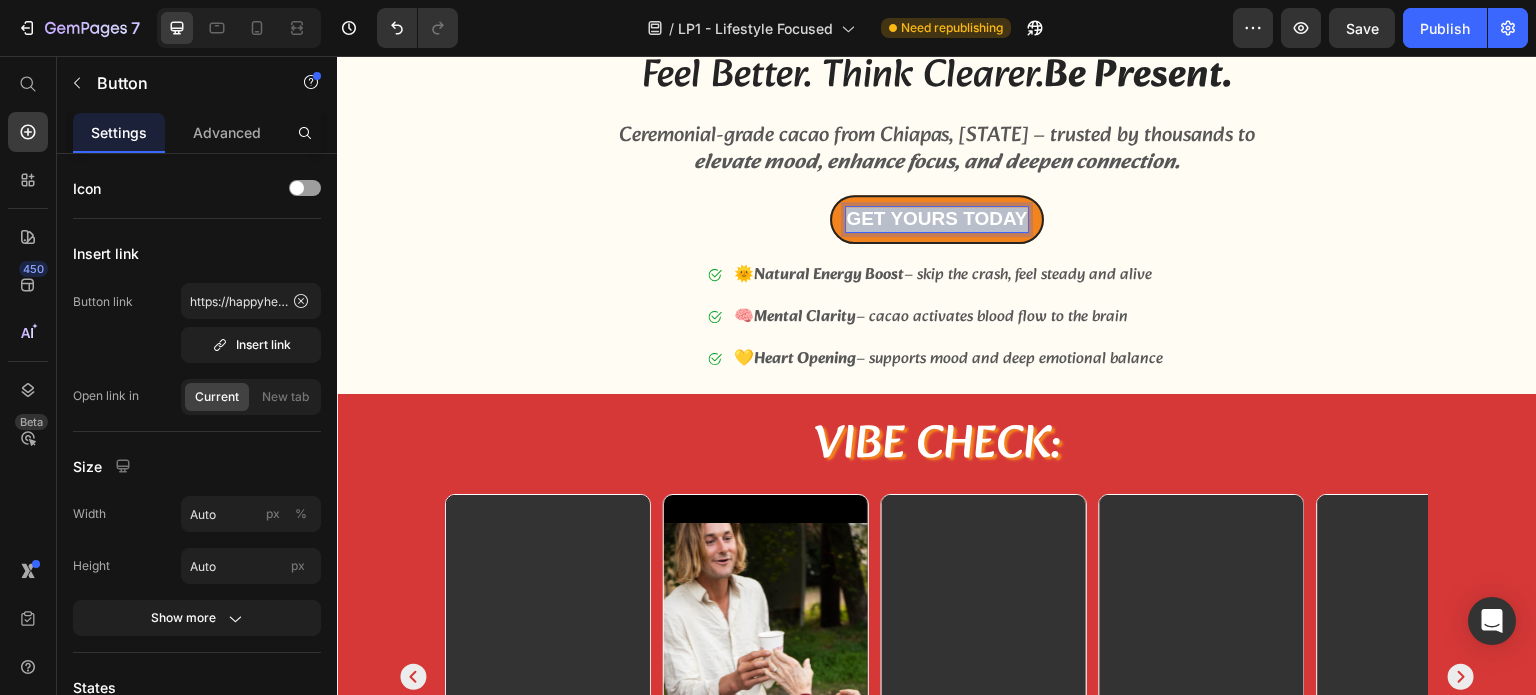 click on "GET YOURS TODAY" at bounding box center (936, 219) 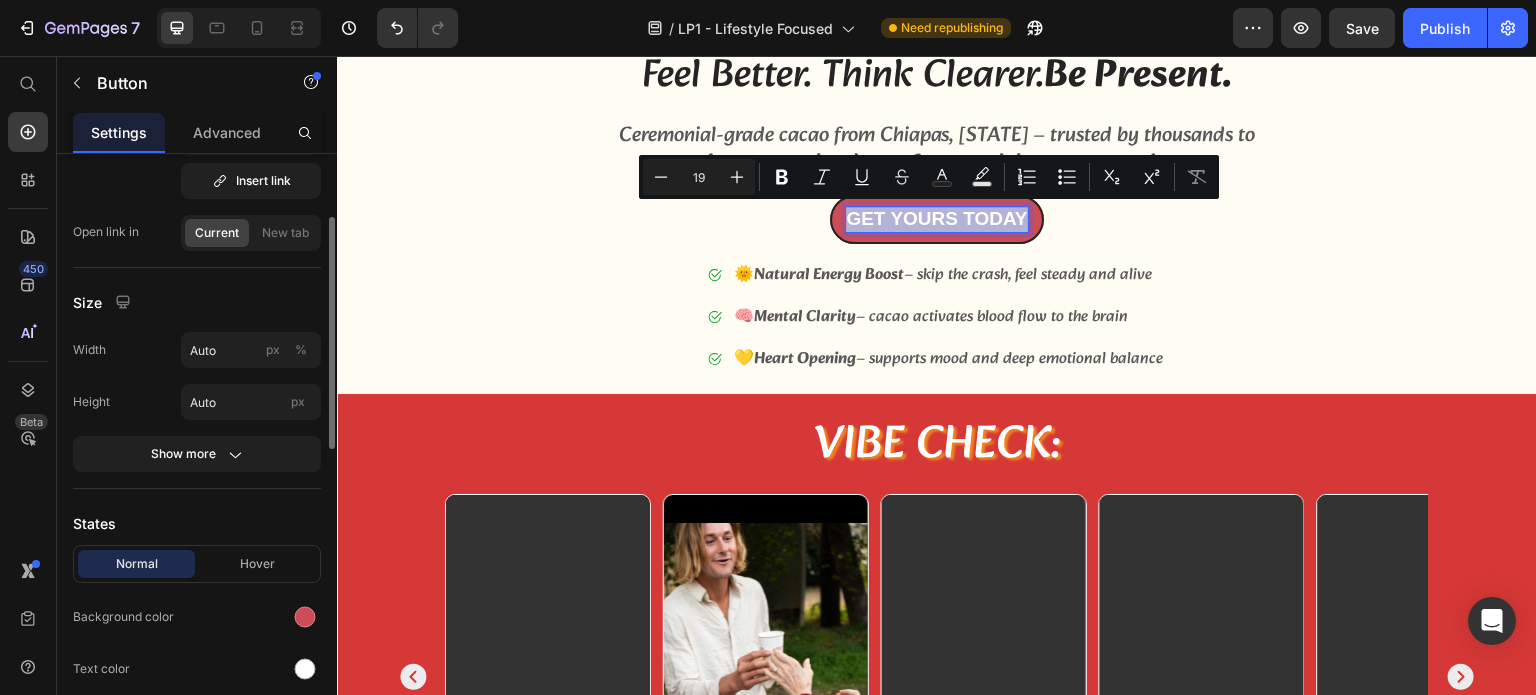 scroll, scrollTop: 0, scrollLeft: 0, axis: both 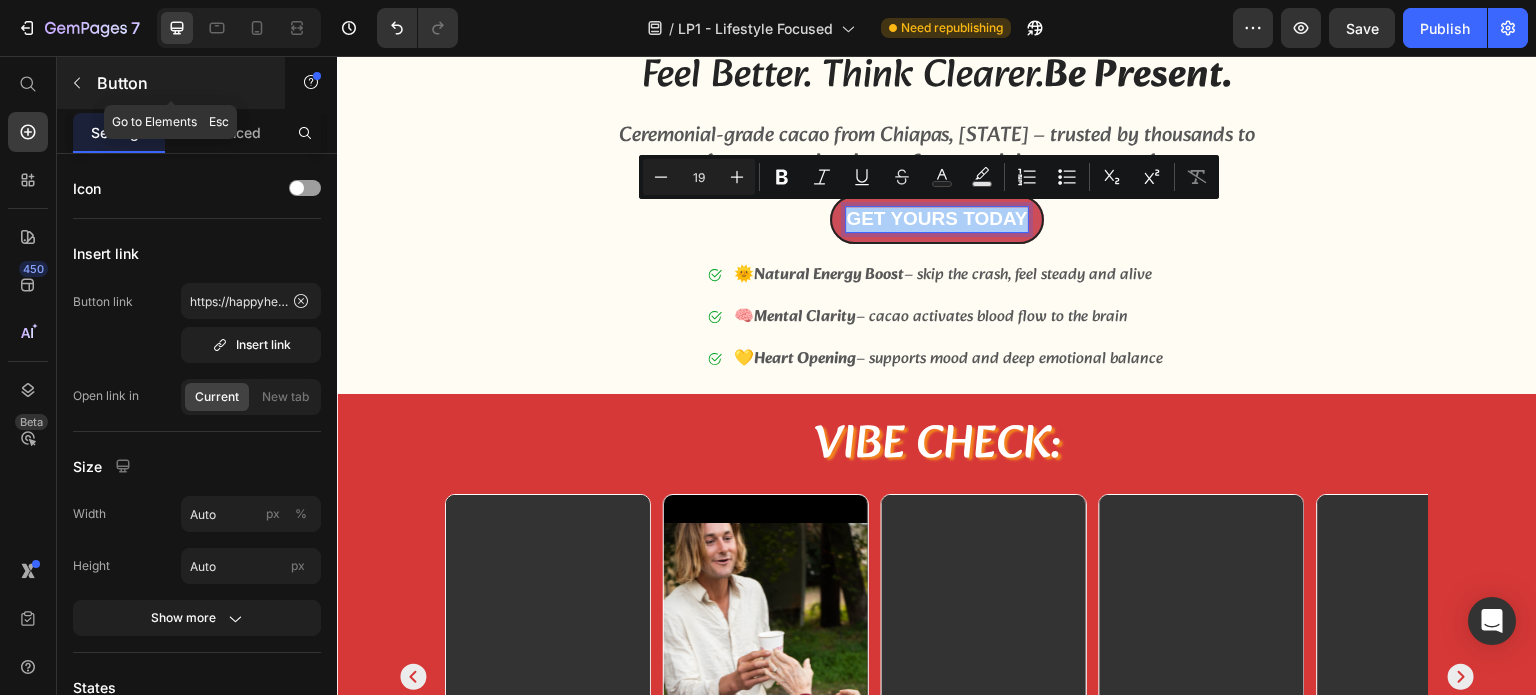 click 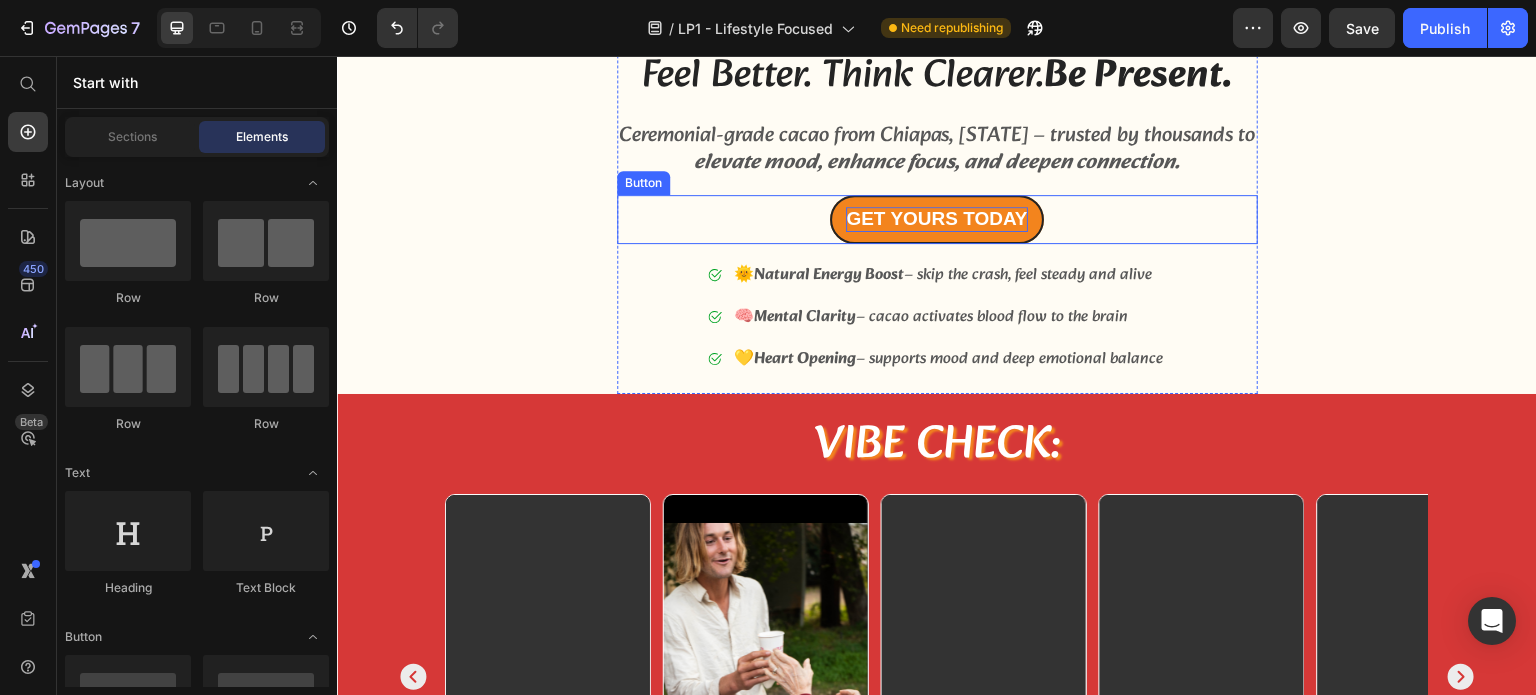 click on "GET YOURS TODAY" at bounding box center [936, 219] 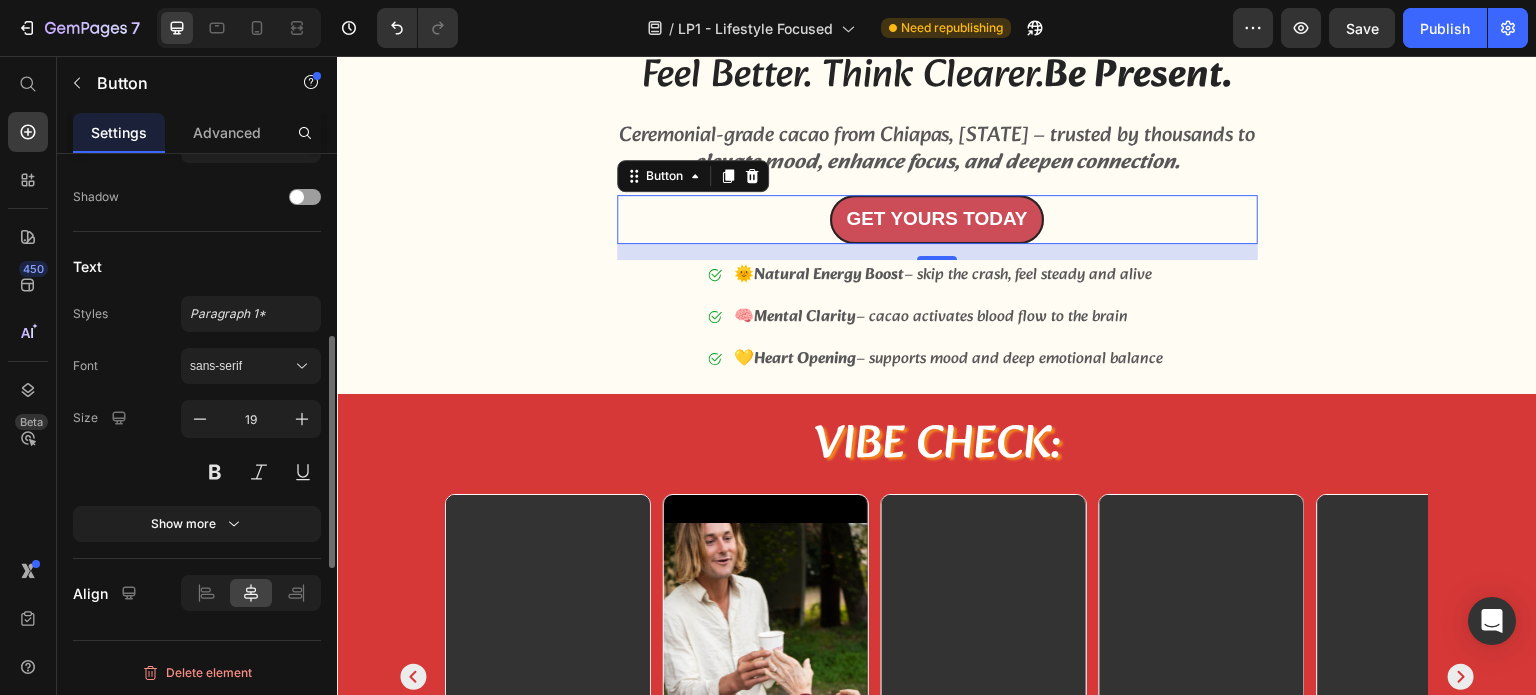 scroll, scrollTop: 777, scrollLeft: 0, axis: vertical 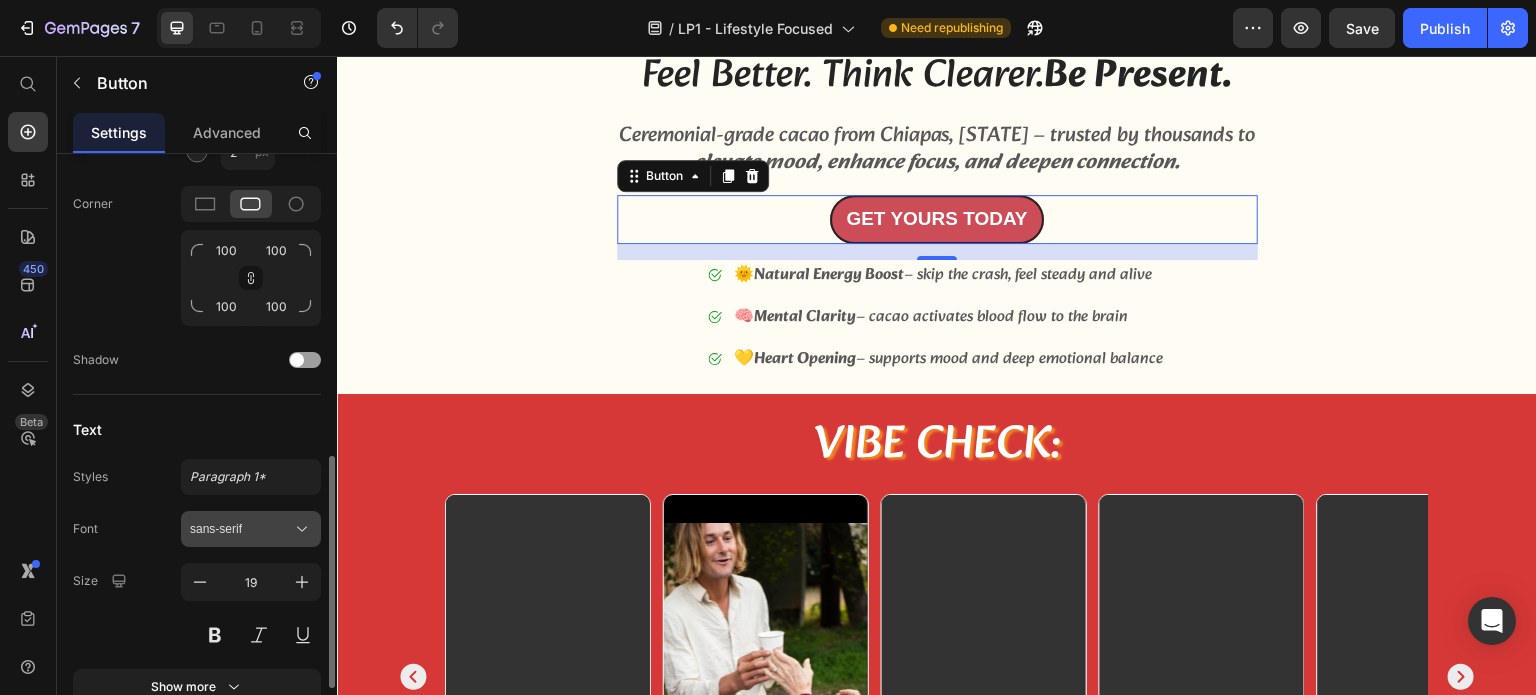 click on "sans-serif" at bounding box center [241, 529] 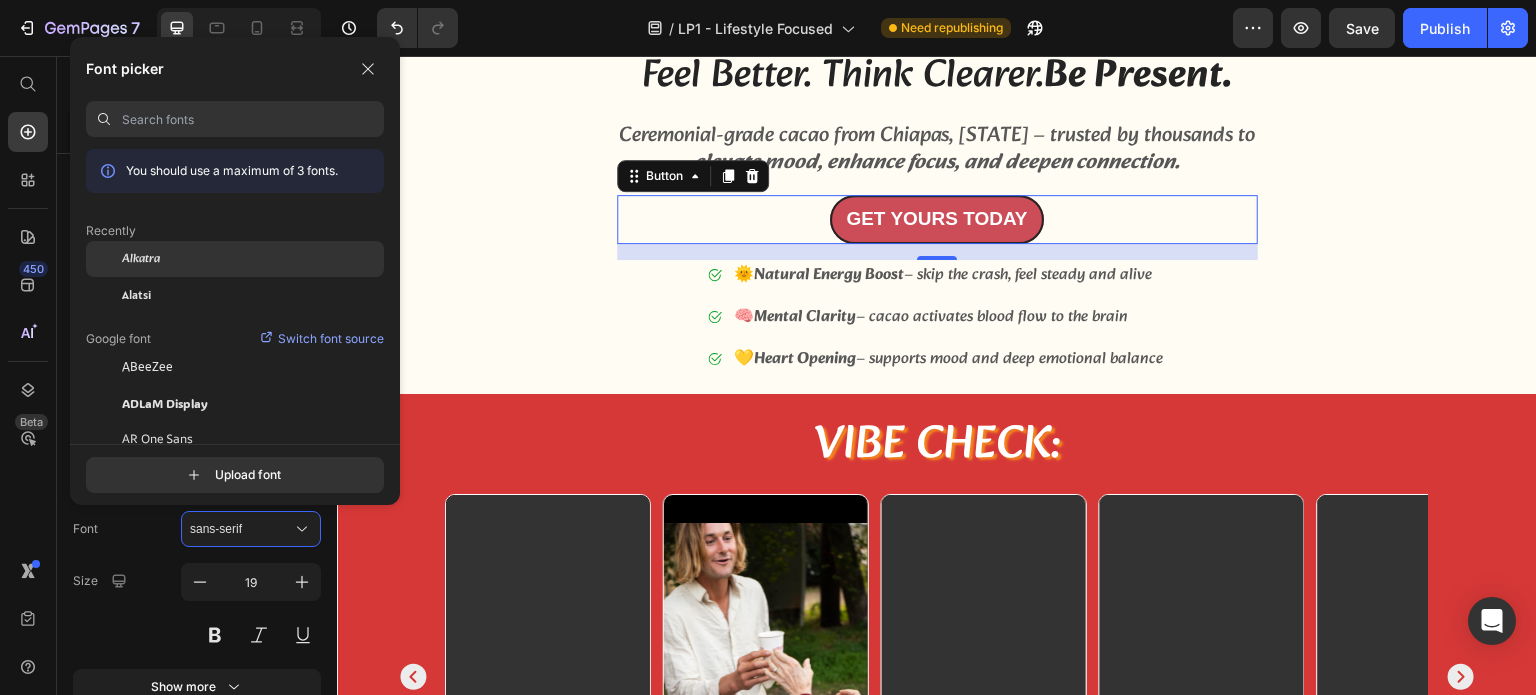 click on "Alkatra" 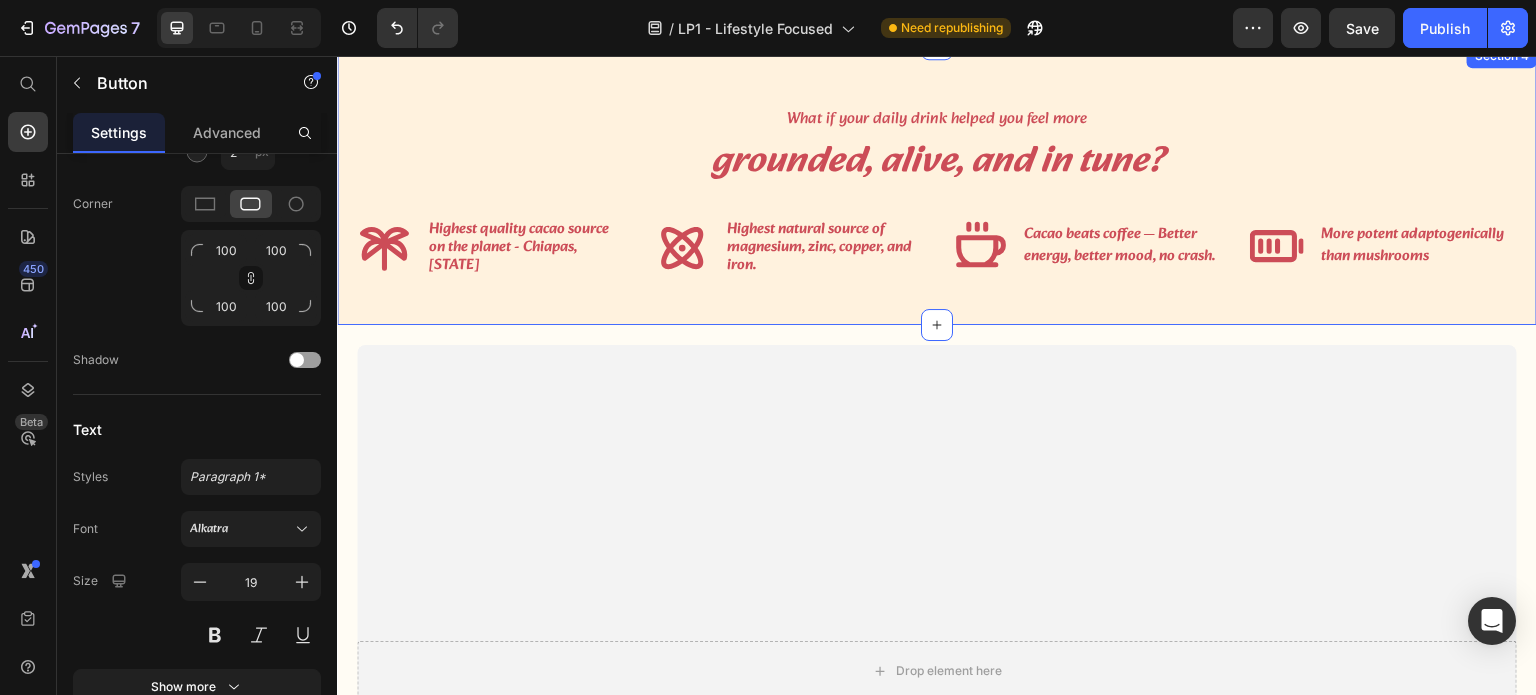 scroll, scrollTop: 2324, scrollLeft: 0, axis: vertical 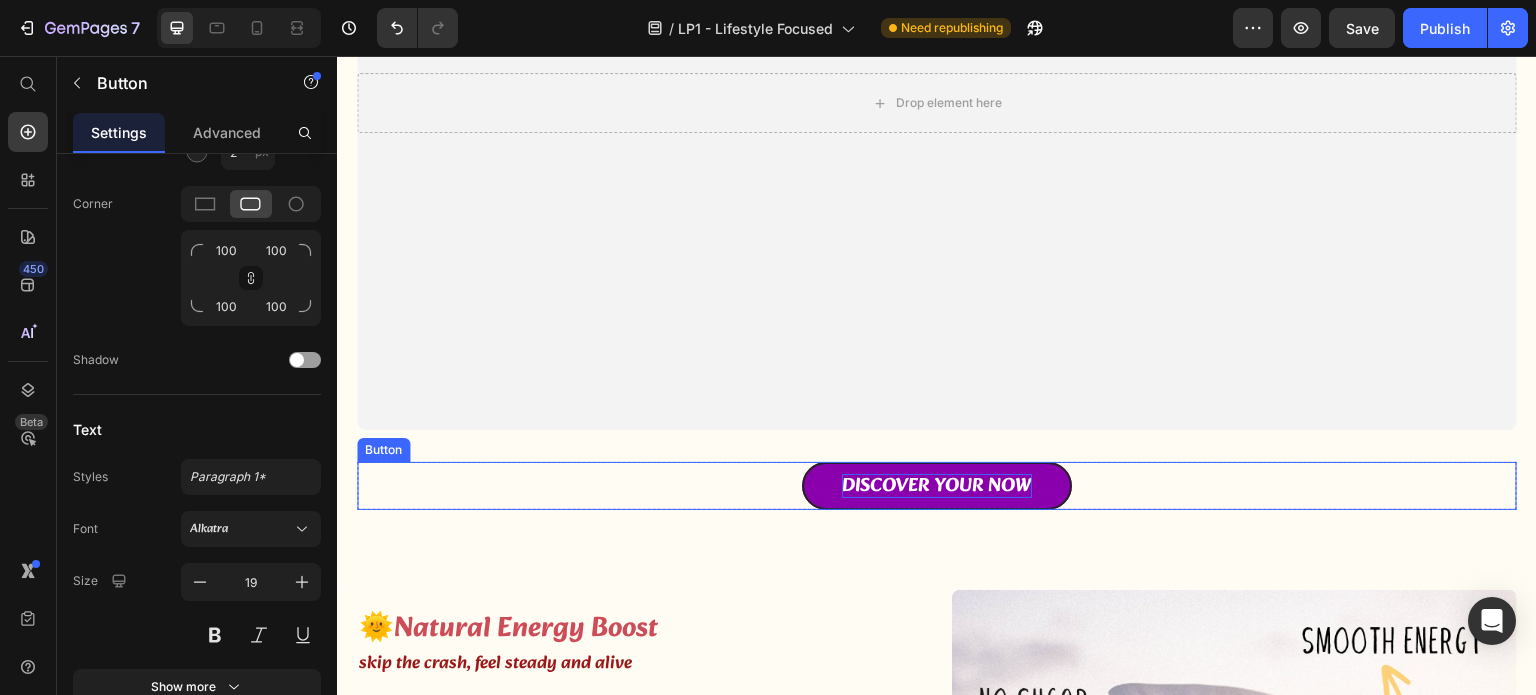 click on "DISCOVER YOUR NOW" at bounding box center [937, 486] 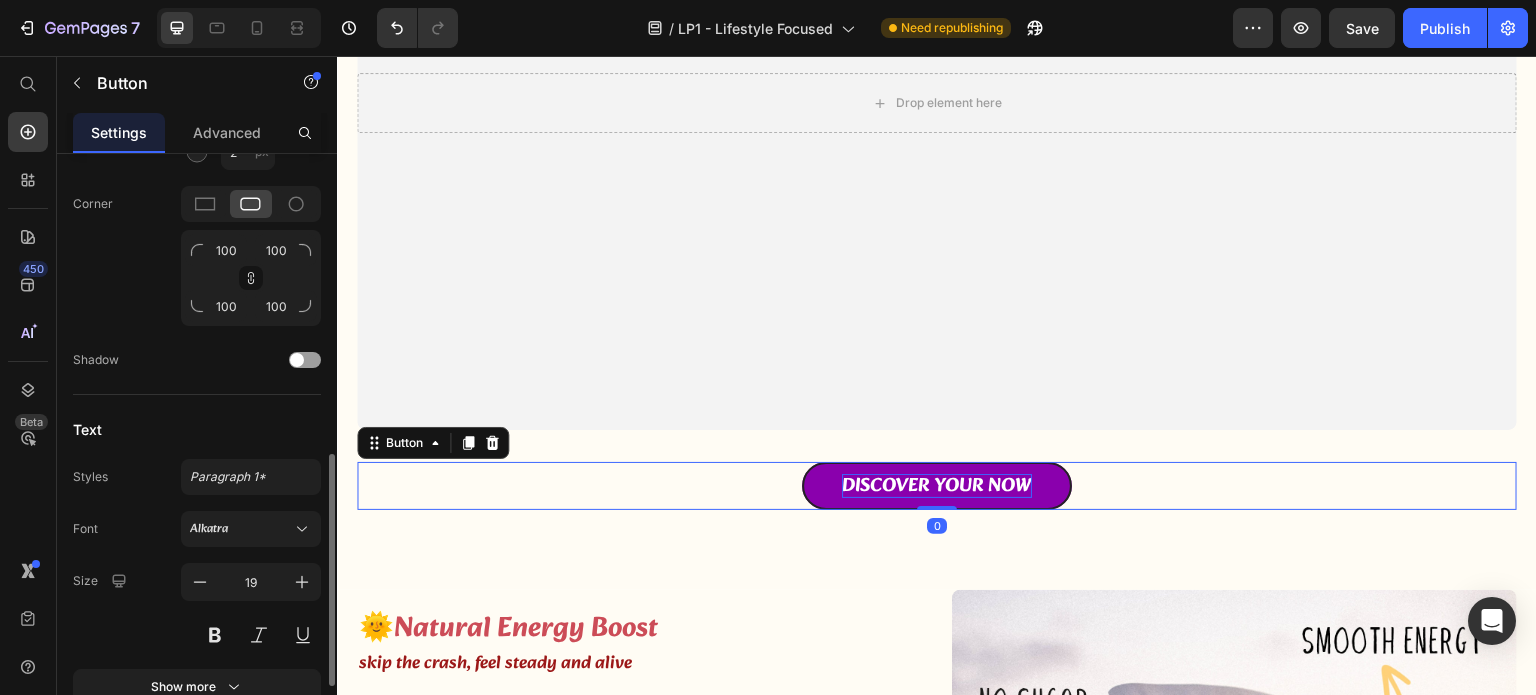 scroll, scrollTop: 776, scrollLeft: 0, axis: vertical 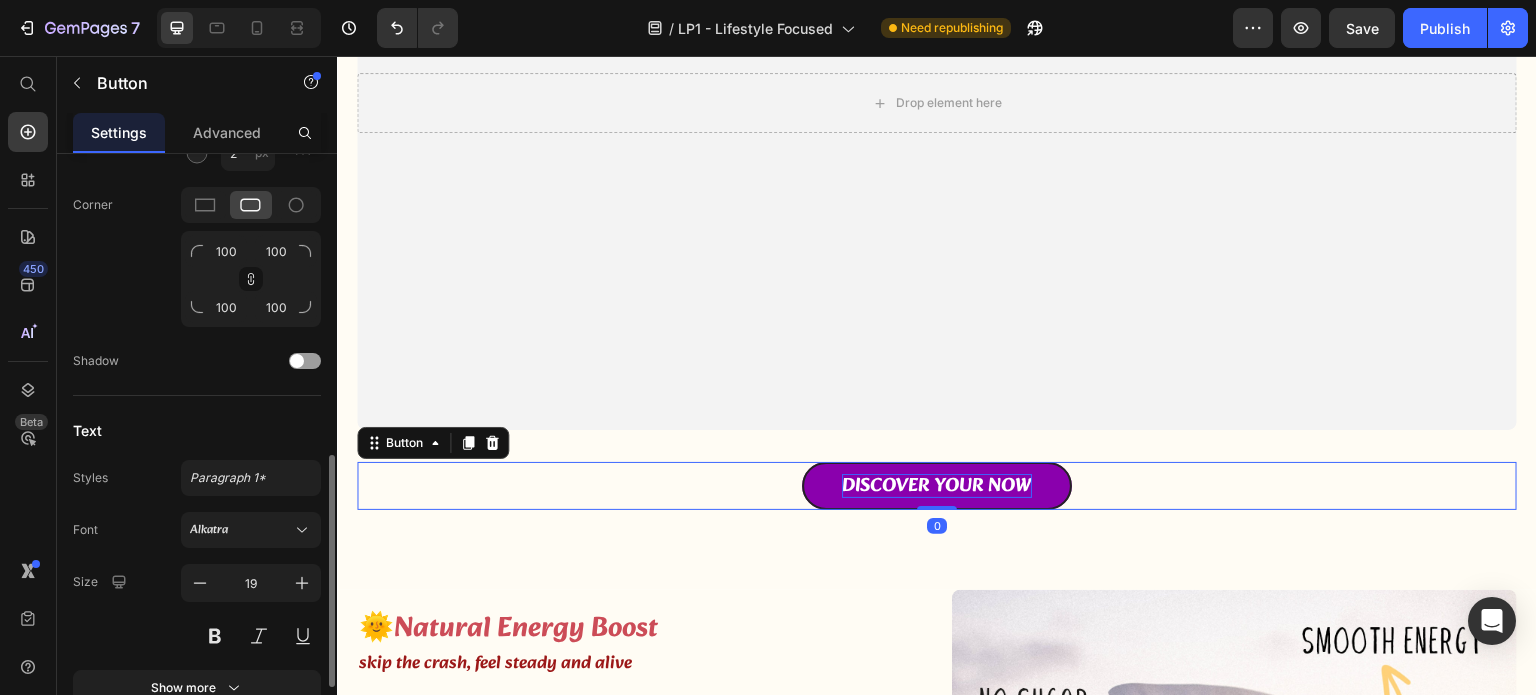 click on "DISCOVER YOUR NOW" at bounding box center [937, 486] 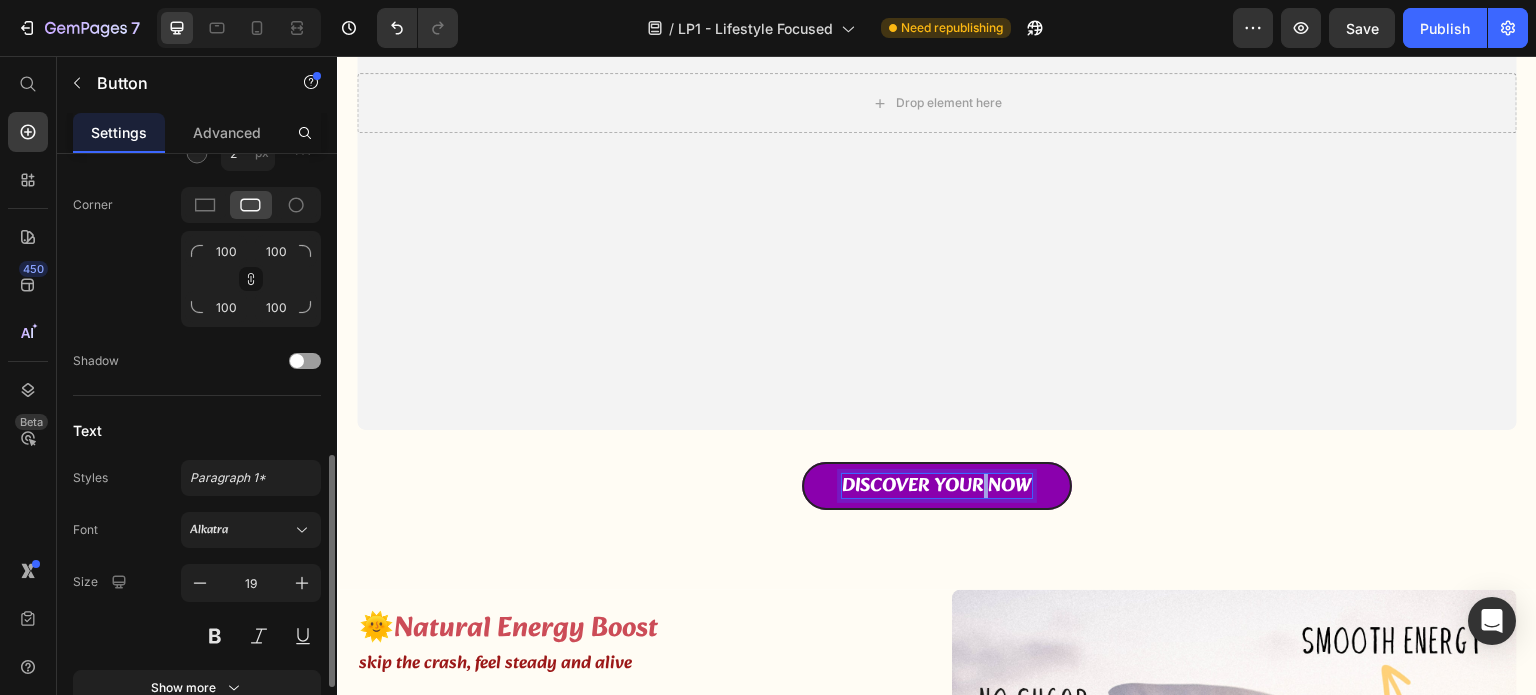click on "DISCOVER YOUR NOW" at bounding box center [937, 486] 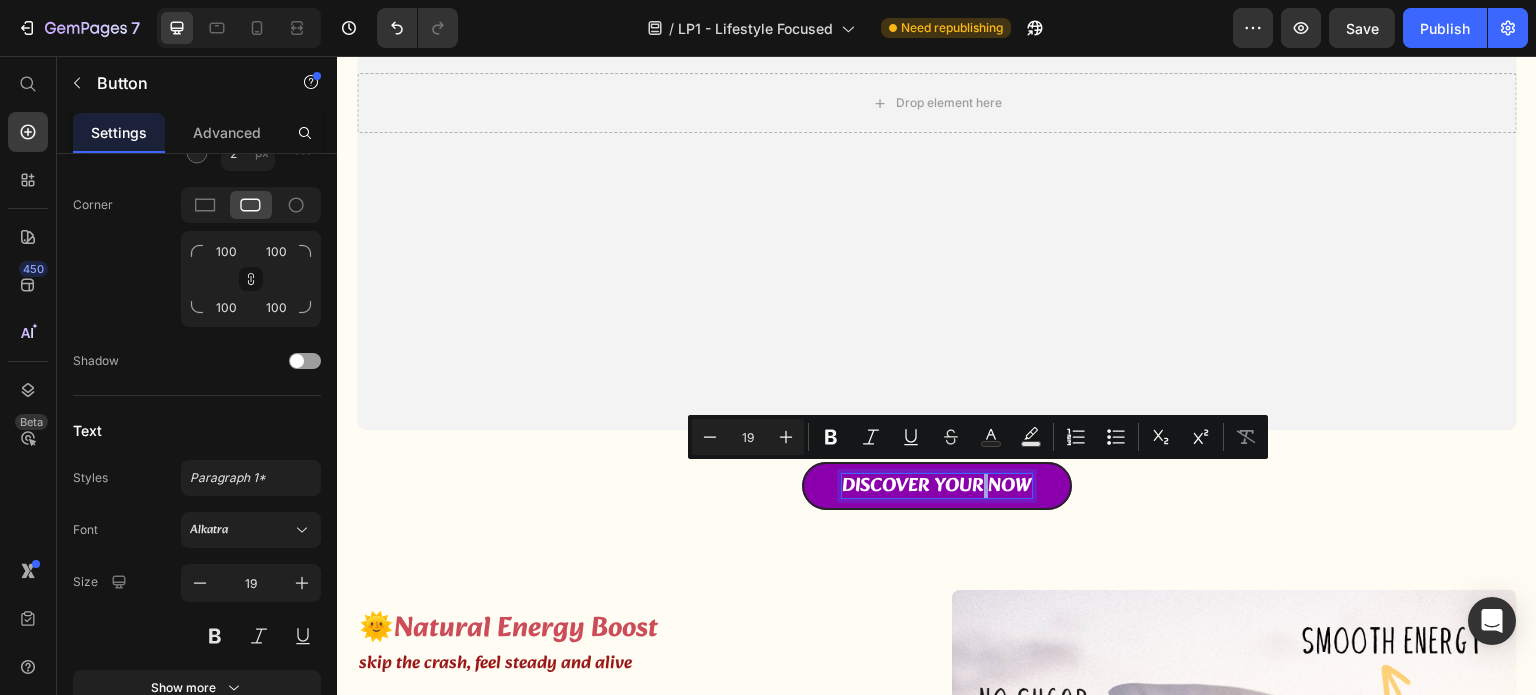 click on "DISCOVER YOUR NOW" at bounding box center [937, 486] 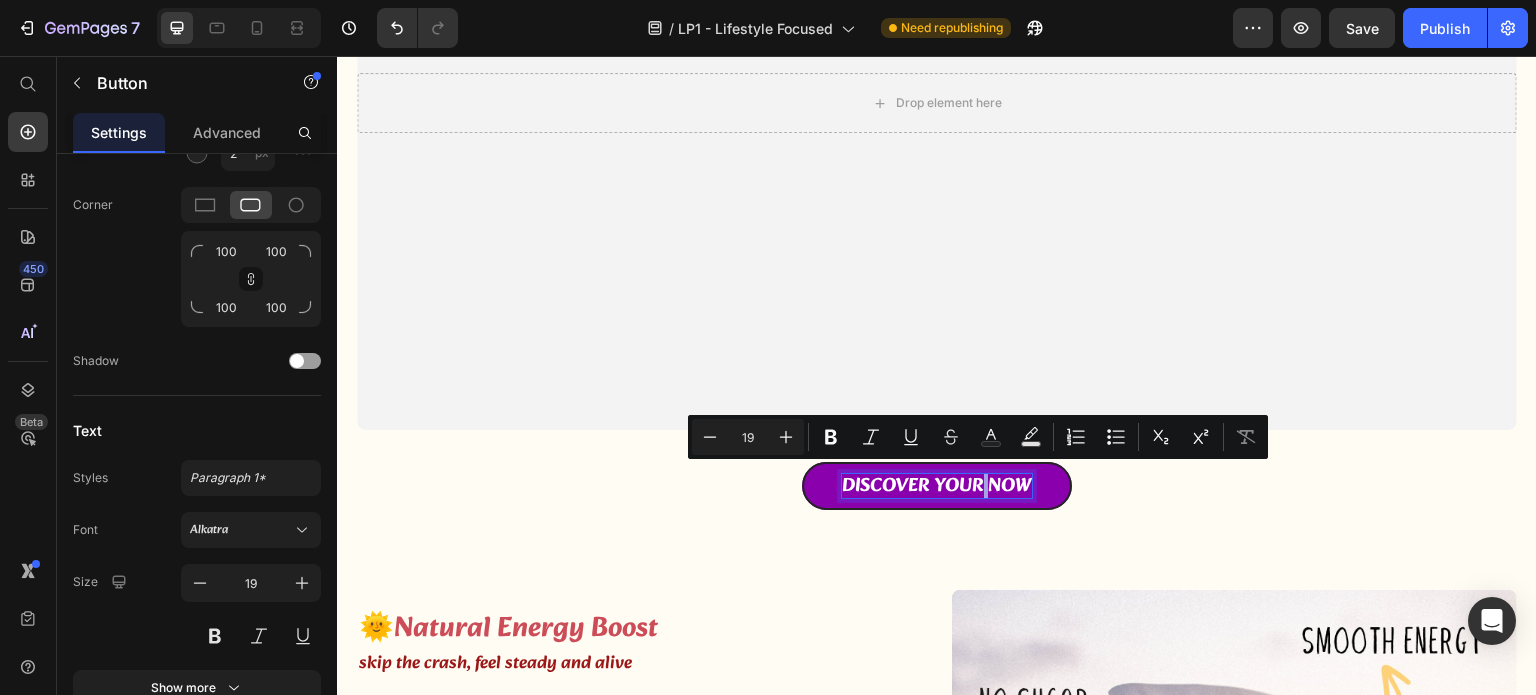 click on "DISCOVER YOUR NOW" at bounding box center [937, 486] 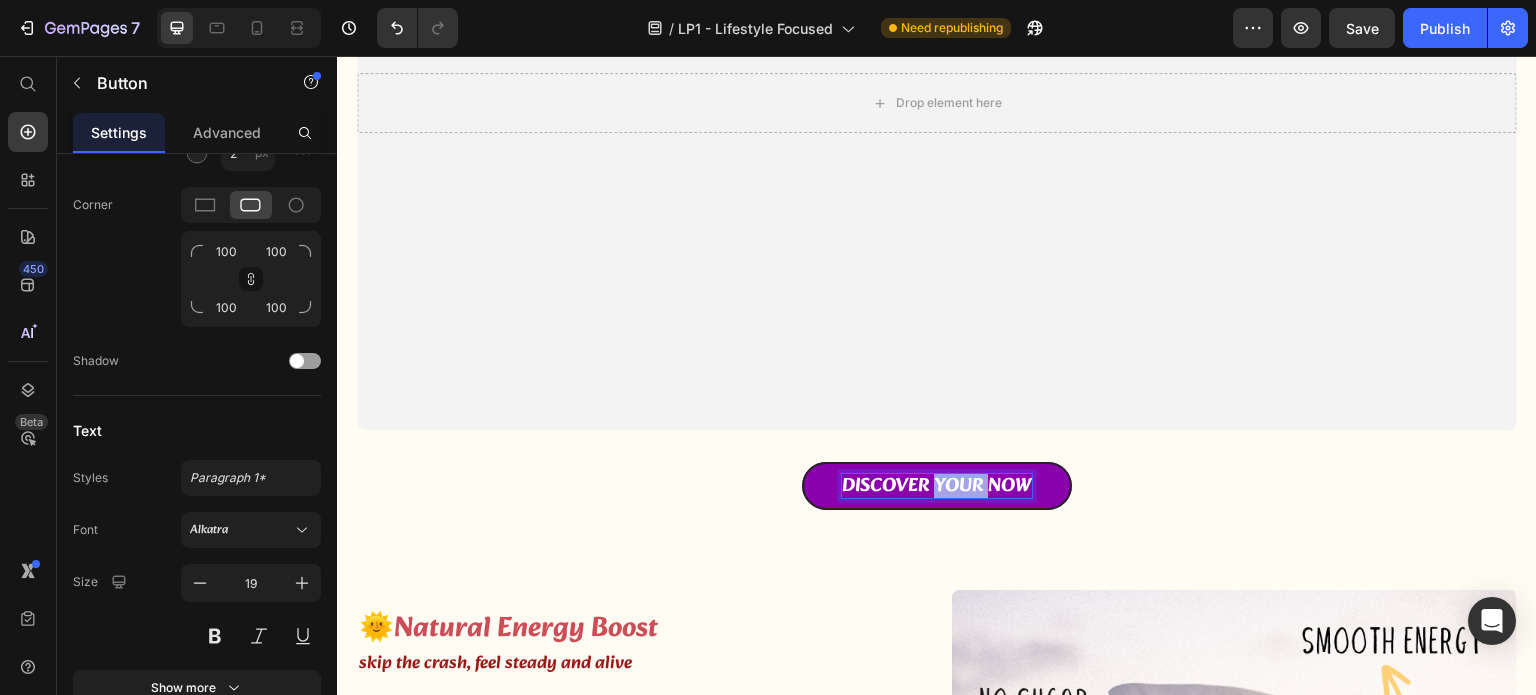 drag, startPoint x: 928, startPoint y: 480, endPoint x: 982, endPoint y: 483, distance: 54.08327 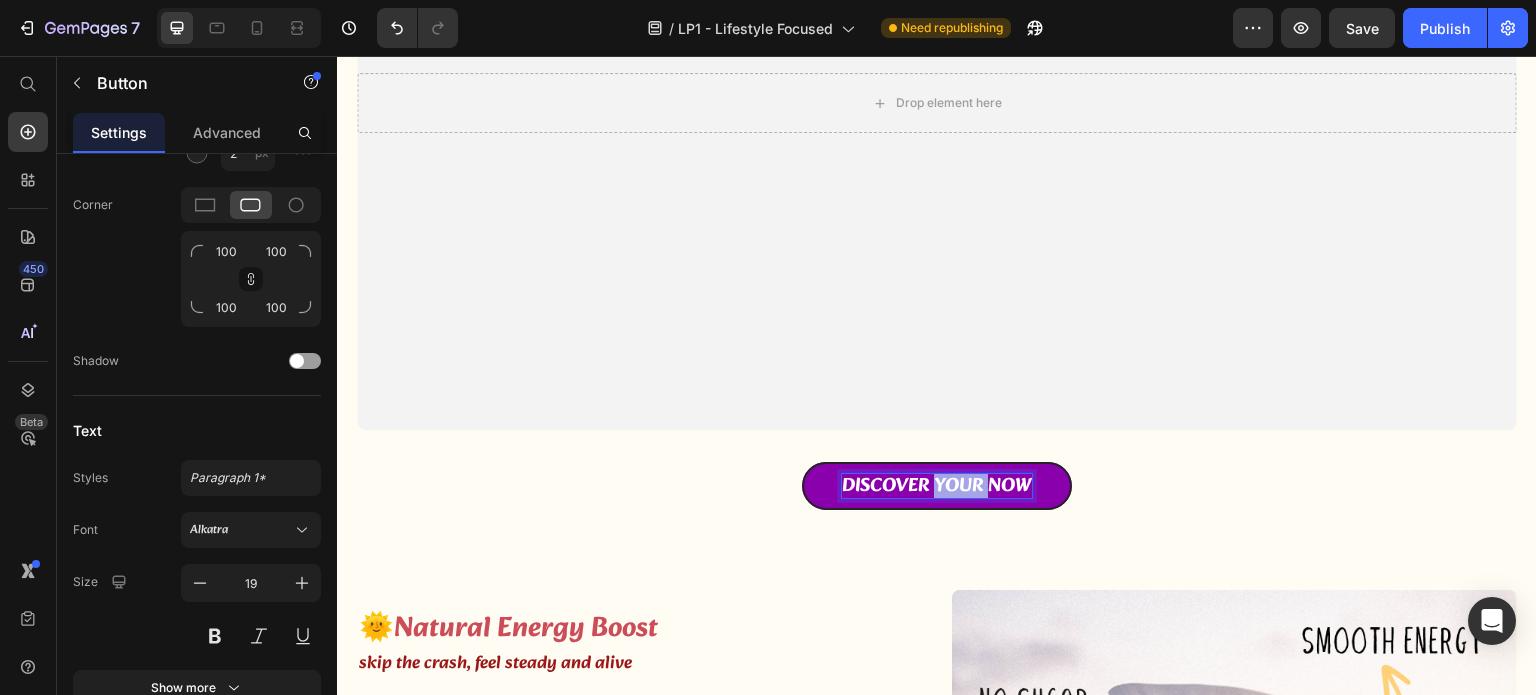 click on "DISCOVER YOUR NOW" at bounding box center [937, 486] 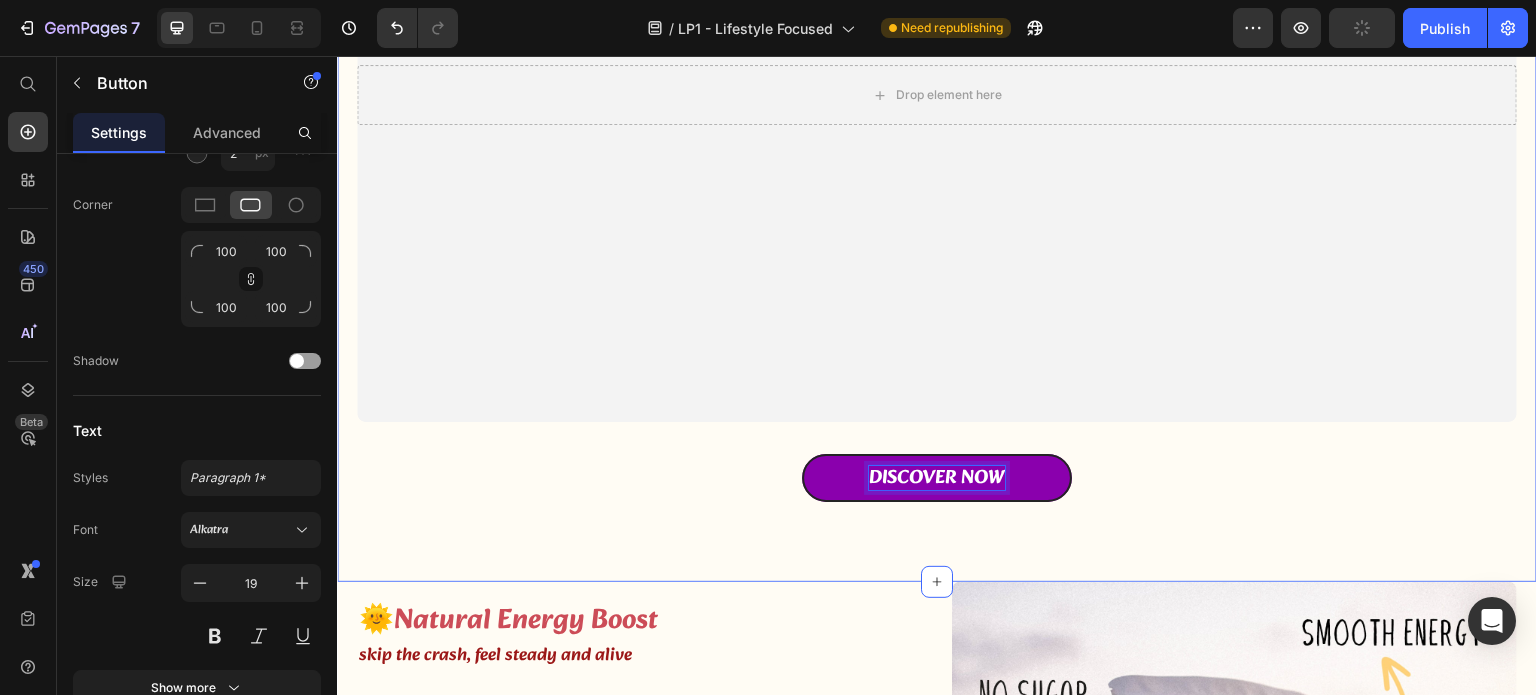 scroll, scrollTop: 2332, scrollLeft: 0, axis: vertical 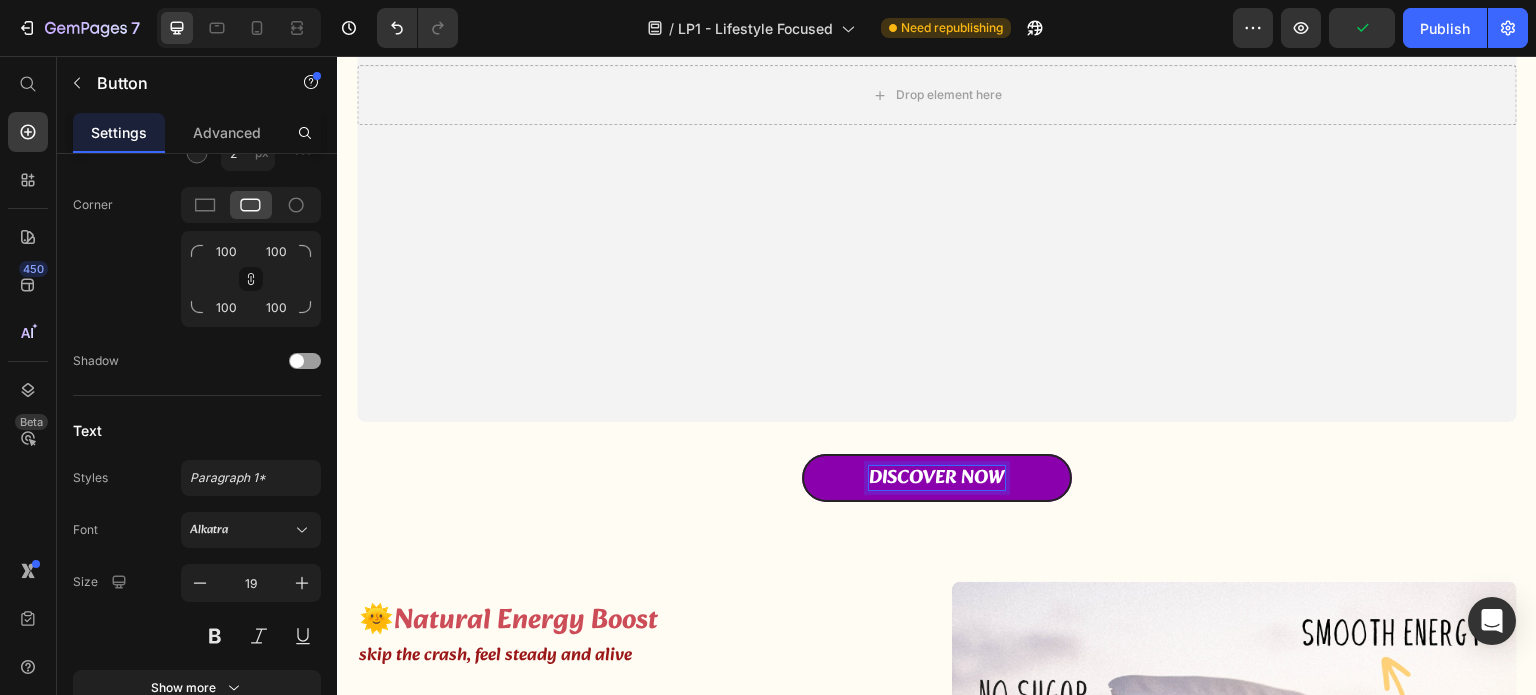 click on "DISCOVER NOW" at bounding box center (937, 478) 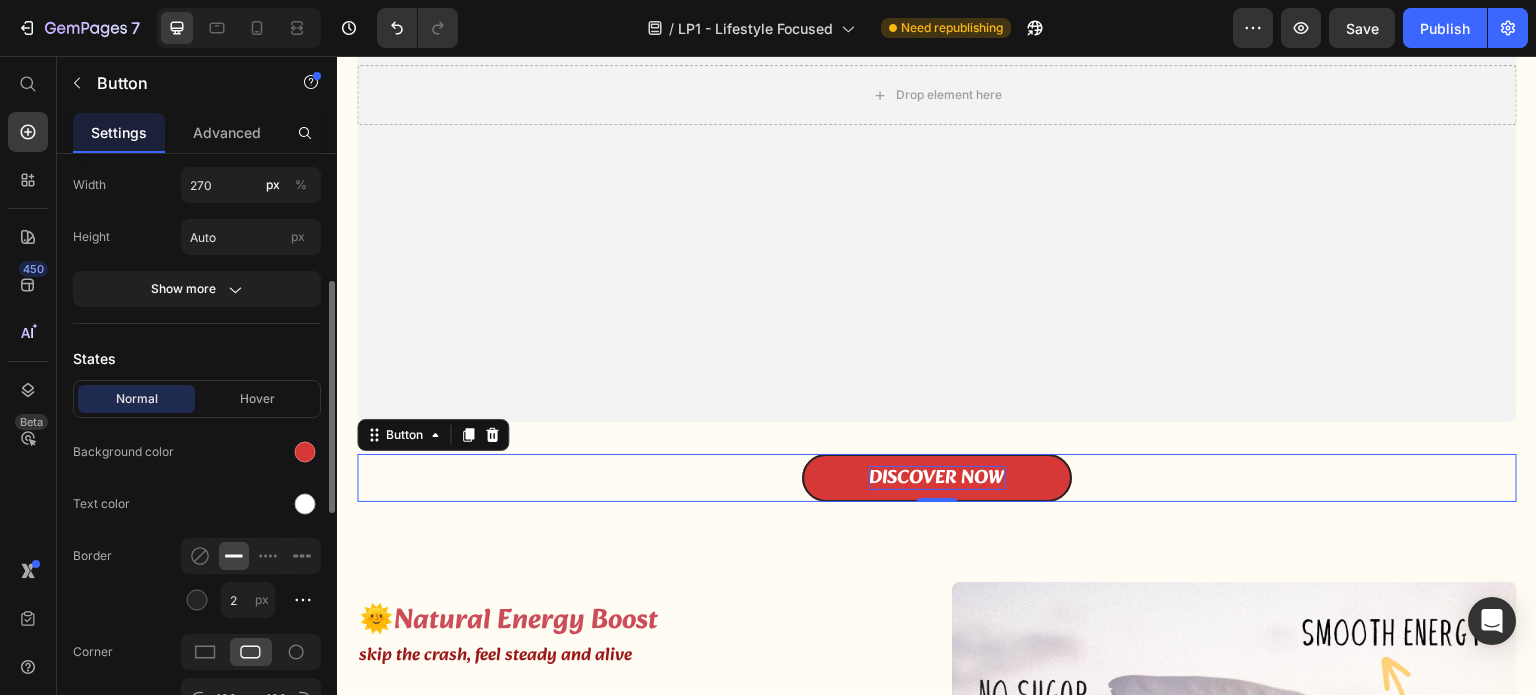 scroll, scrollTop: 328, scrollLeft: 0, axis: vertical 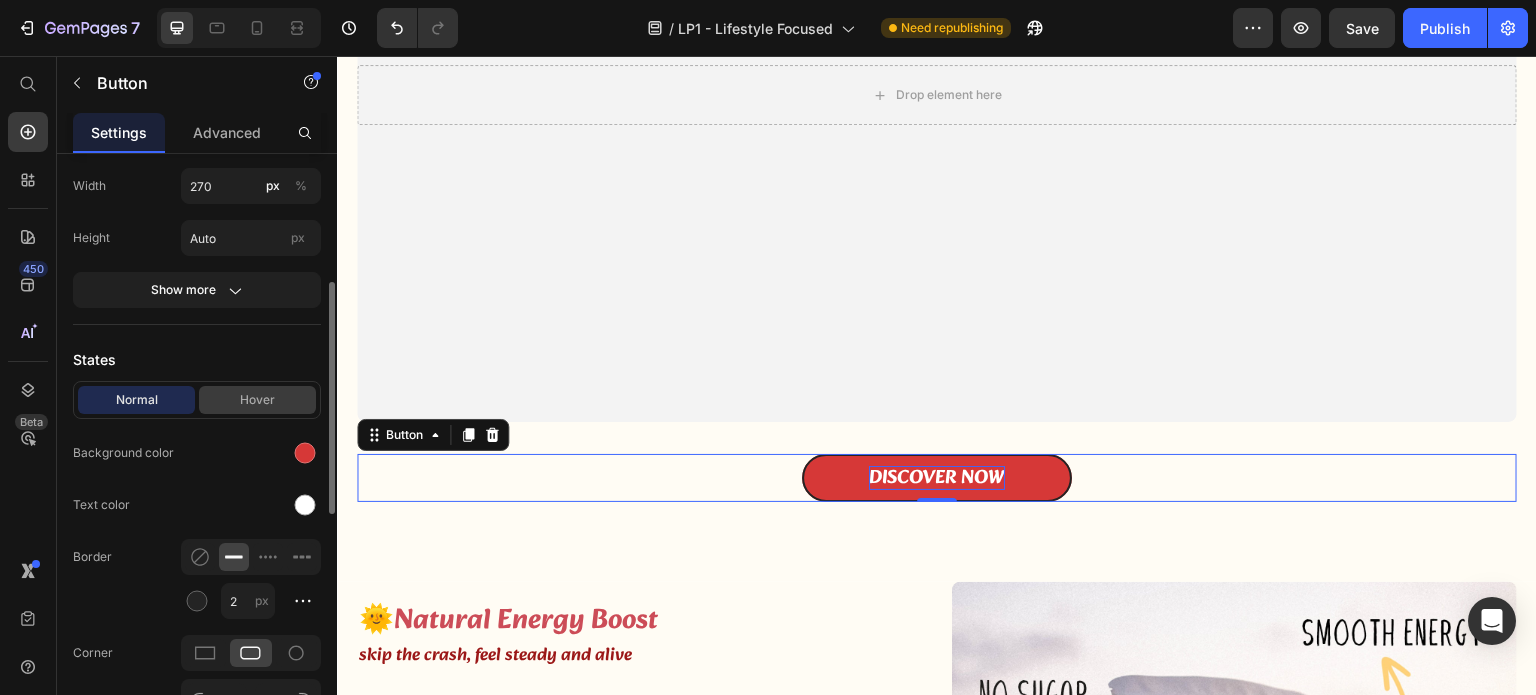click on "Hover" at bounding box center [257, 400] 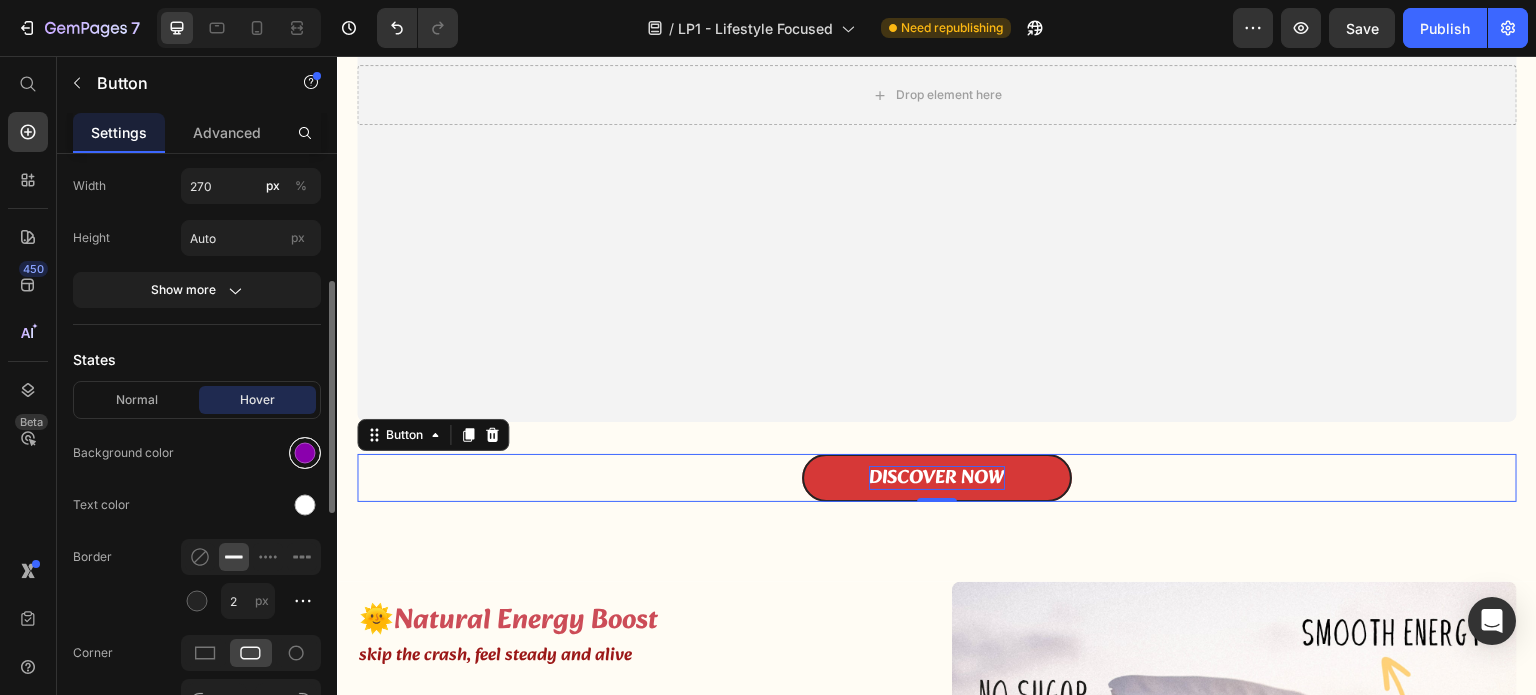 click at bounding box center [305, 453] 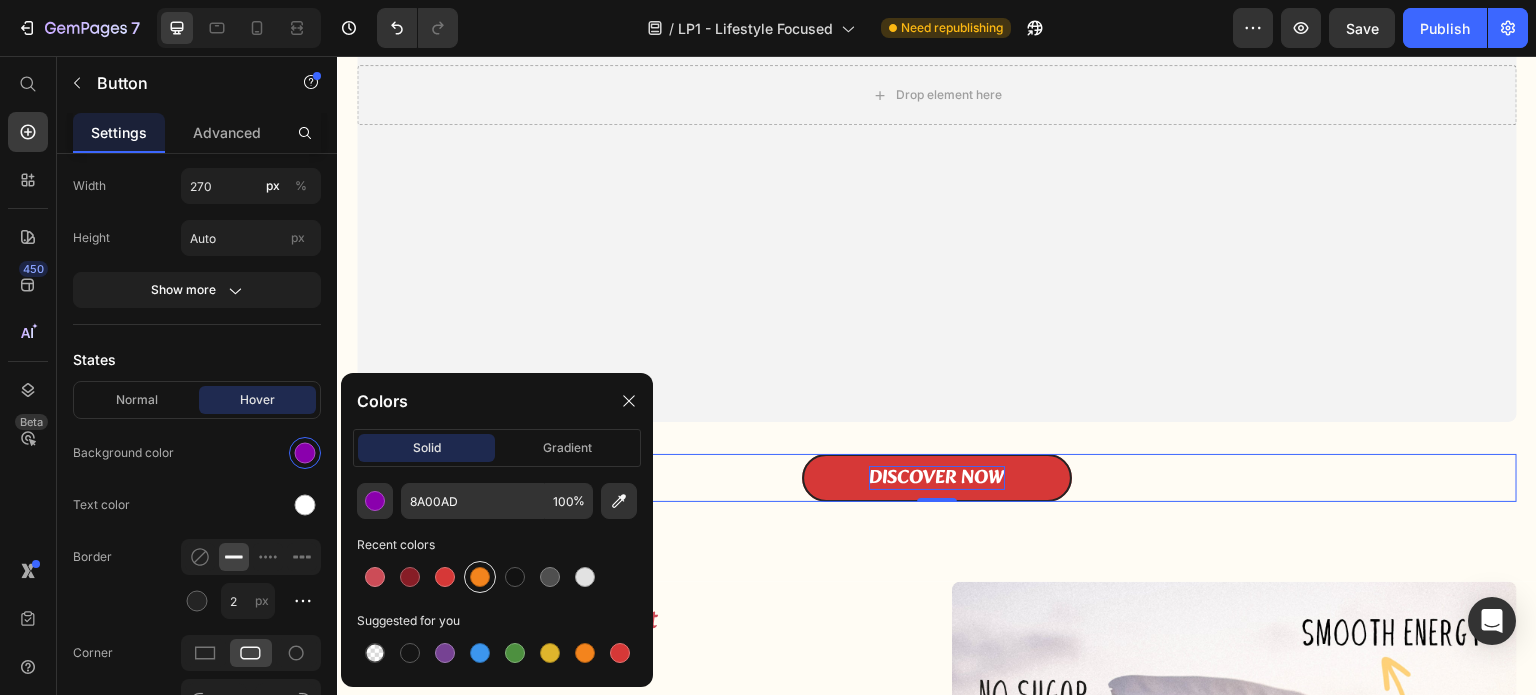click at bounding box center (480, 577) 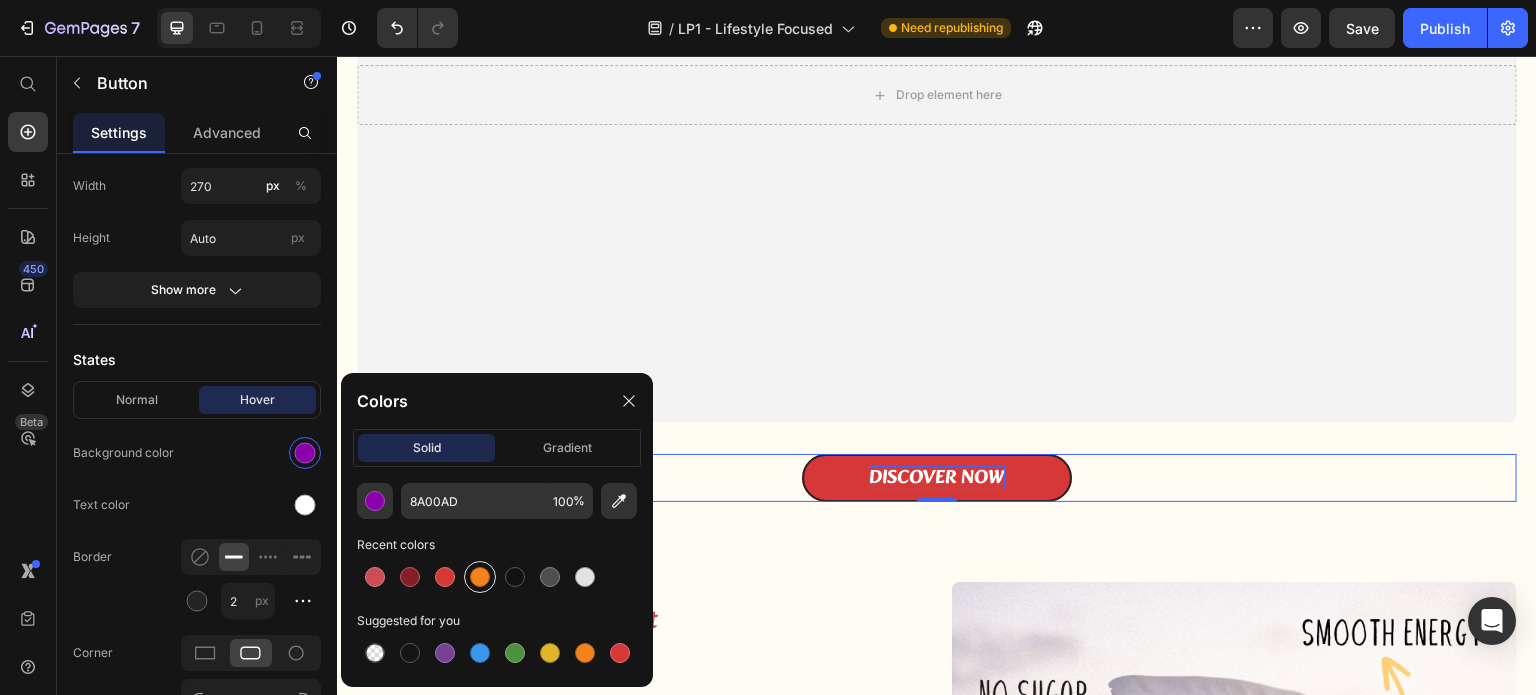 type on "F3841D" 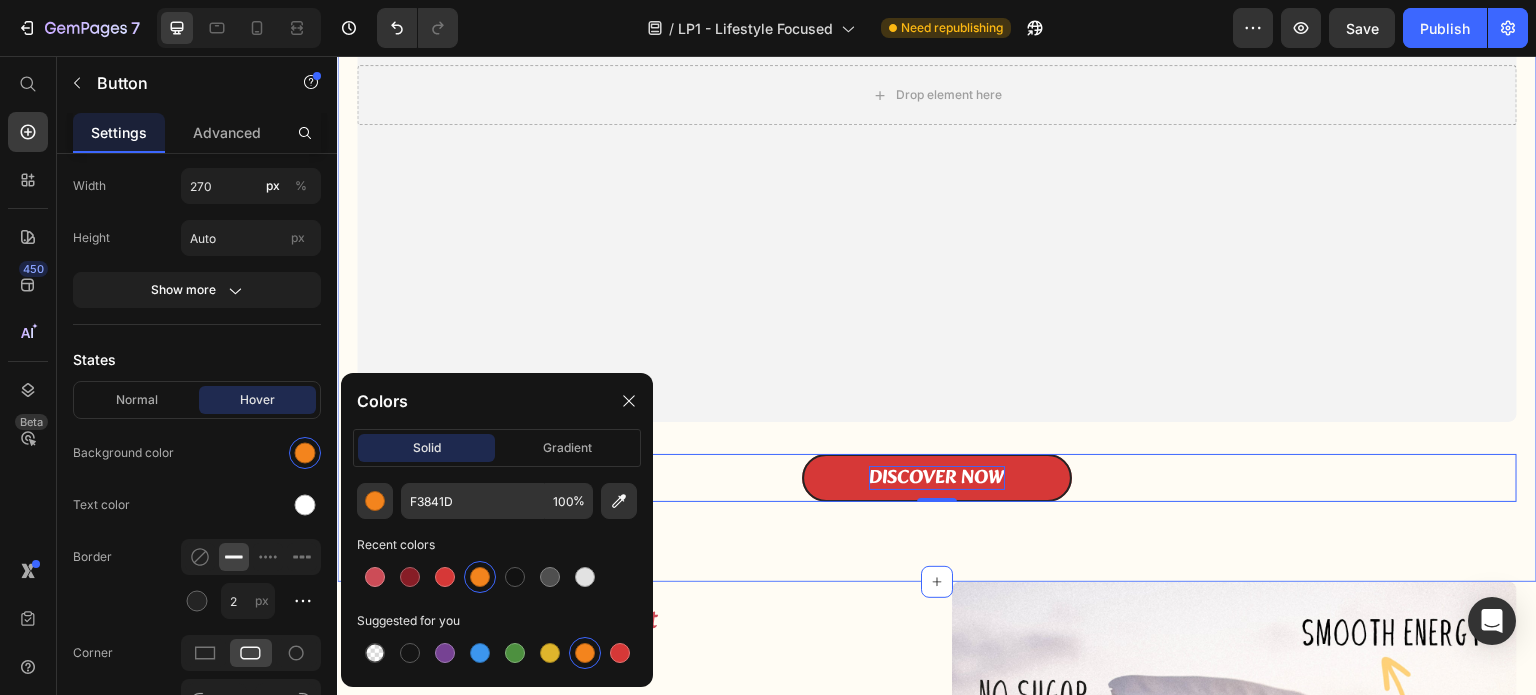 click on "Drop element here Hero Banner CHOCOLATE IS ACTUALLY HEALTHY FOR YOU! Text Block DISCOVER NOW Button   0 Row Section 5" at bounding box center (937, 165) 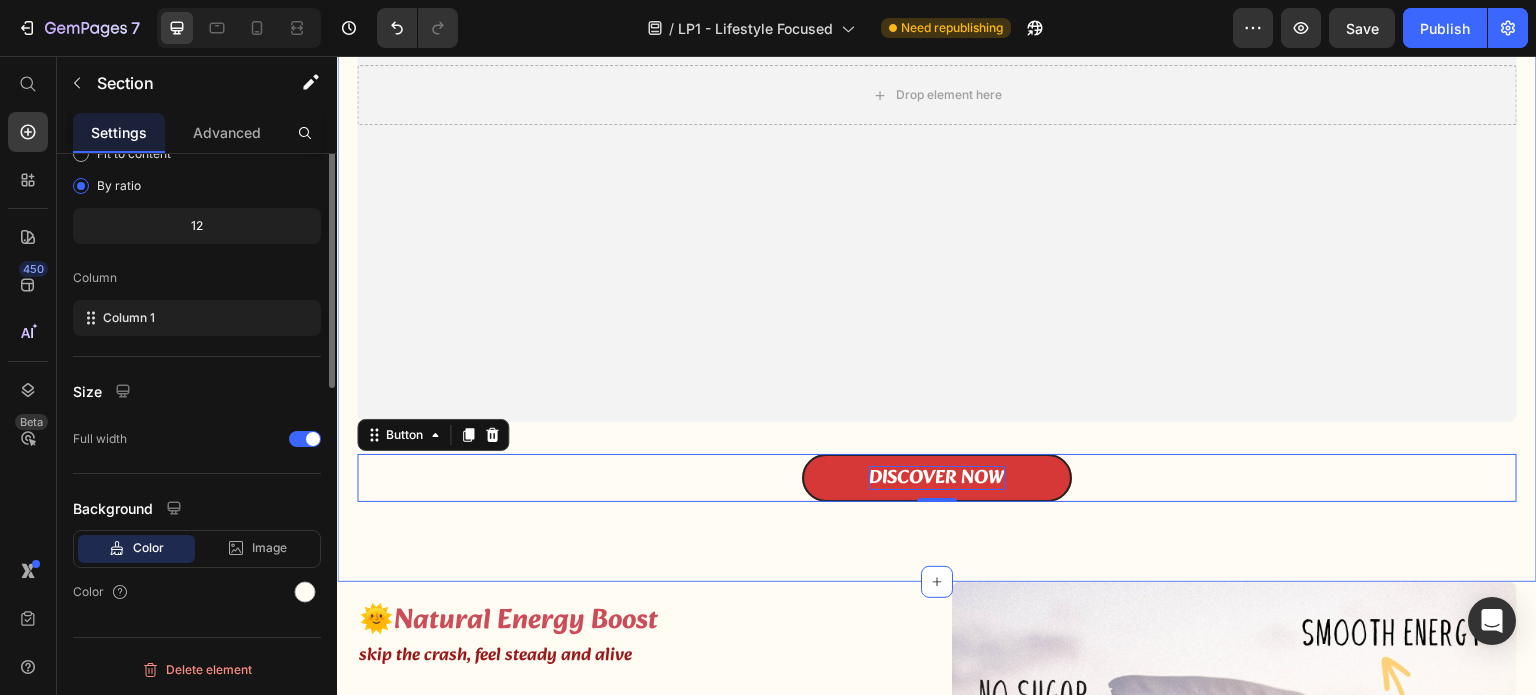scroll, scrollTop: 0, scrollLeft: 0, axis: both 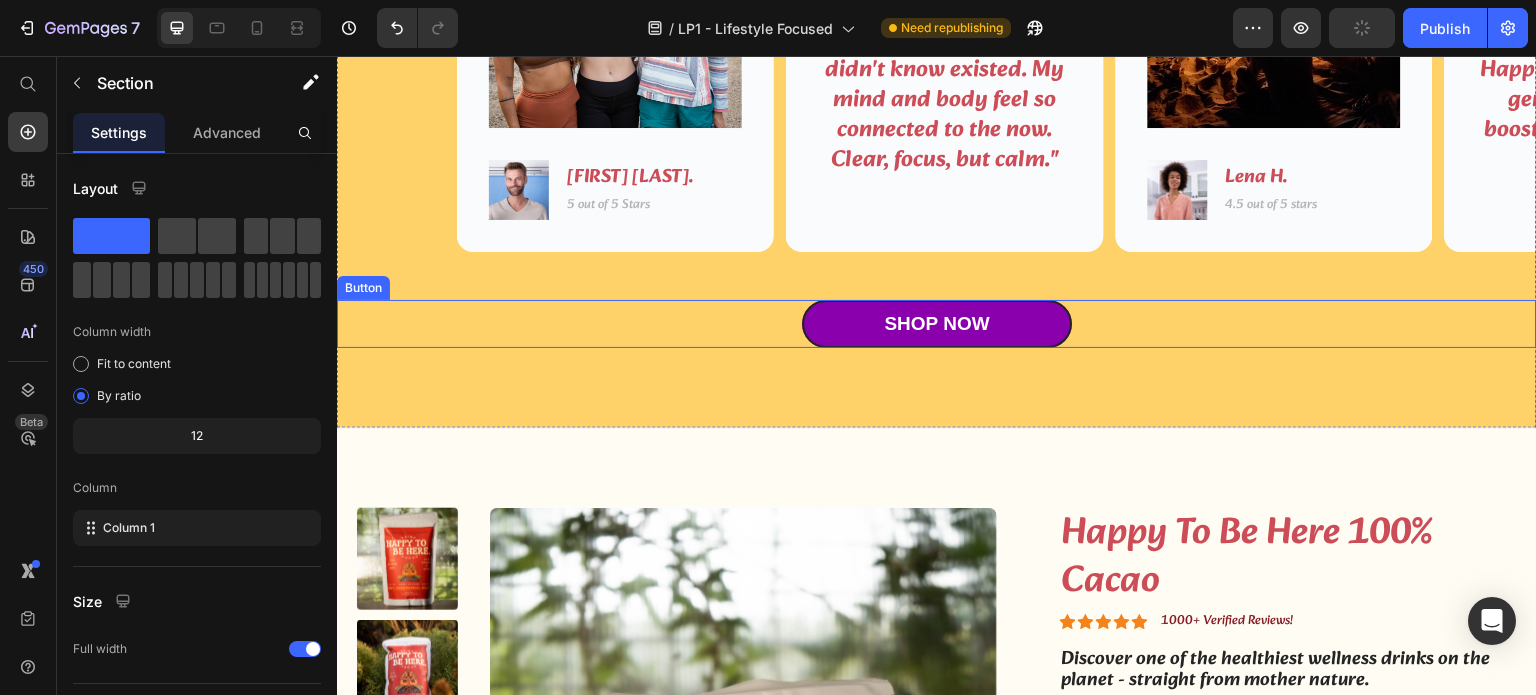 click on "Shop Now" at bounding box center (937, 324) 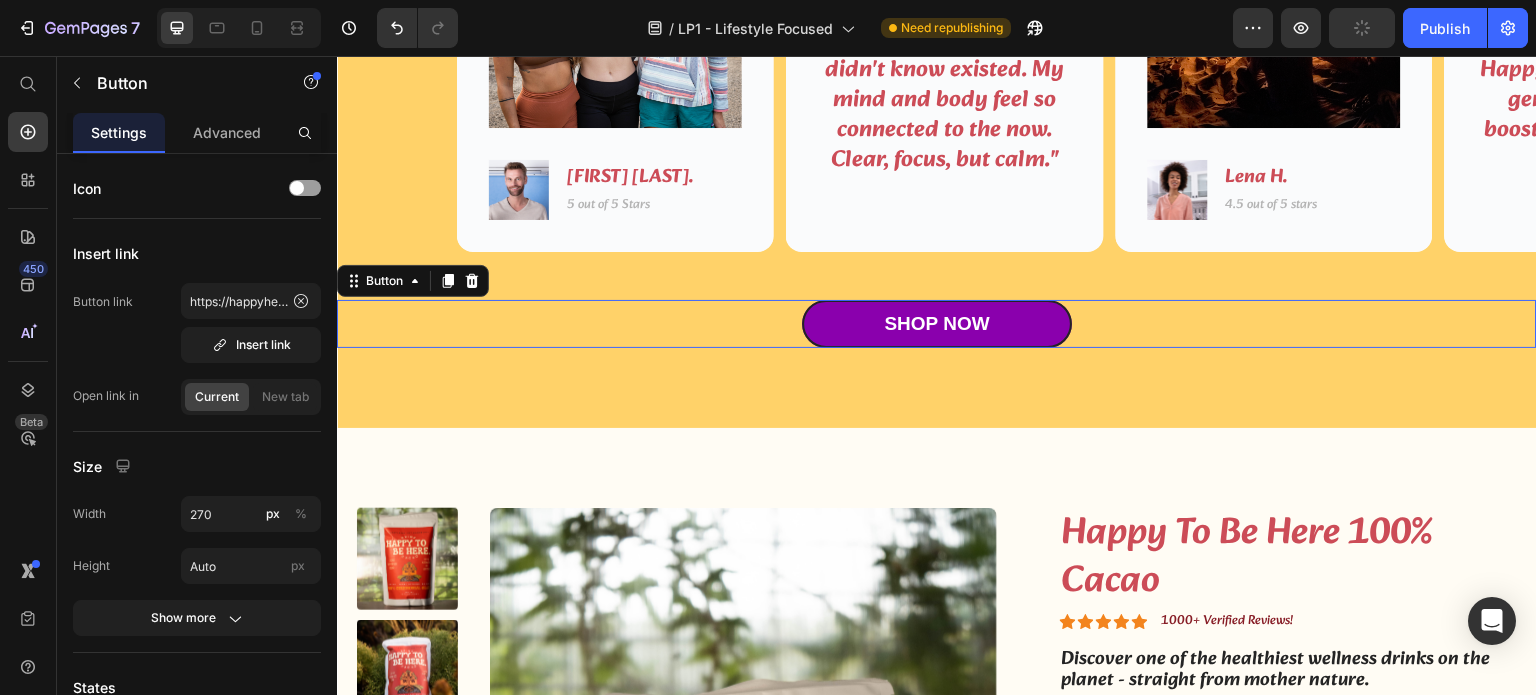 scroll, scrollTop: 6118, scrollLeft: 0, axis: vertical 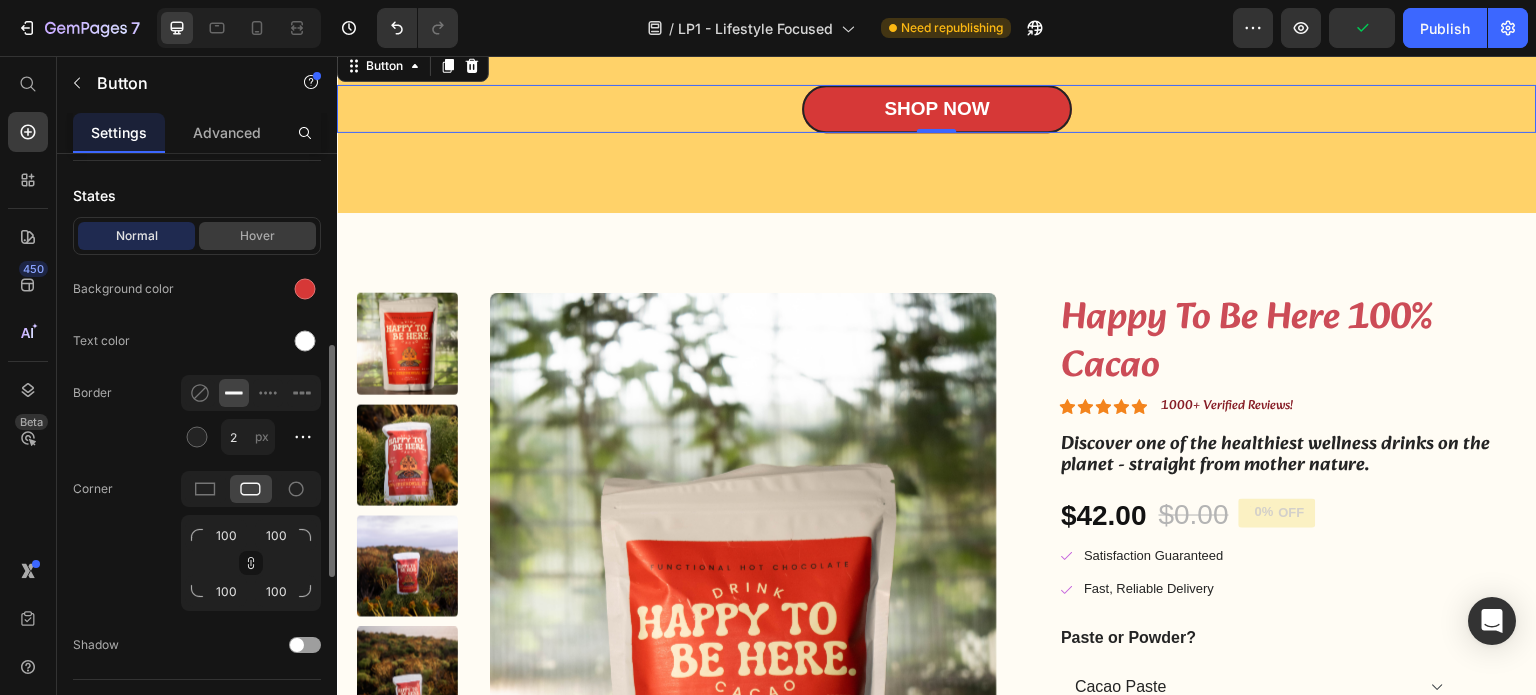 click on "Hover" at bounding box center (257, 236) 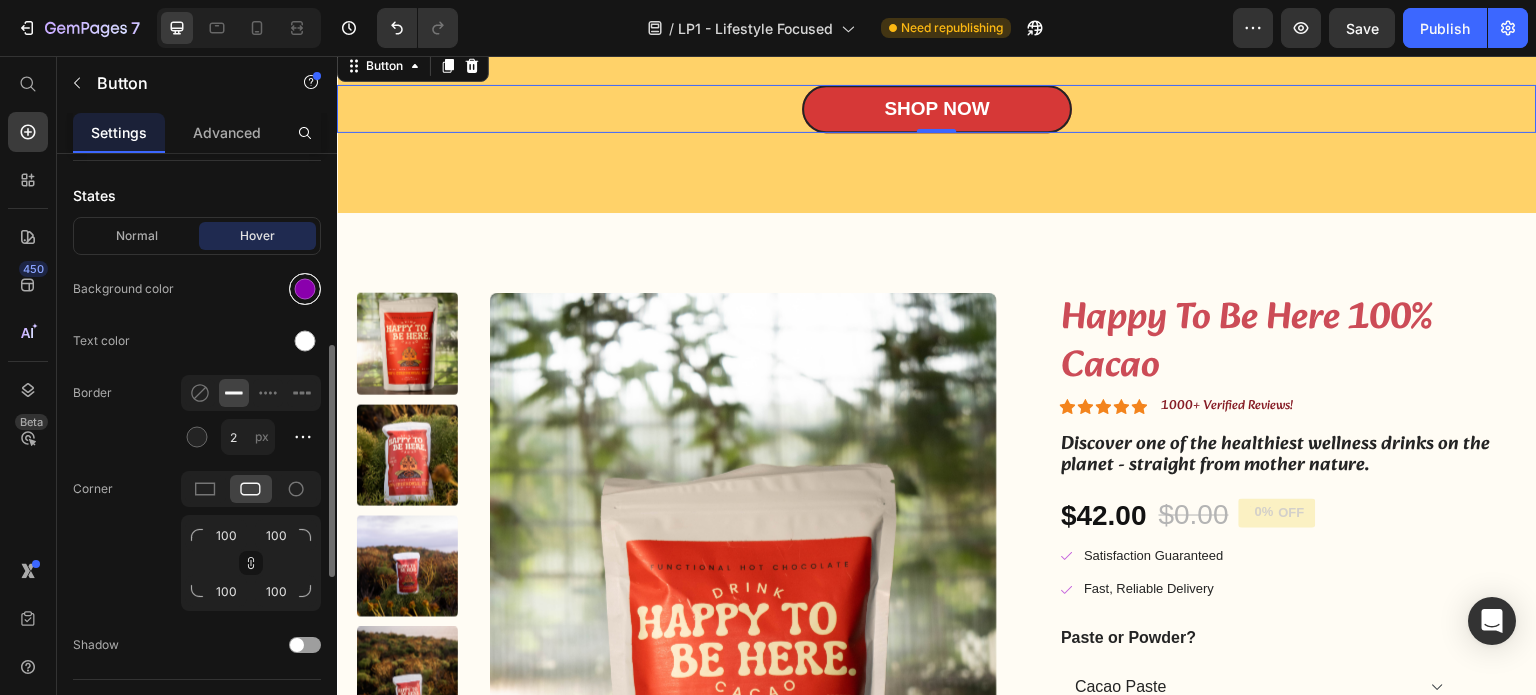 click at bounding box center [305, 289] 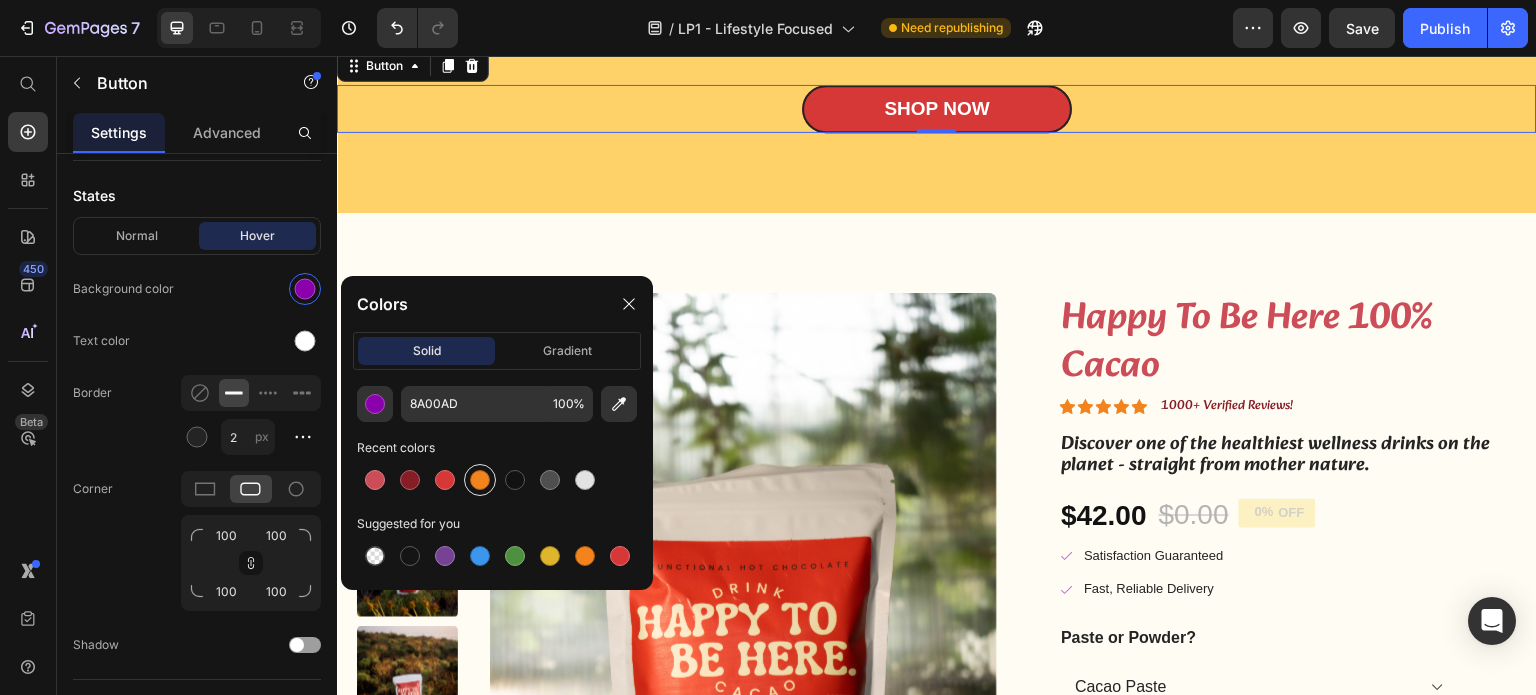 click at bounding box center (480, 480) 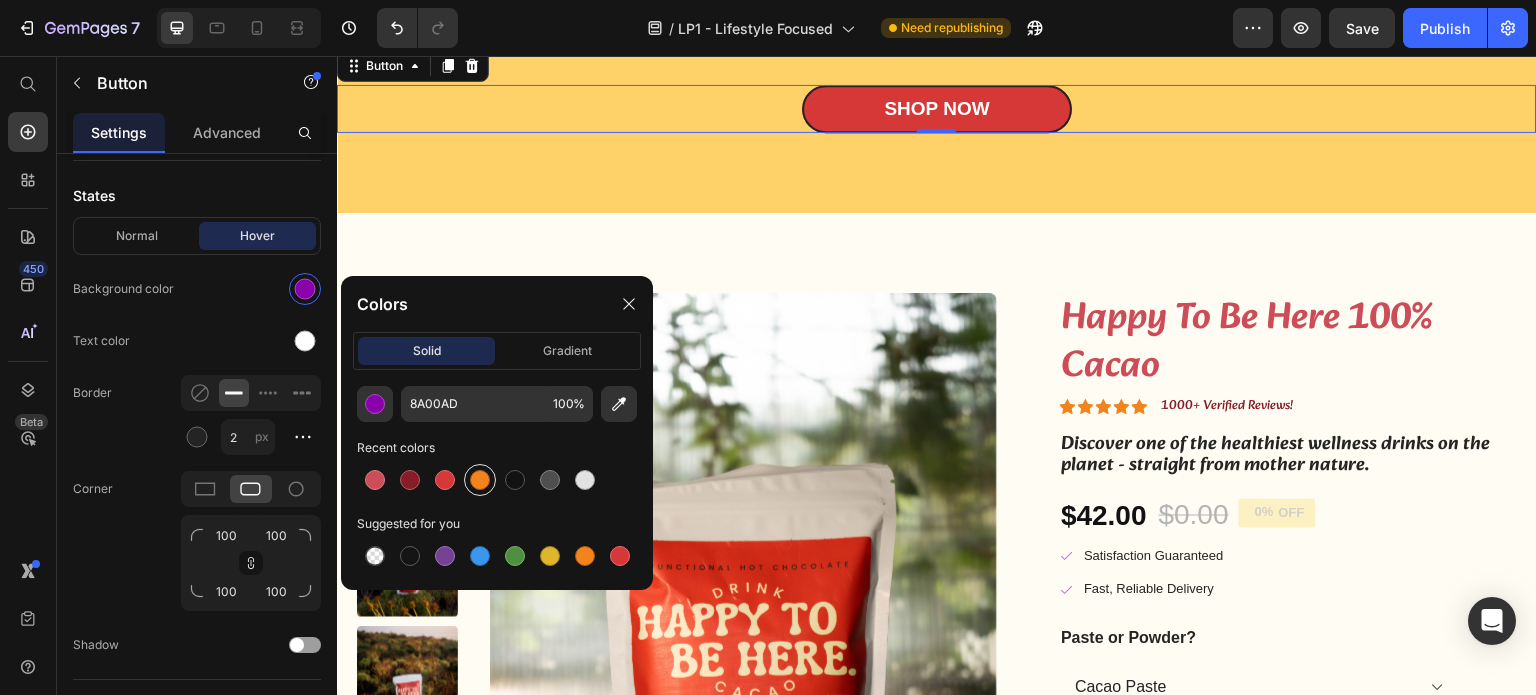 type on "F3841D" 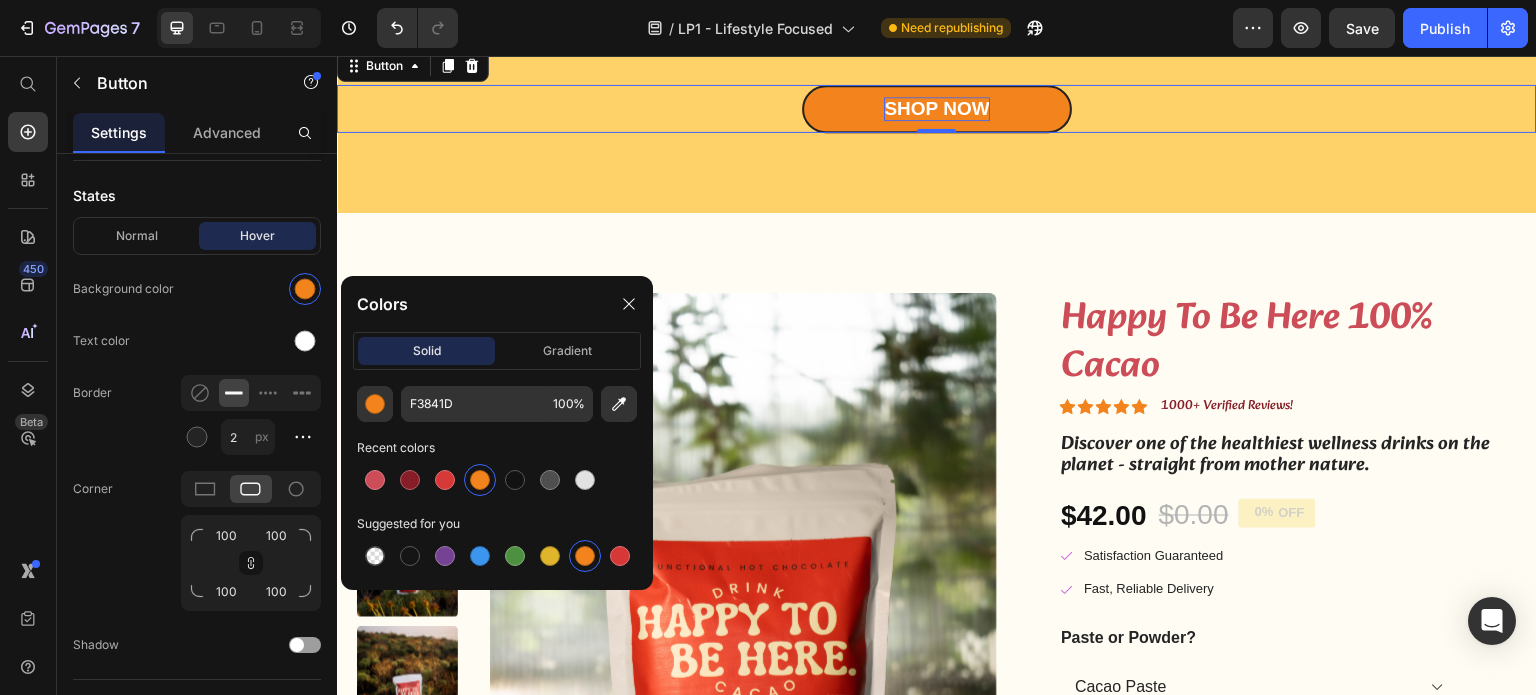click on "Shop Now" at bounding box center (936, 109) 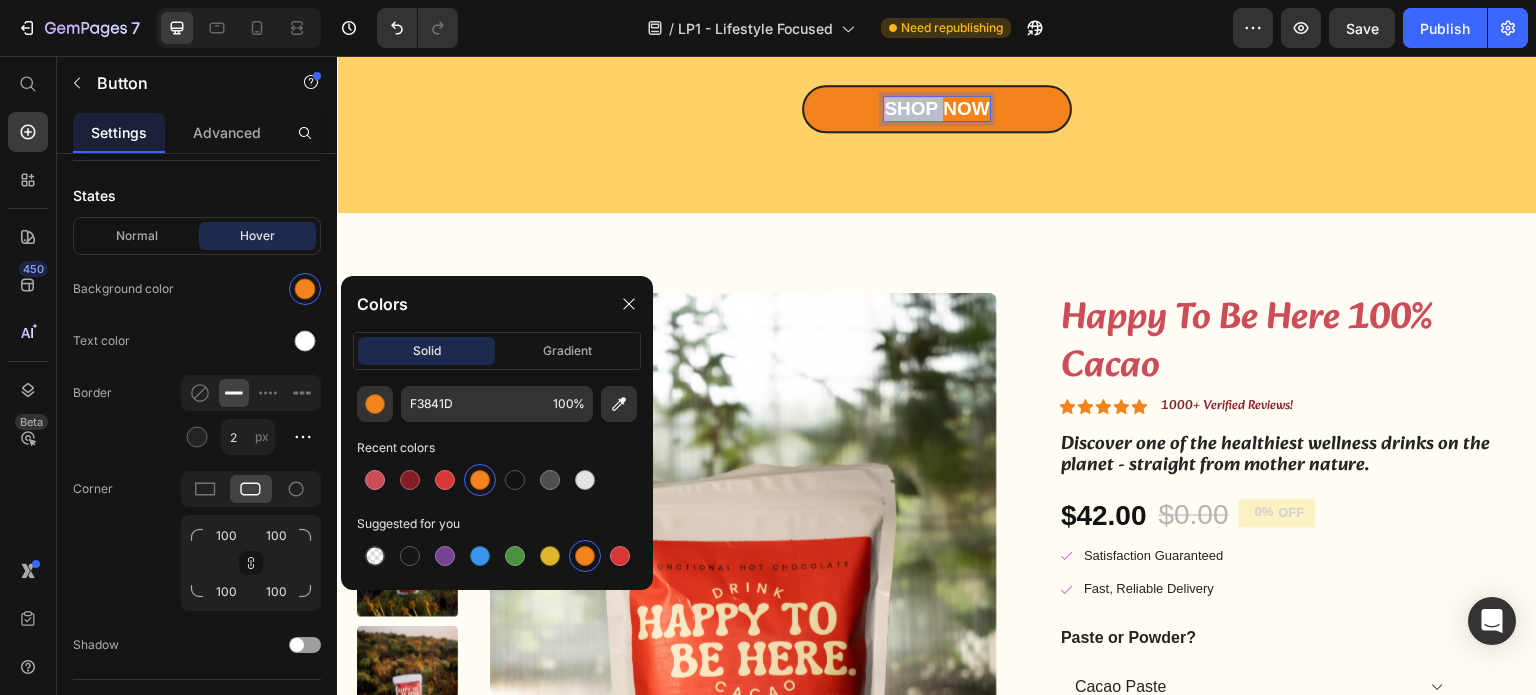 click on "Shop Now" at bounding box center (936, 109) 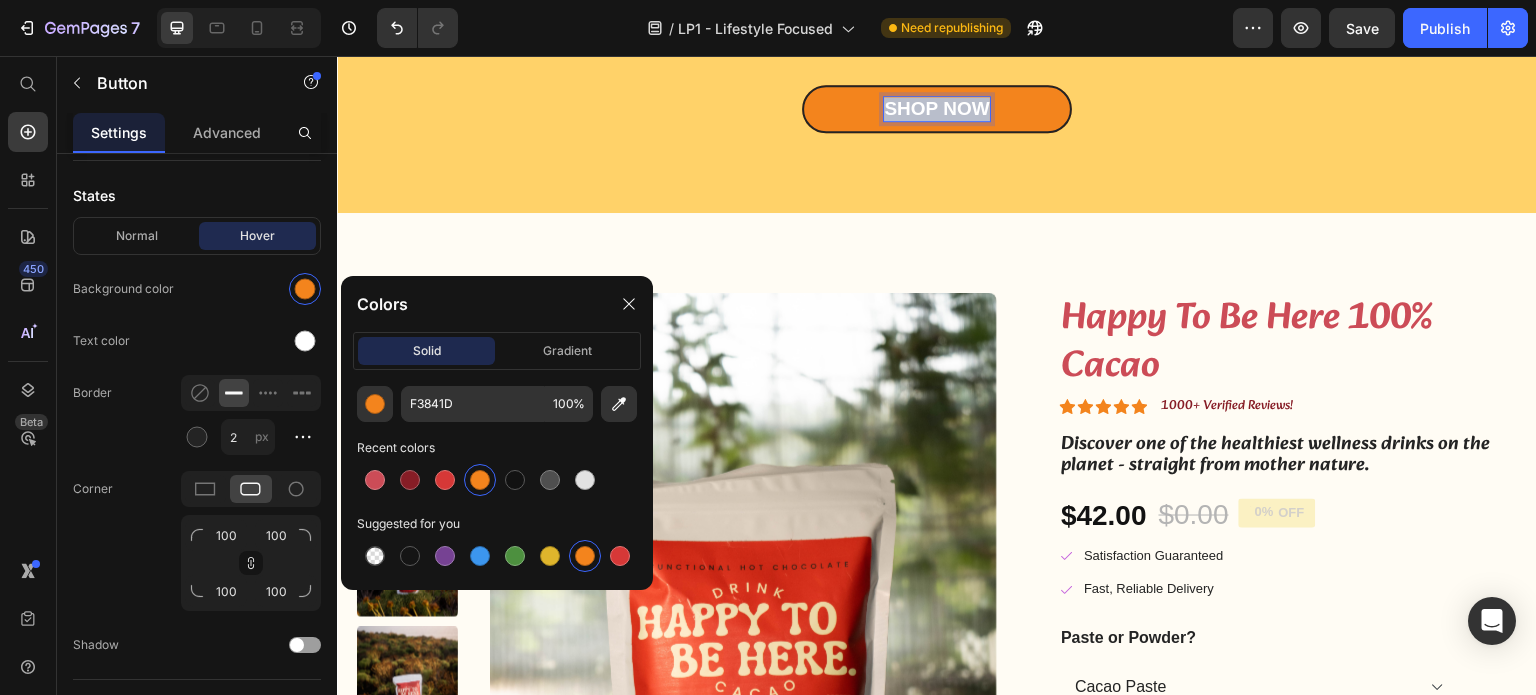 click on "Shop Now" at bounding box center [936, 109] 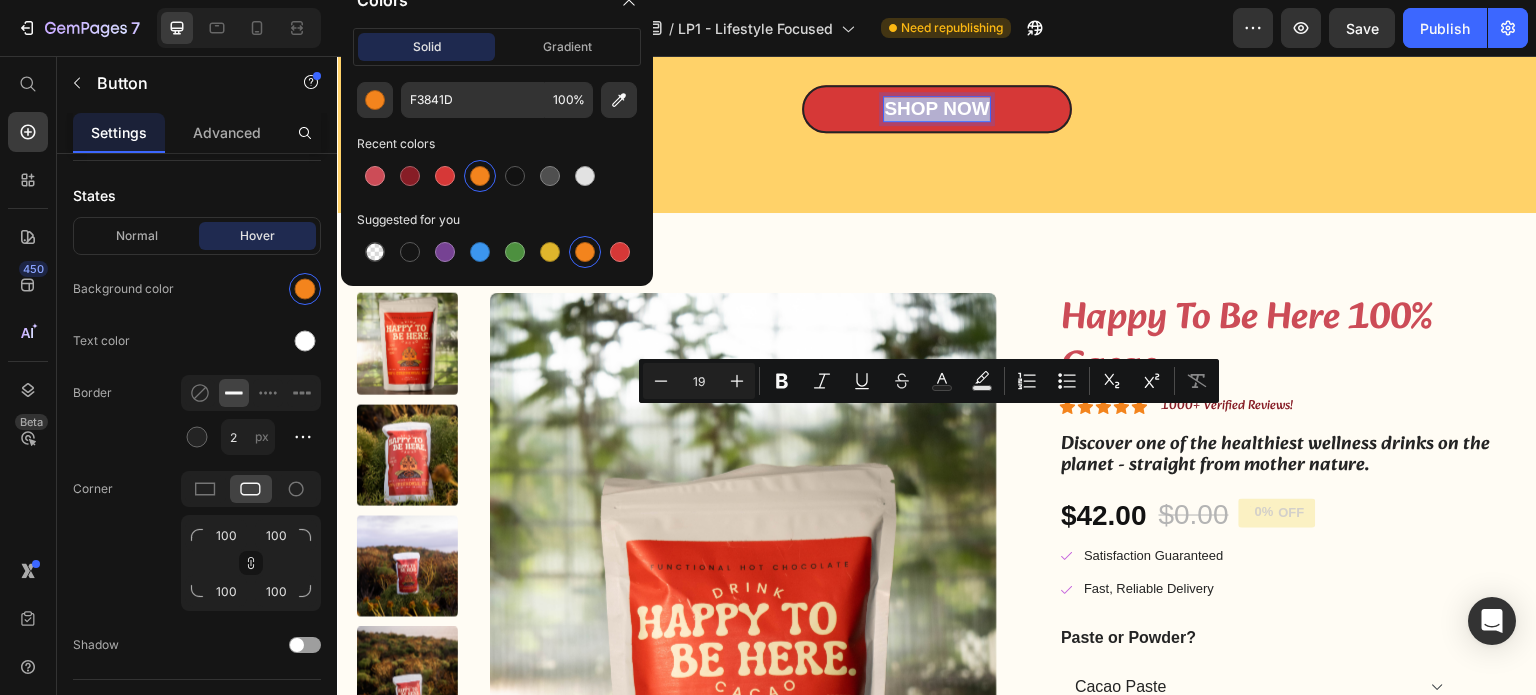 scroll, scrollTop: 836, scrollLeft: 0, axis: vertical 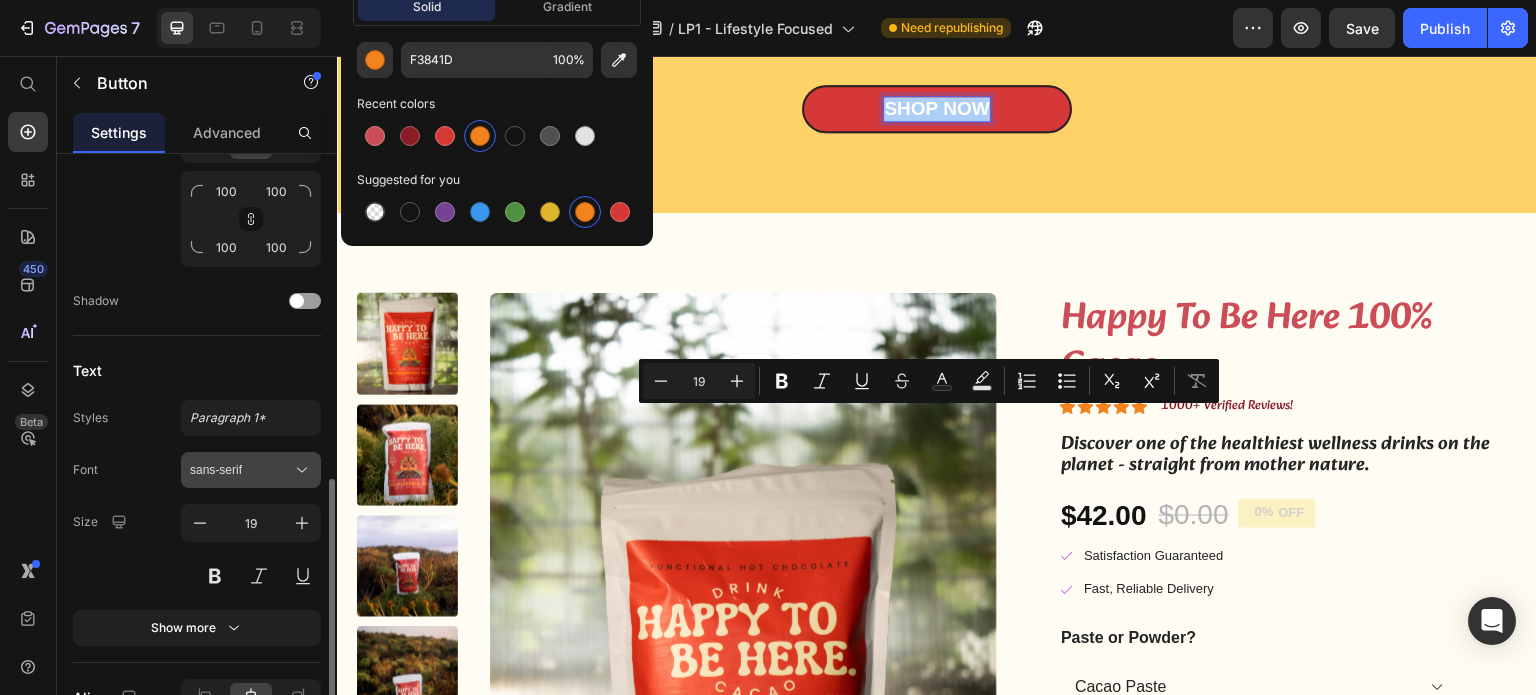 click on "sans-serif" at bounding box center [251, 470] 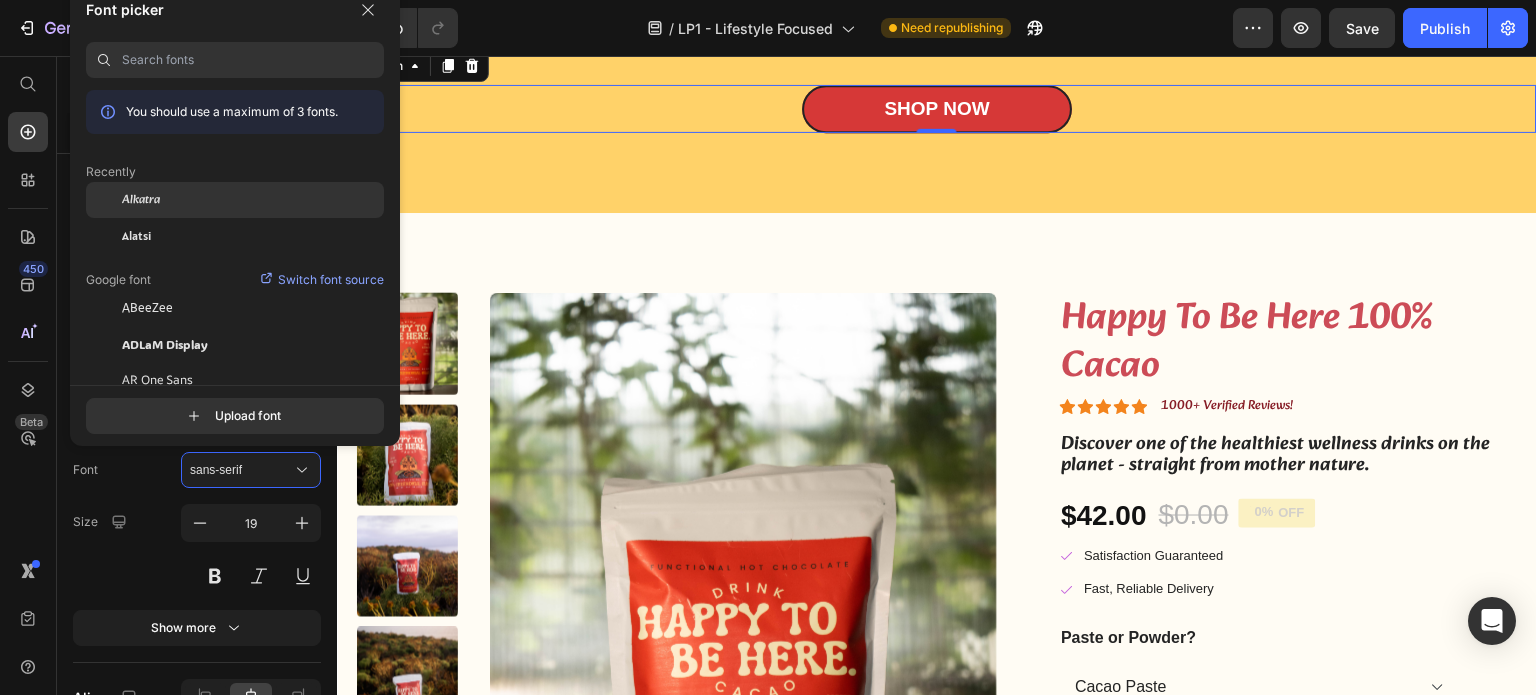 click on "Alkatra" 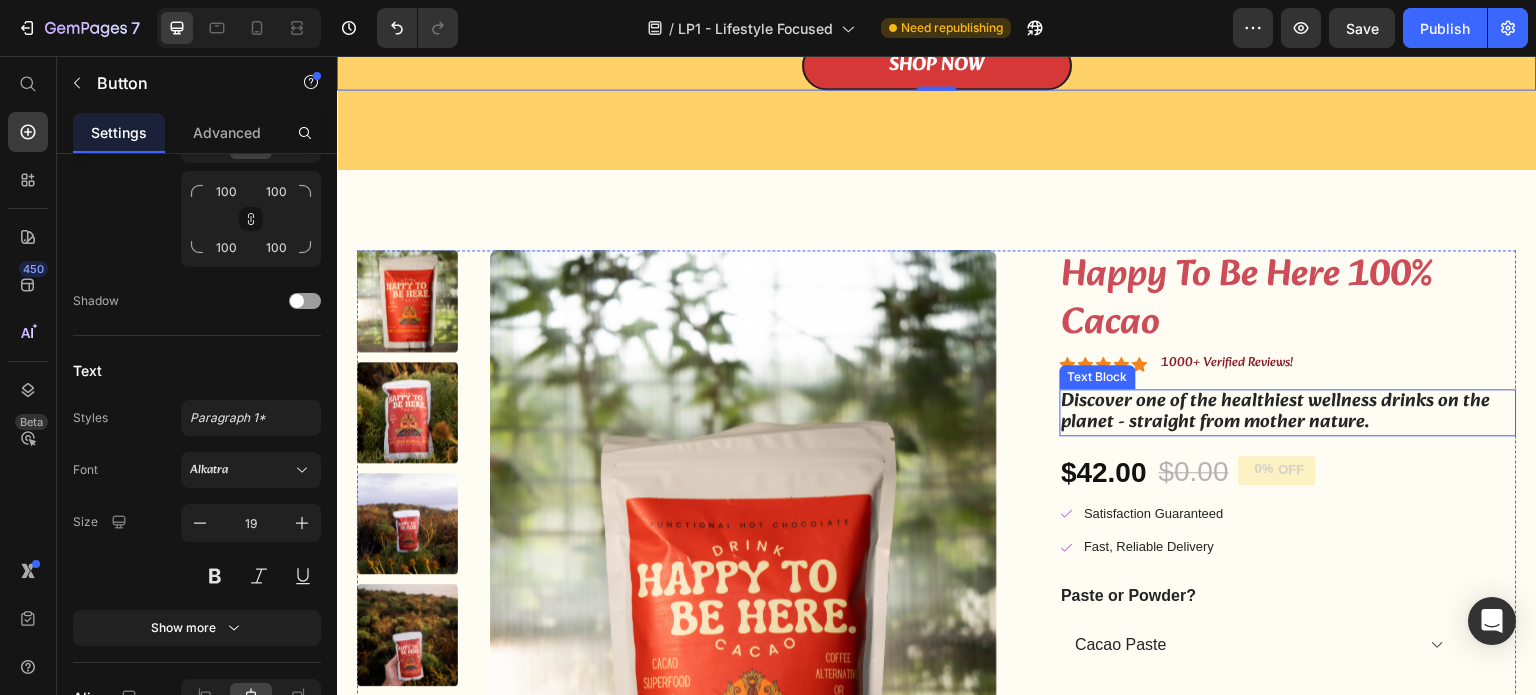scroll, scrollTop: 6746, scrollLeft: 0, axis: vertical 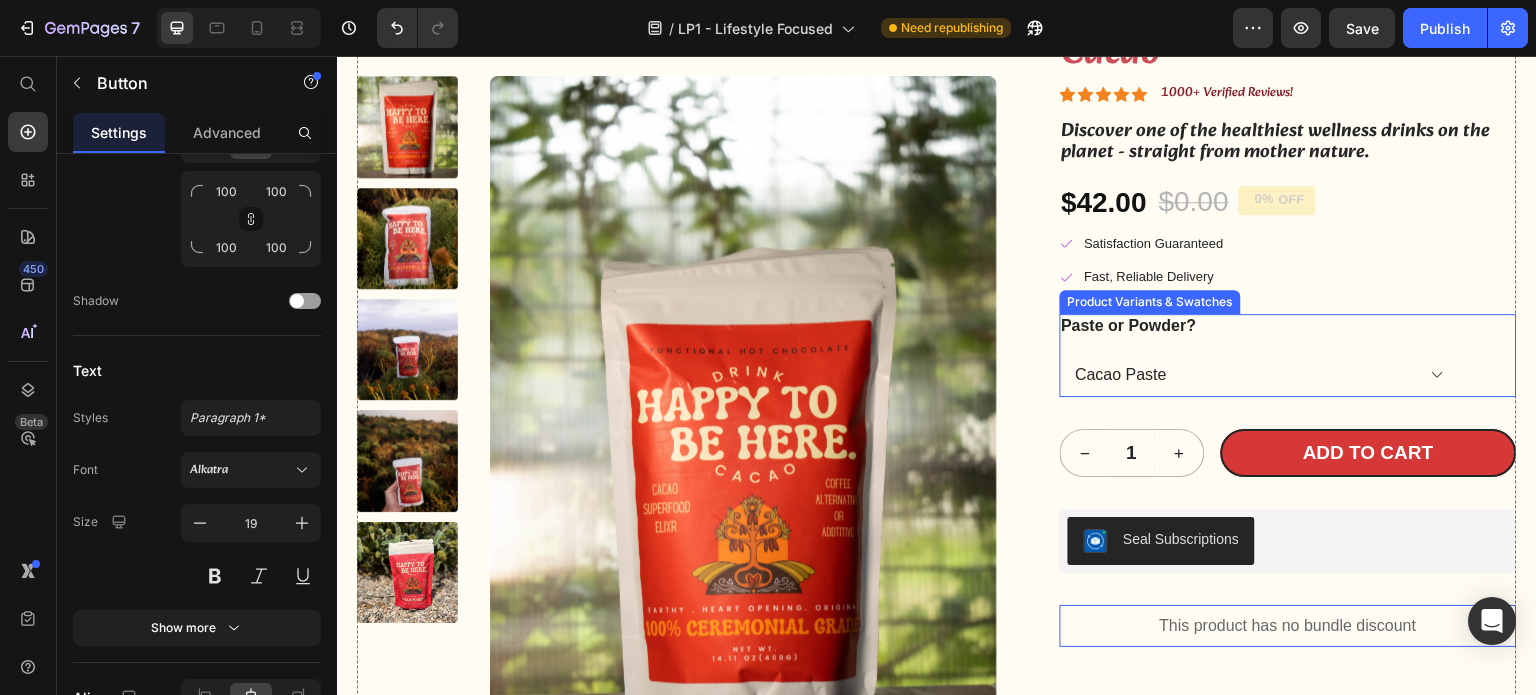 click on "Paste or Powder? Cacao Paste Cacao Powder" at bounding box center [1260, 356] 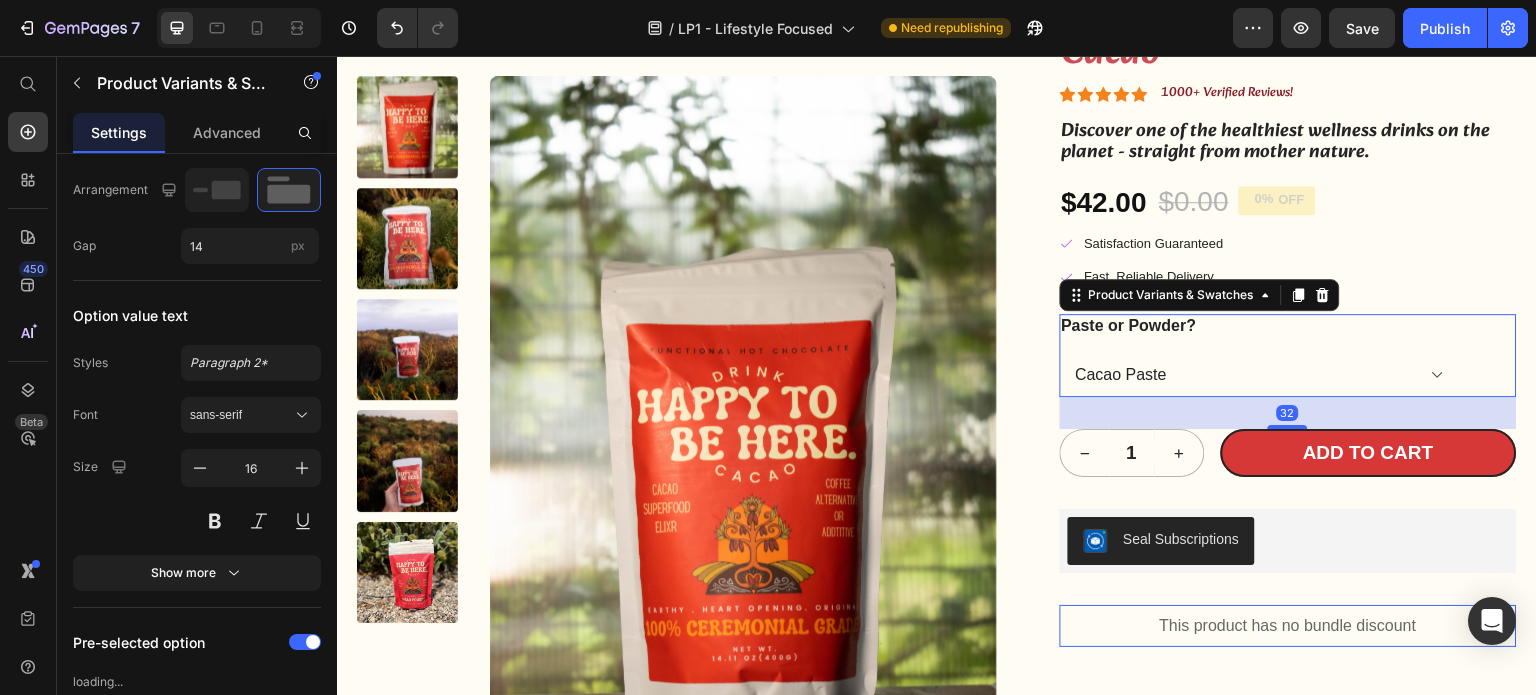 scroll, scrollTop: 0, scrollLeft: 0, axis: both 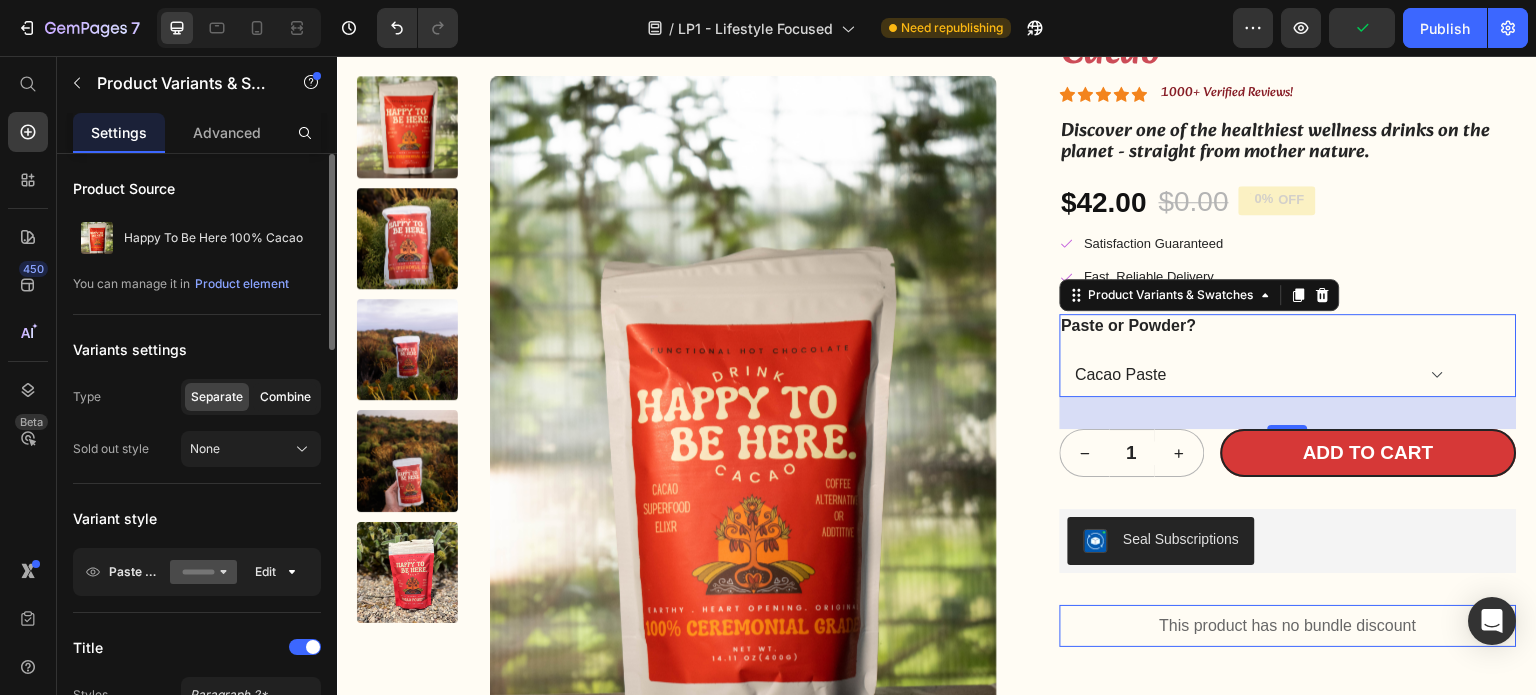 click on "Combine" 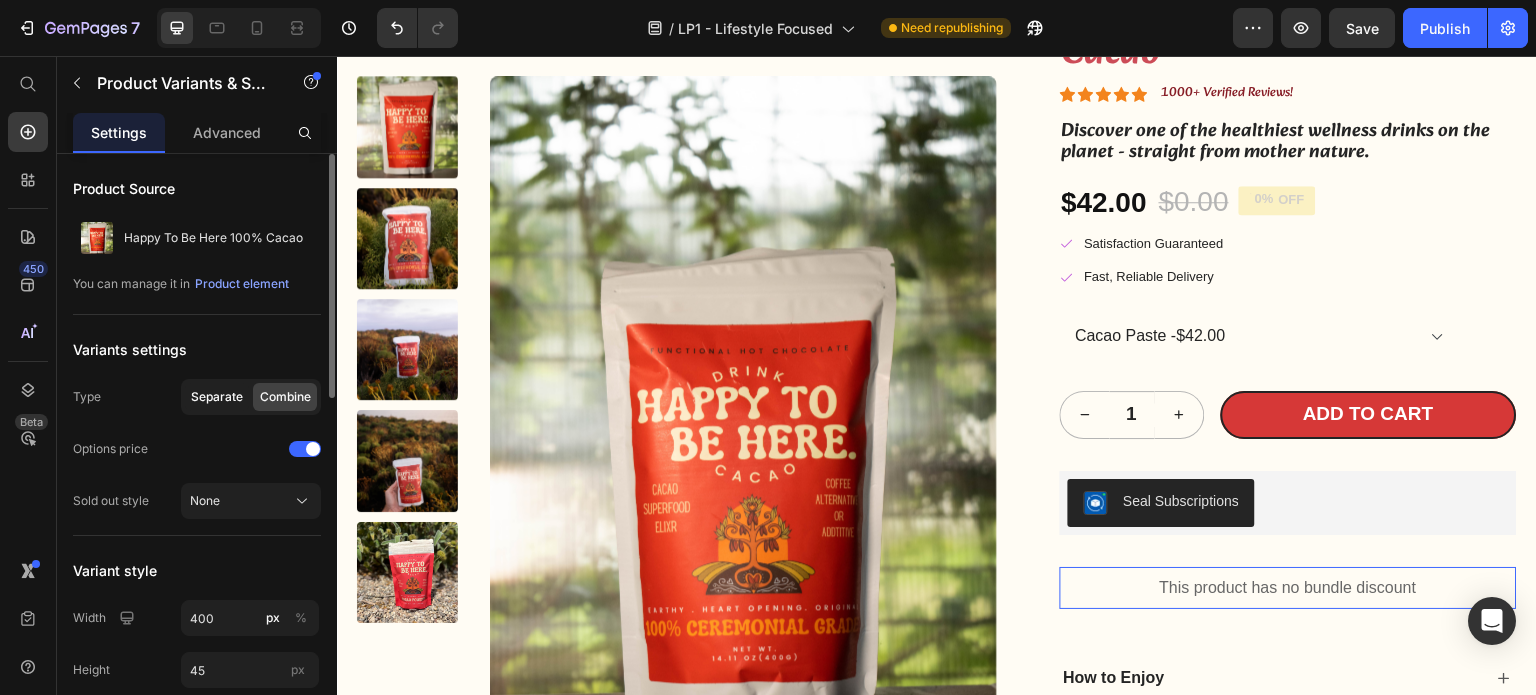 click on "Separate" 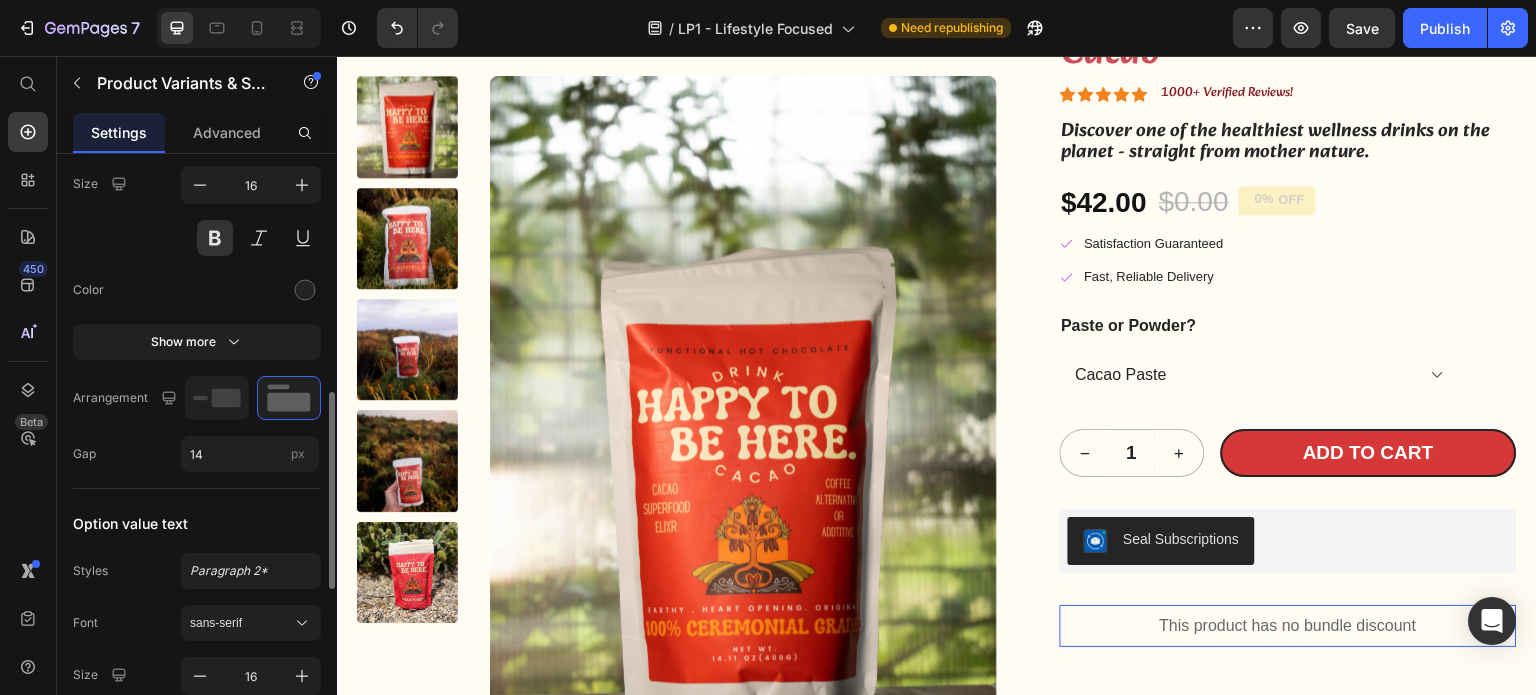 scroll, scrollTop: 642, scrollLeft: 0, axis: vertical 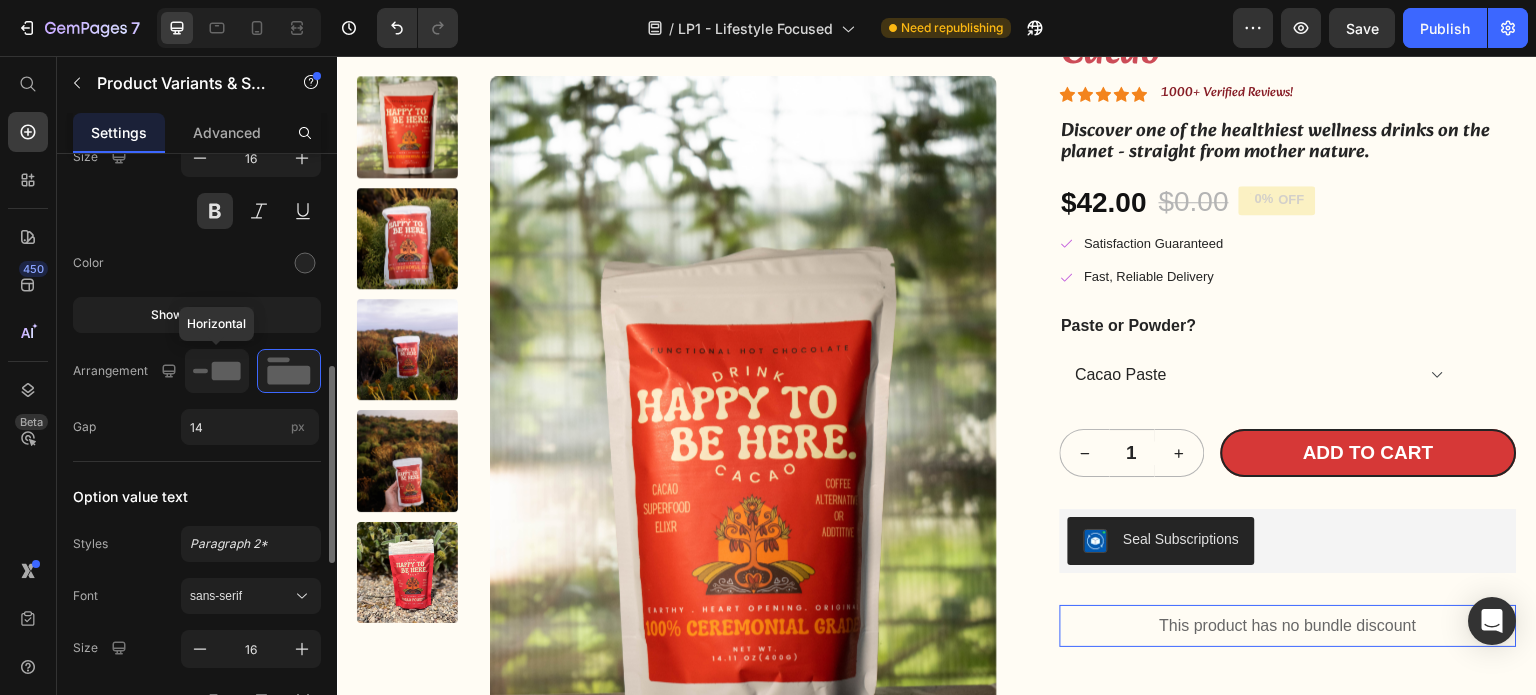 click 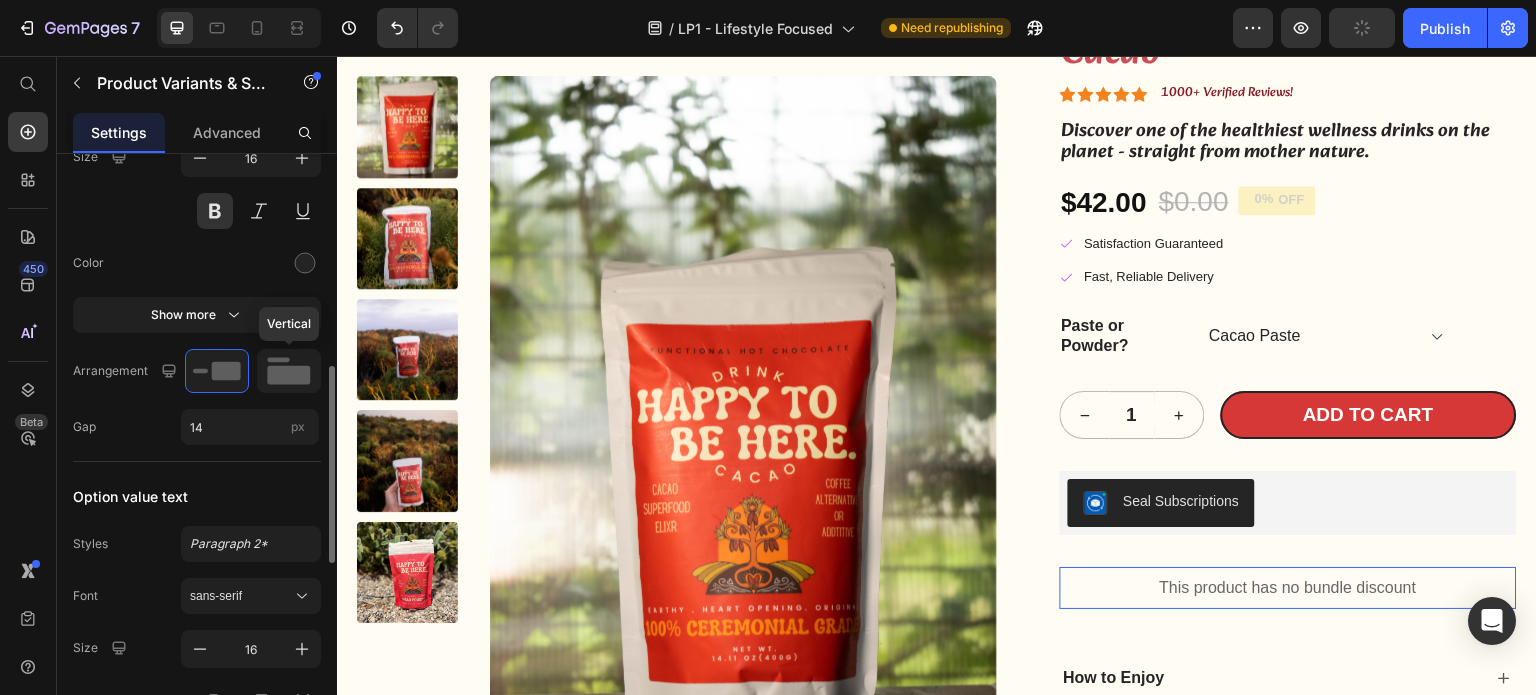 click 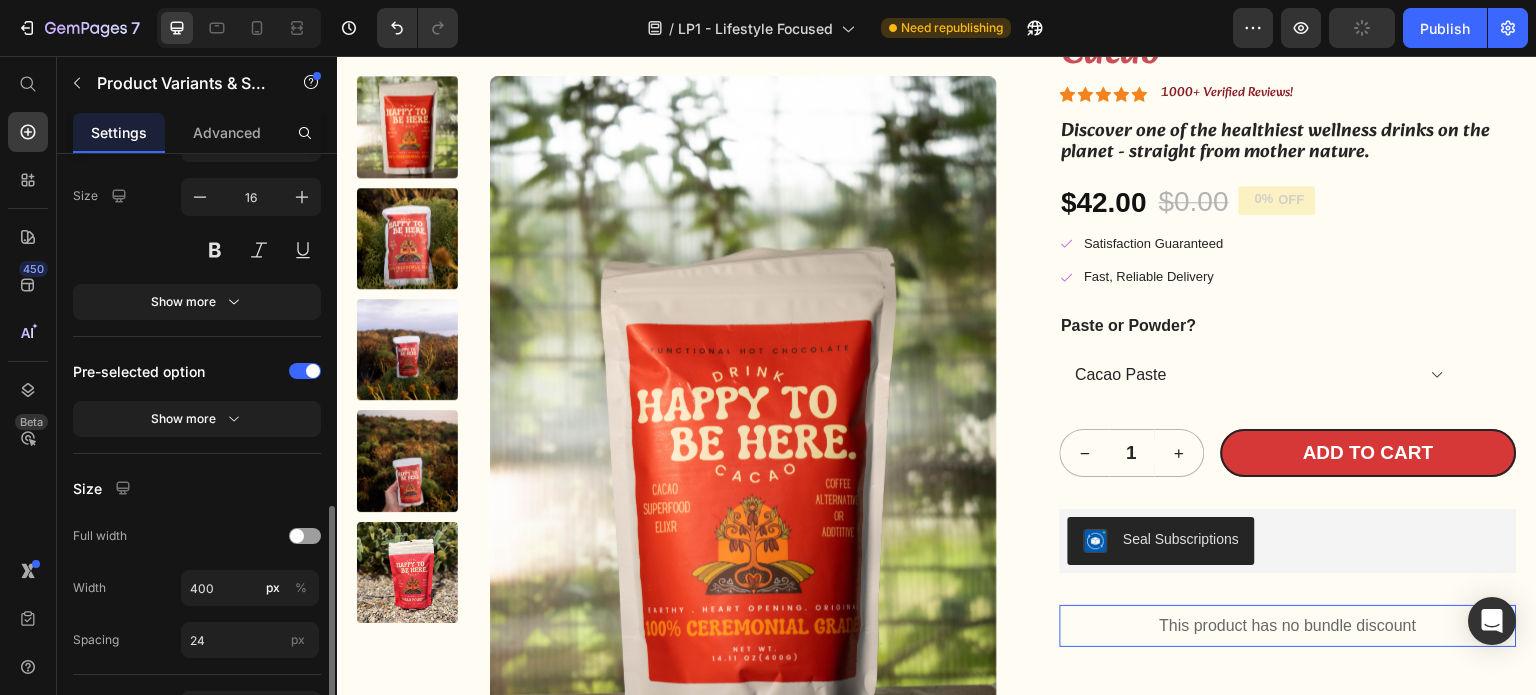 scroll, scrollTop: 1095, scrollLeft: 0, axis: vertical 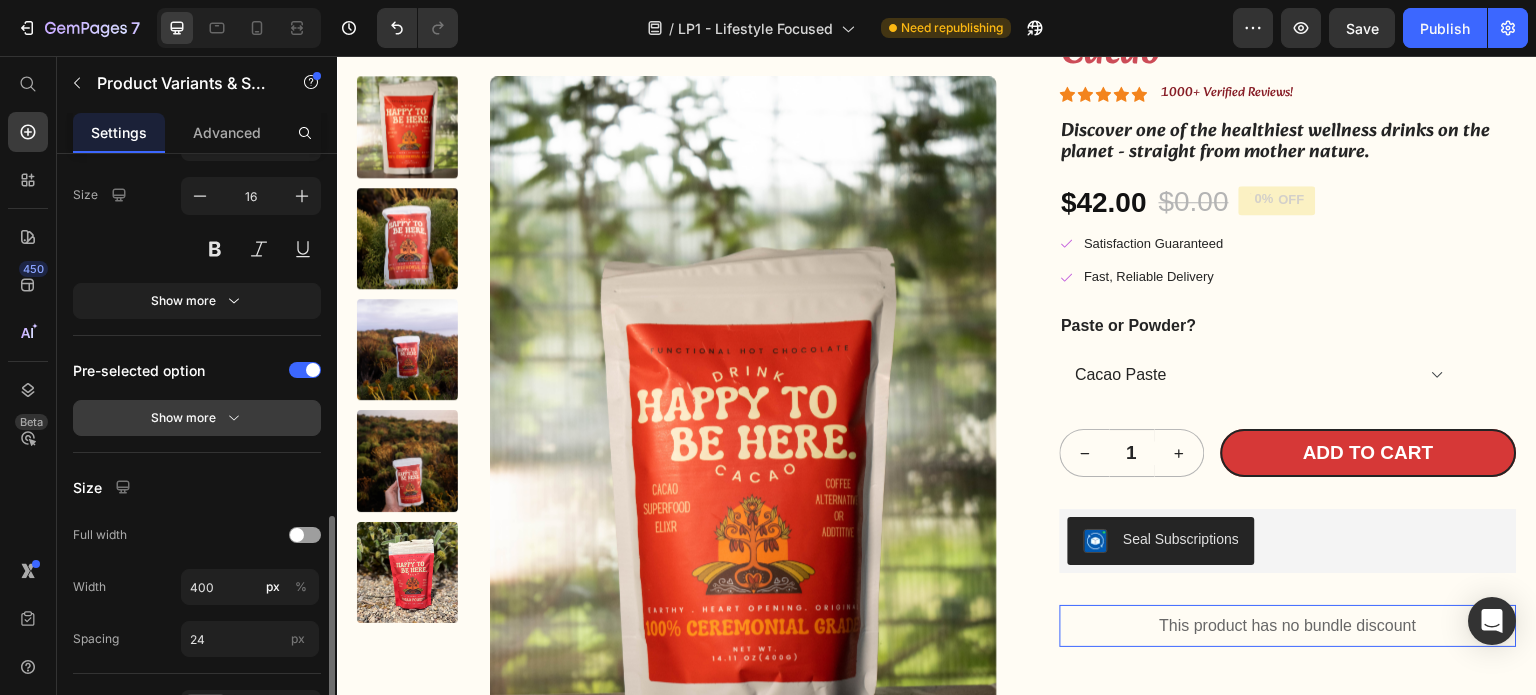 click on "Show more" 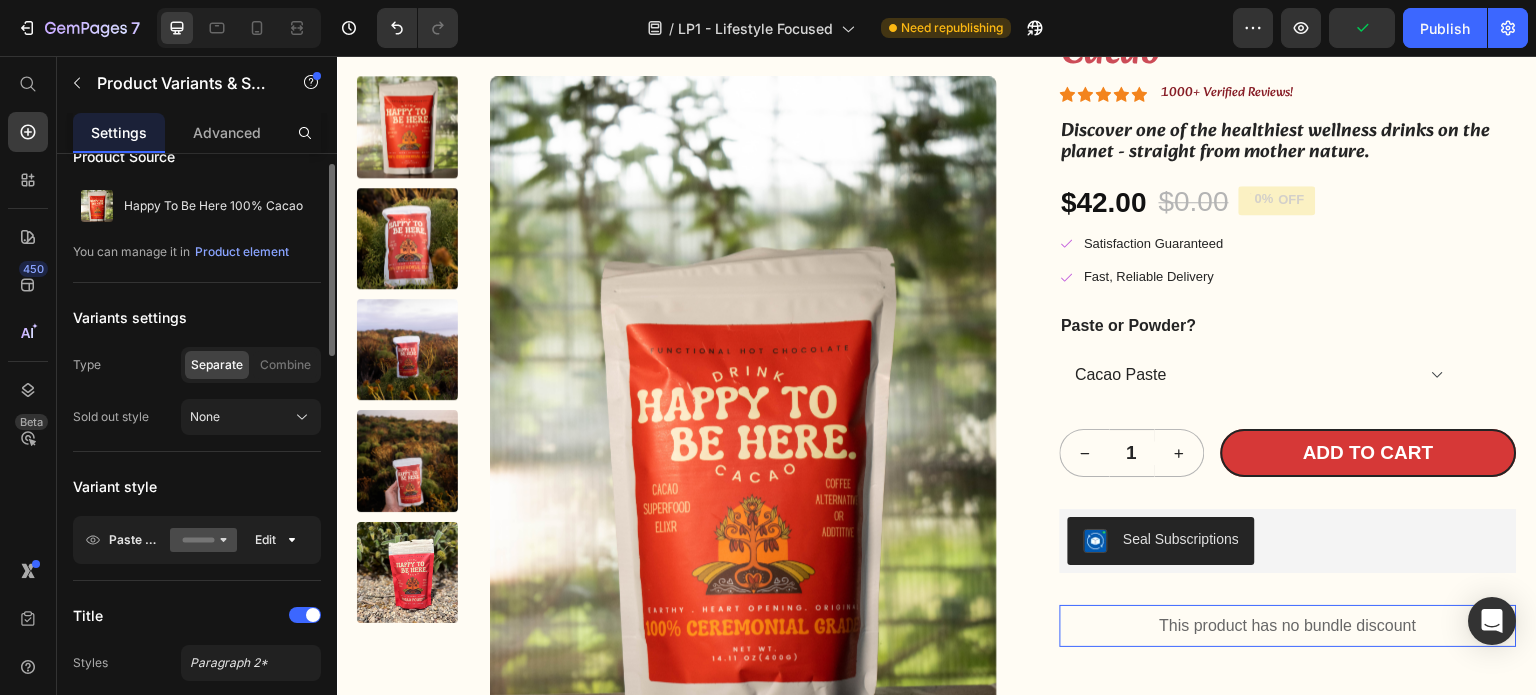 scroll, scrollTop: 0, scrollLeft: 0, axis: both 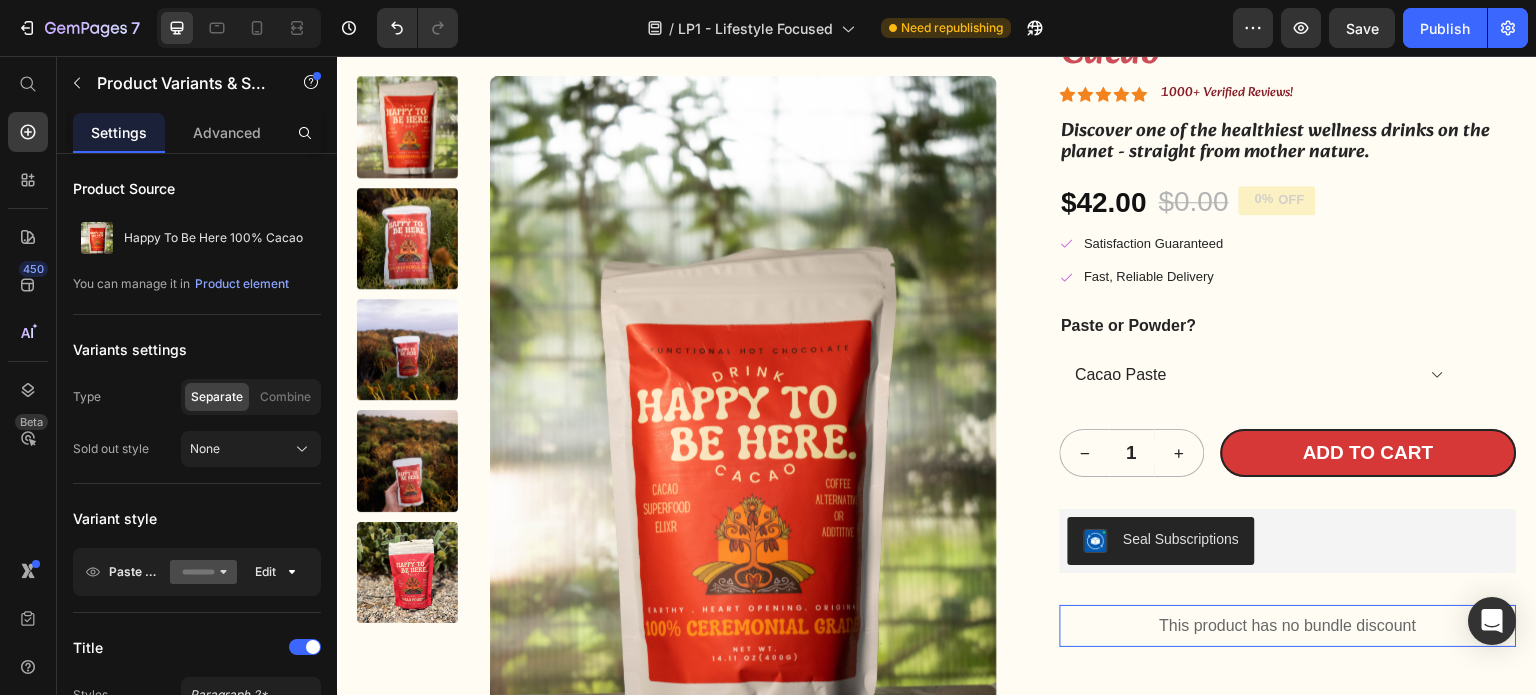 click on "Paste or Powder?" at bounding box center (1129, 326) 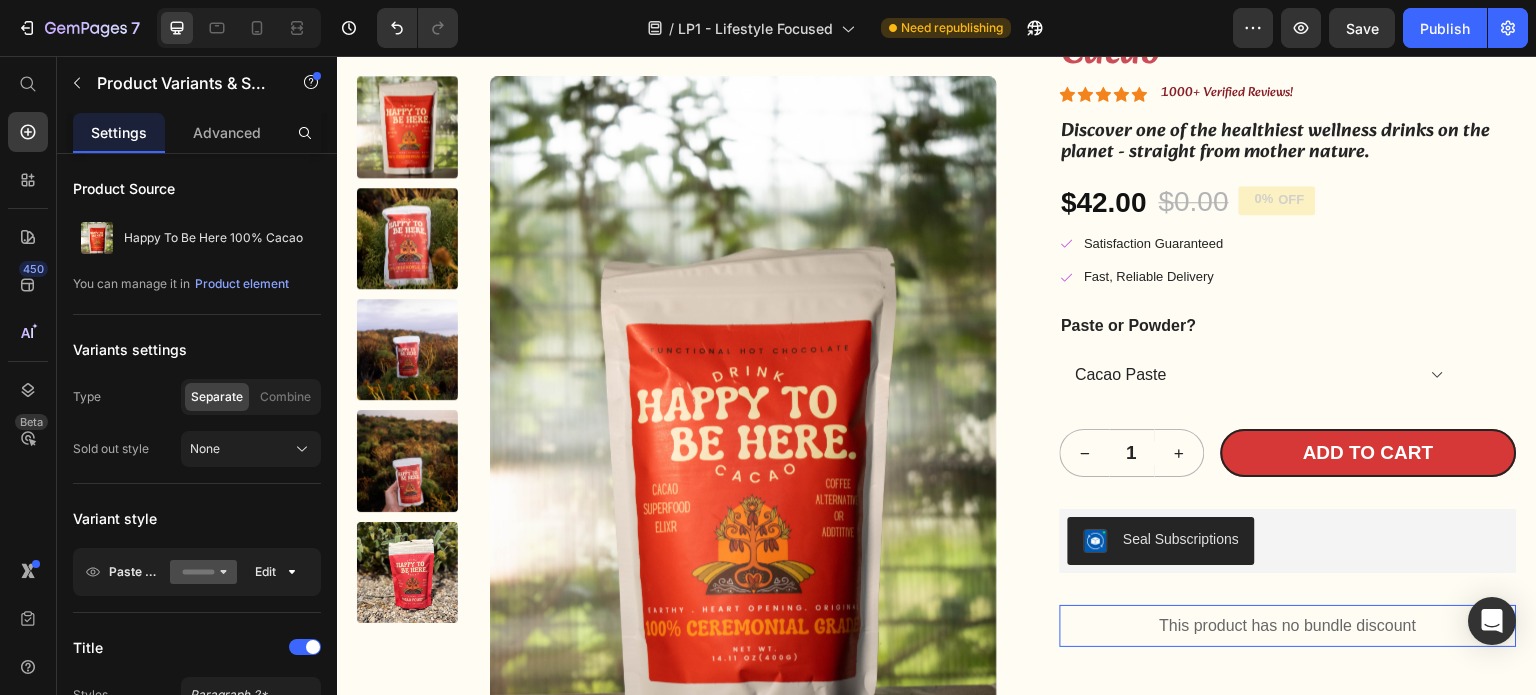 click on "Cacao Paste Cacao Powder" at bounding box center (1260, 374) 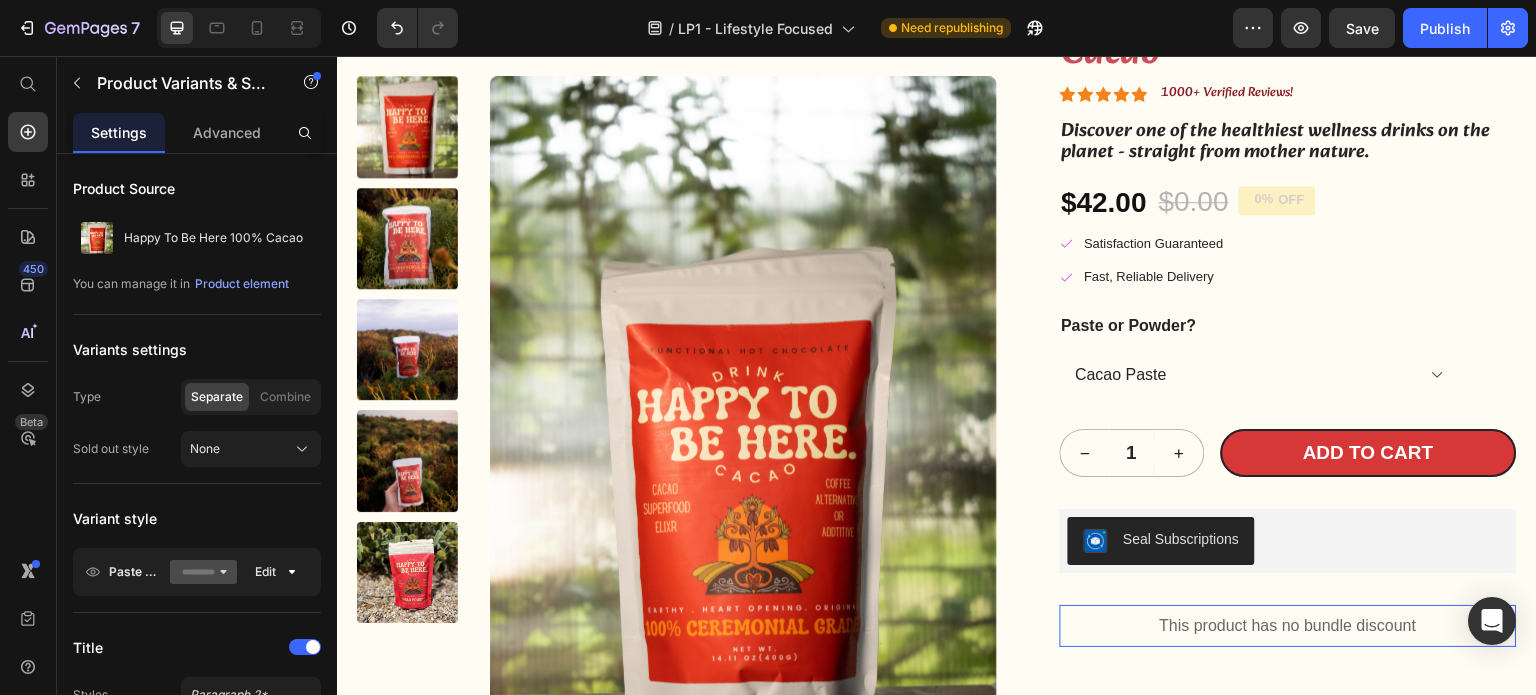 click on "Paste or Powder?" at bounding box center (1129, 326) 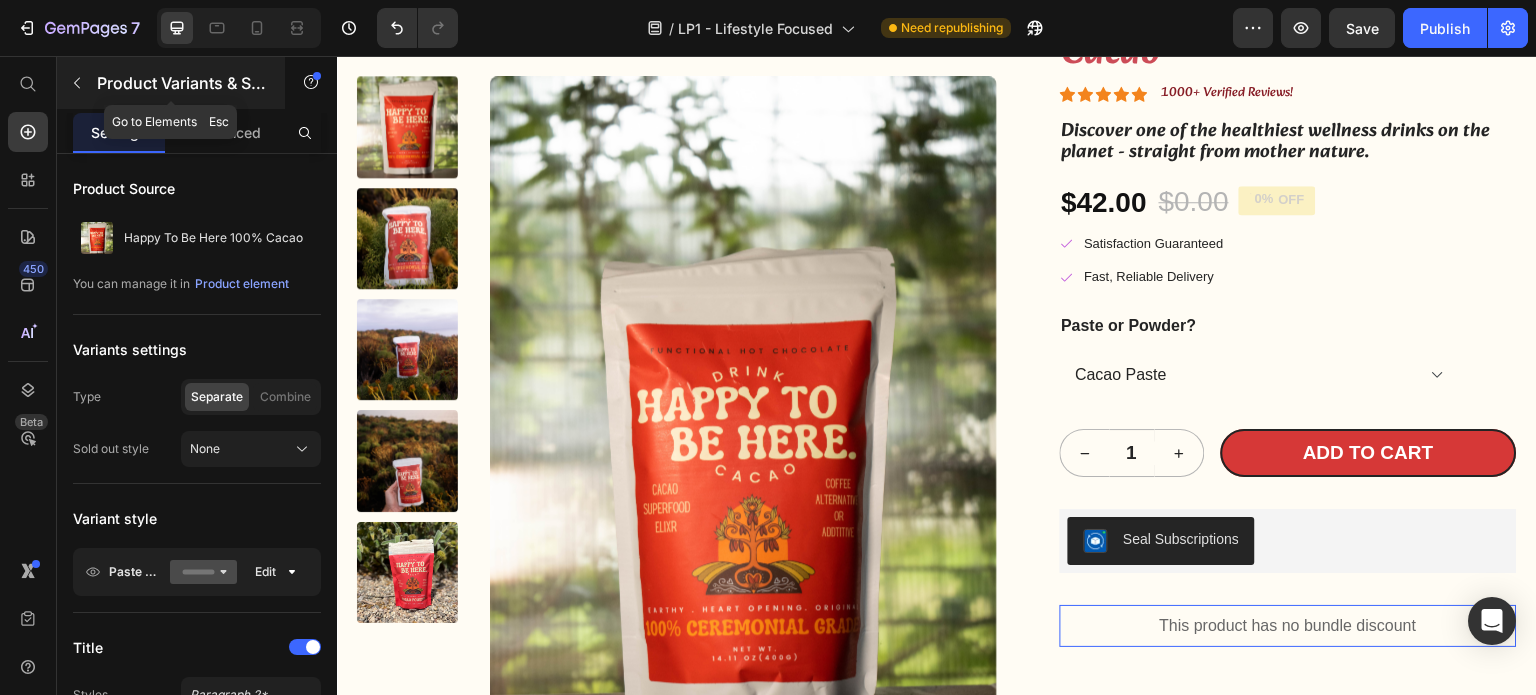 click 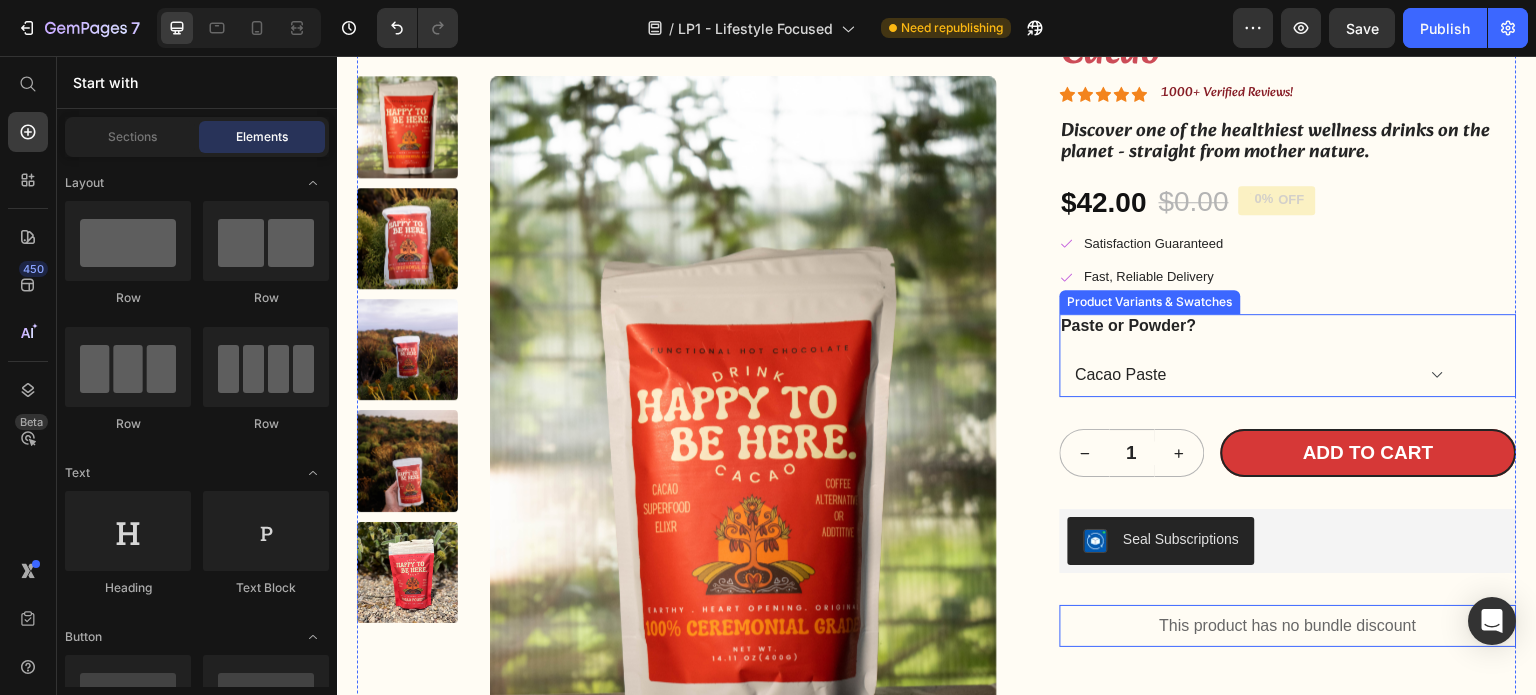 click on "Paste or Powder?" at bounding box center [1129, 326] 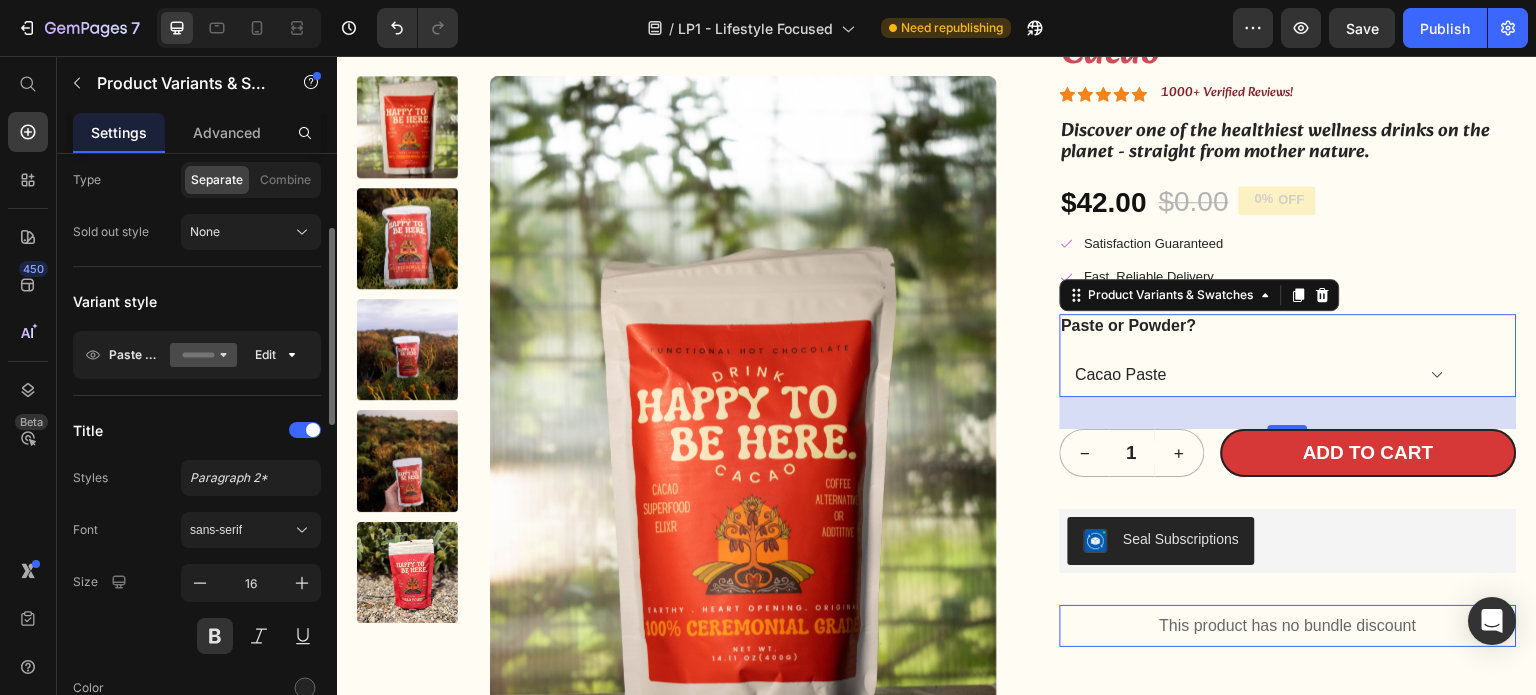 scroll, scrollTop: 220, scrollLeft: 0, axis: vertical 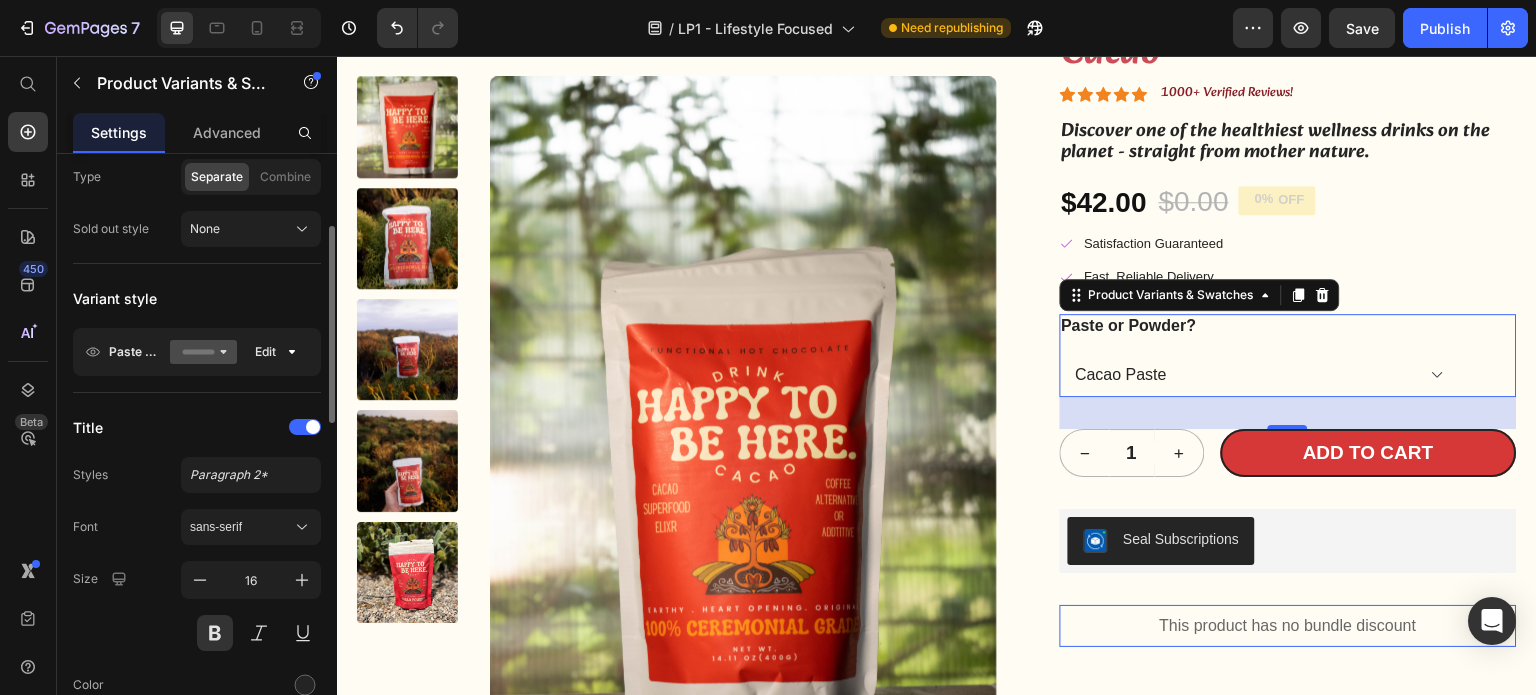 click 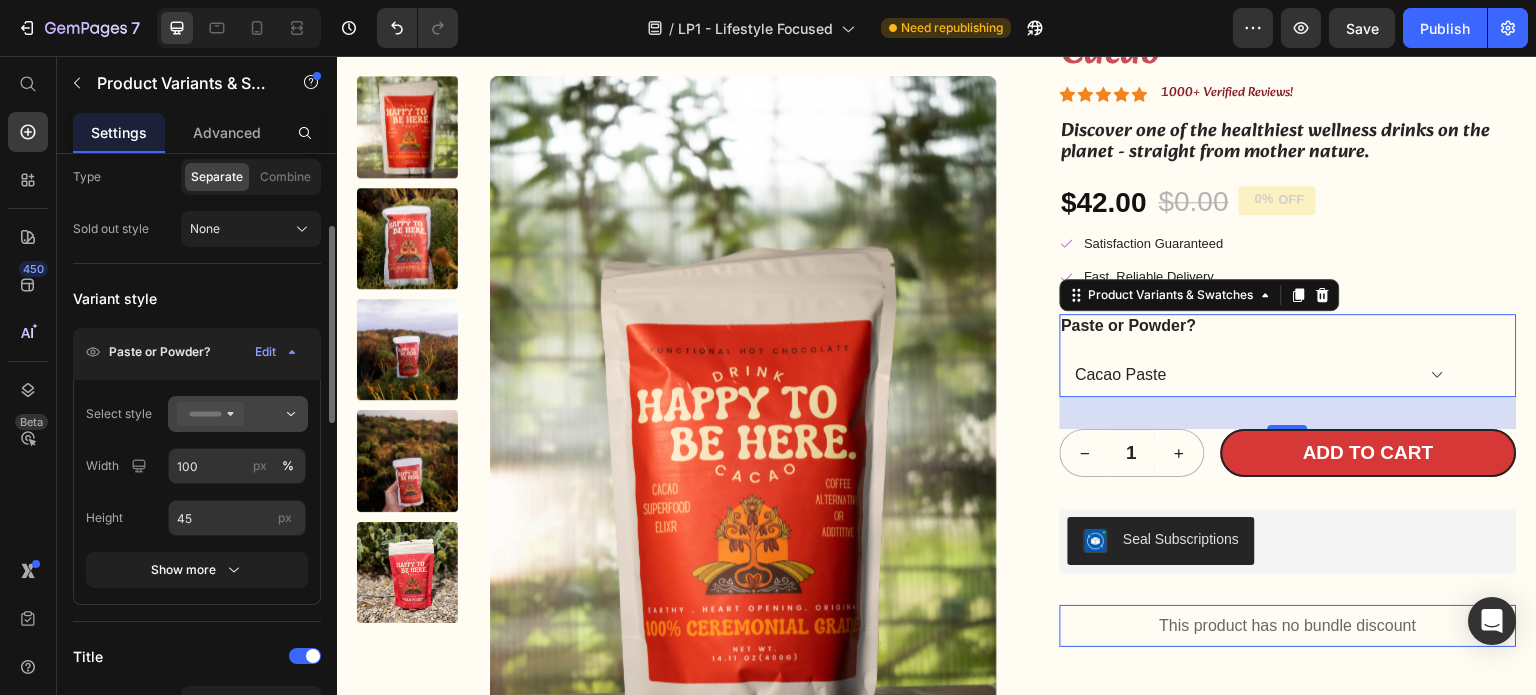 click at bounding box center [238, 414] 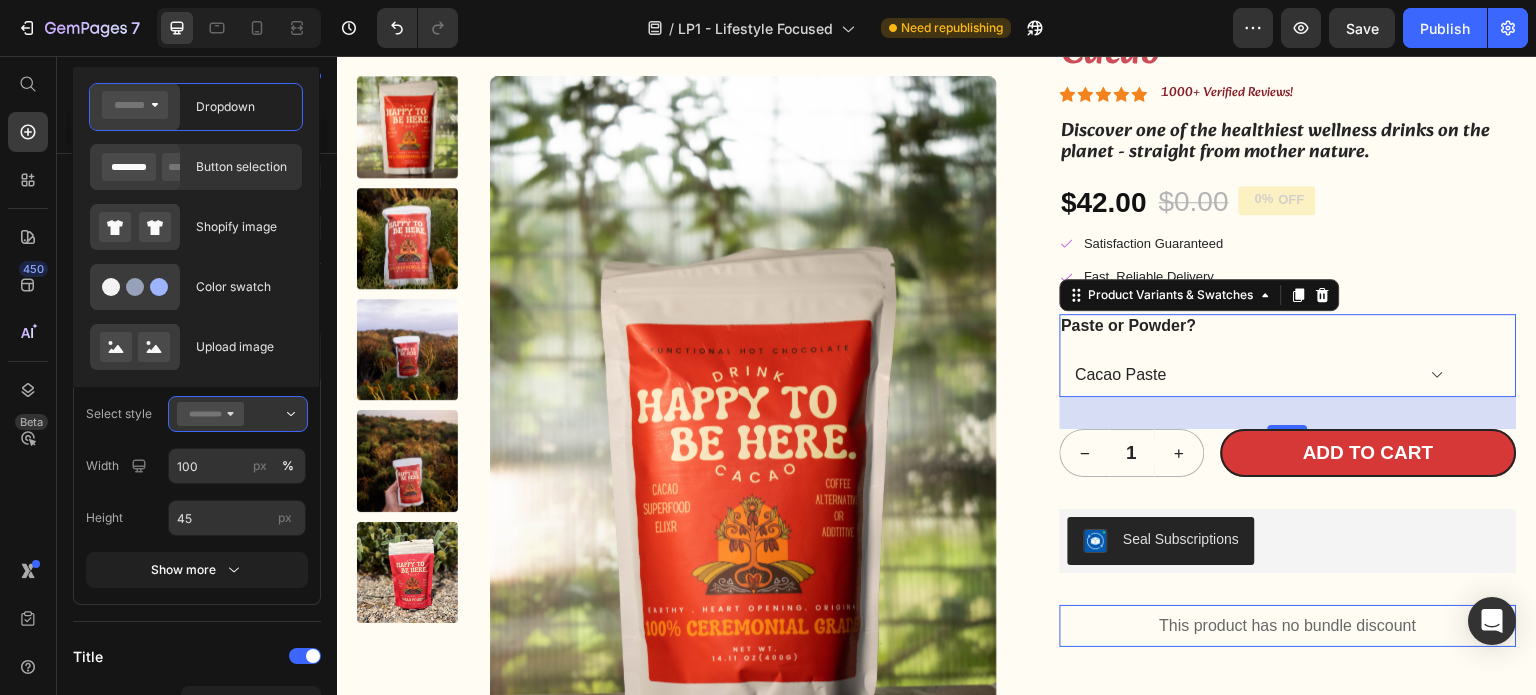 click on "Button selection" 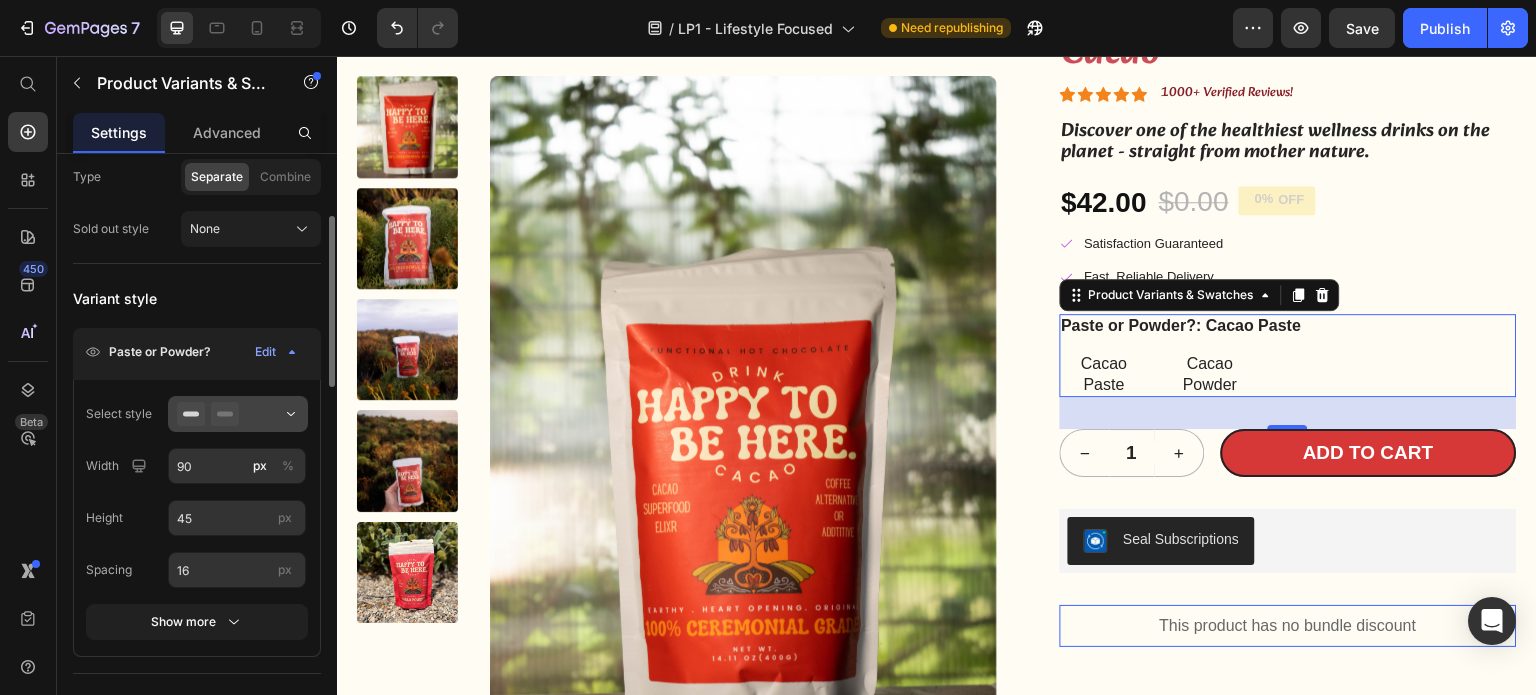 click at bounding box center [238, 414] 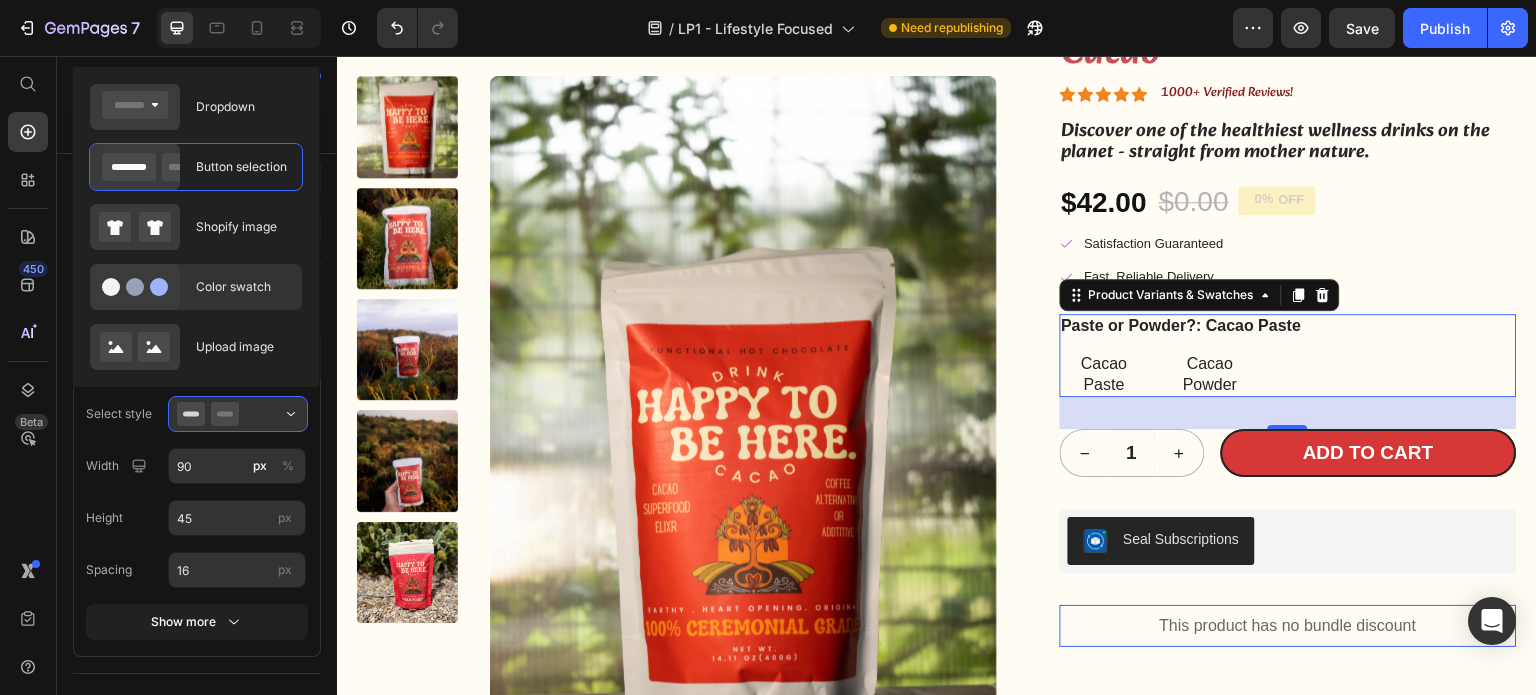 click on "Color swatch" at bounding box center [243, 287] 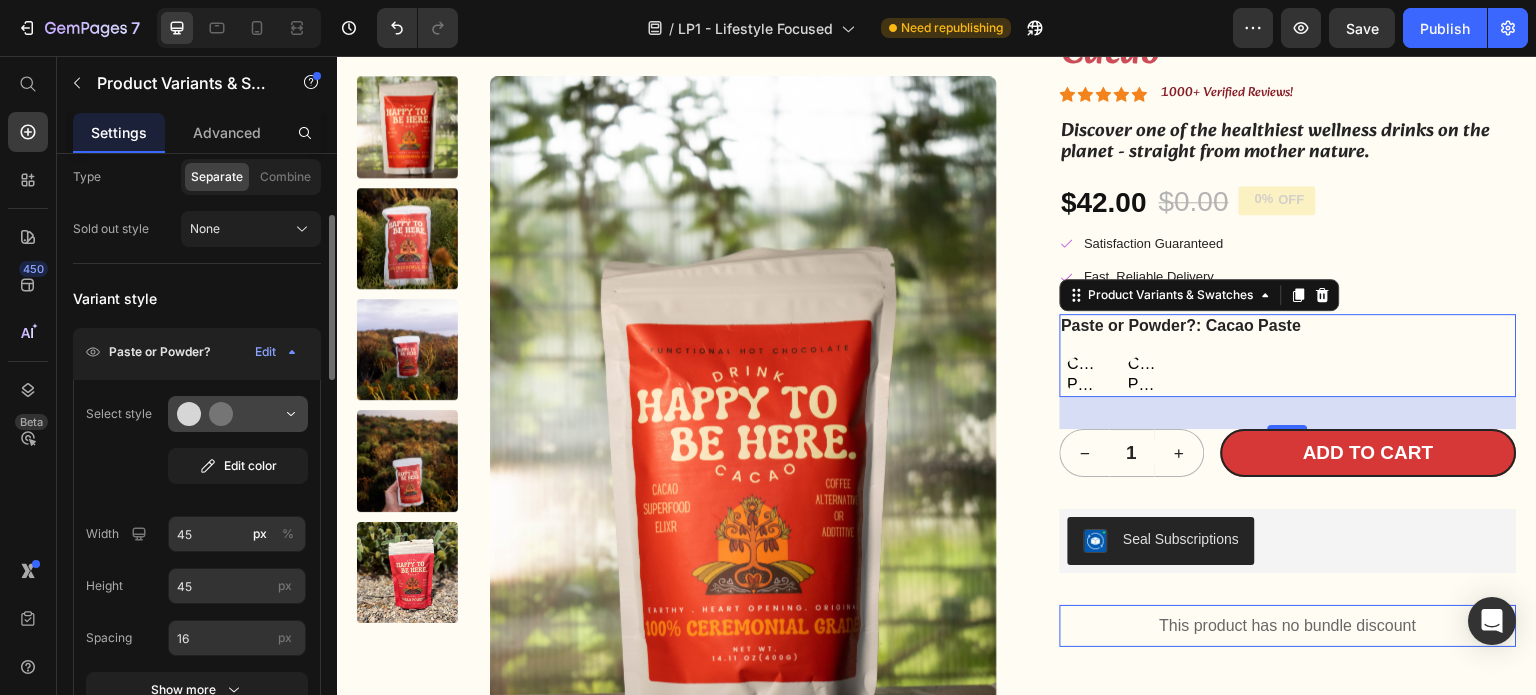 click at bounding box center (238, 414) 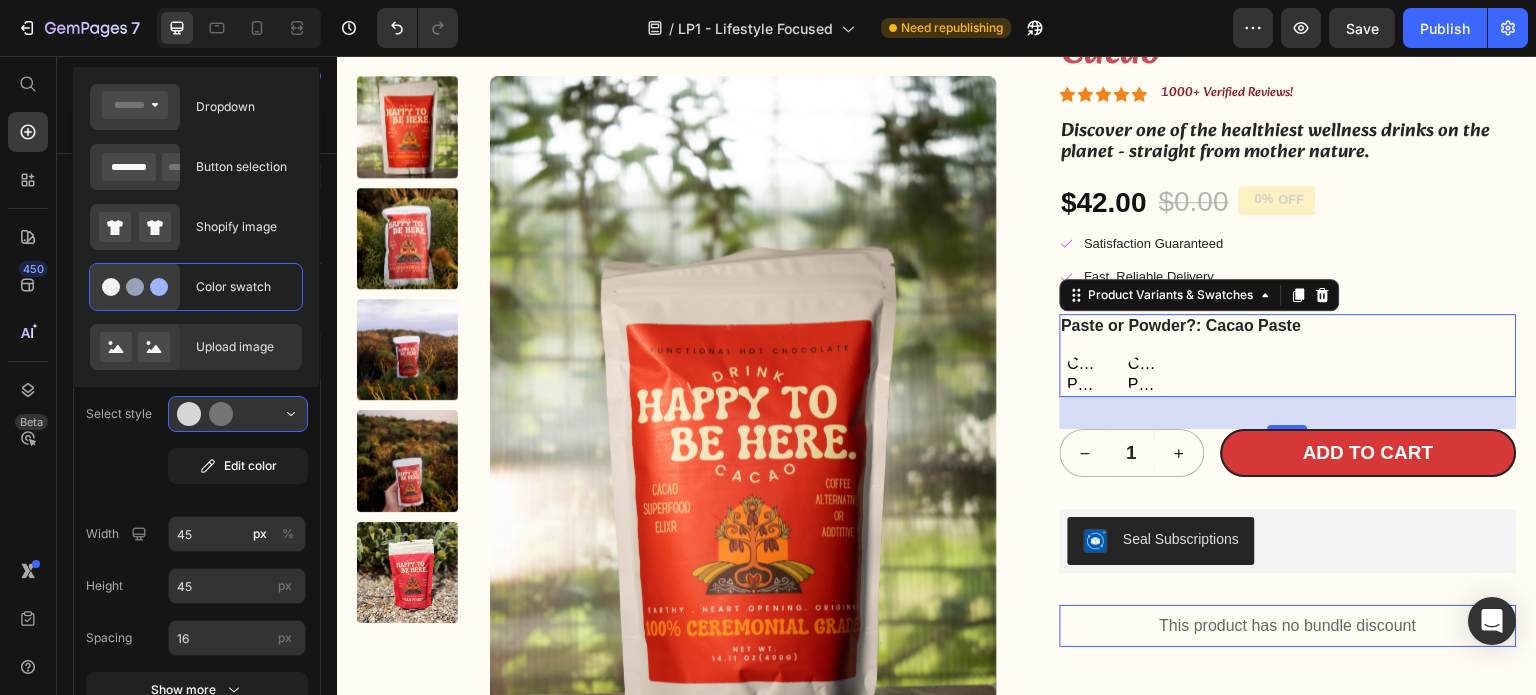 click on "Upload image" at bounding box center (243, 347) 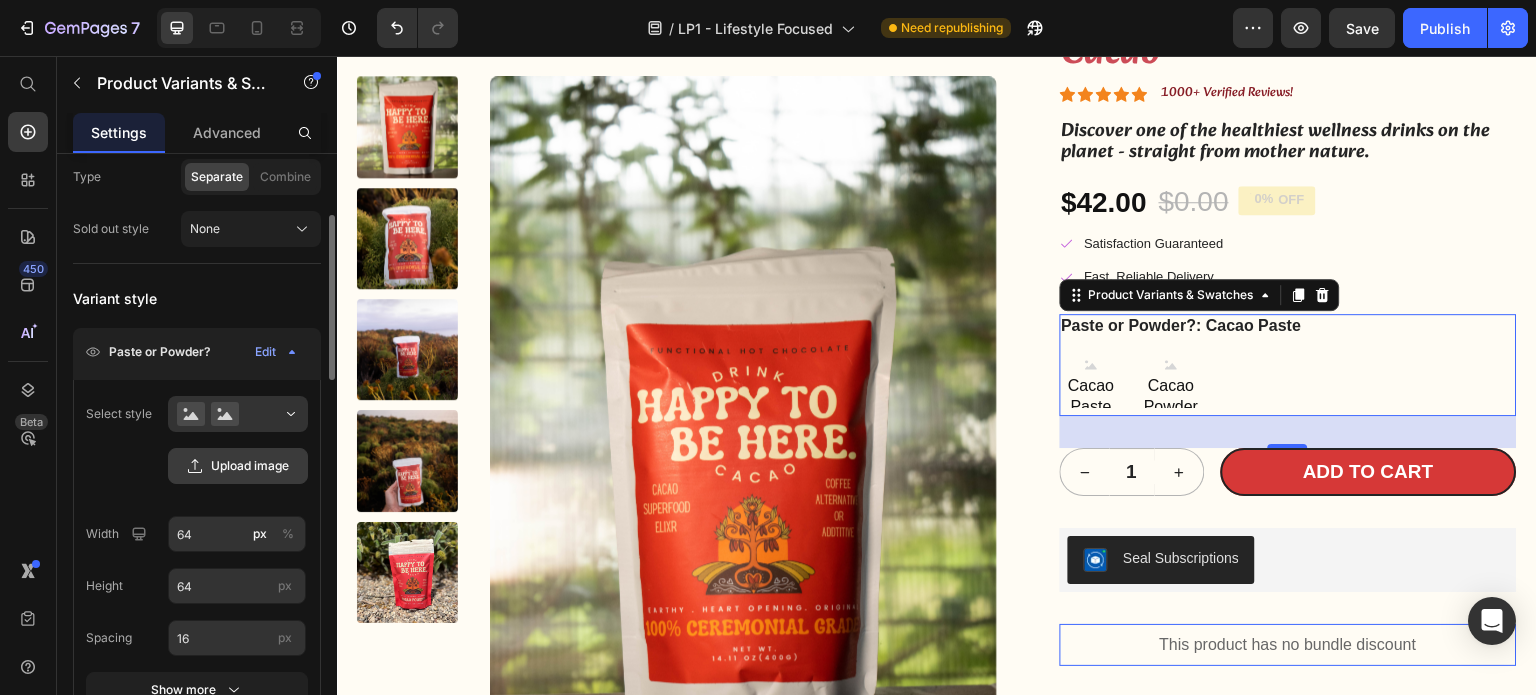 click on "Upload image" 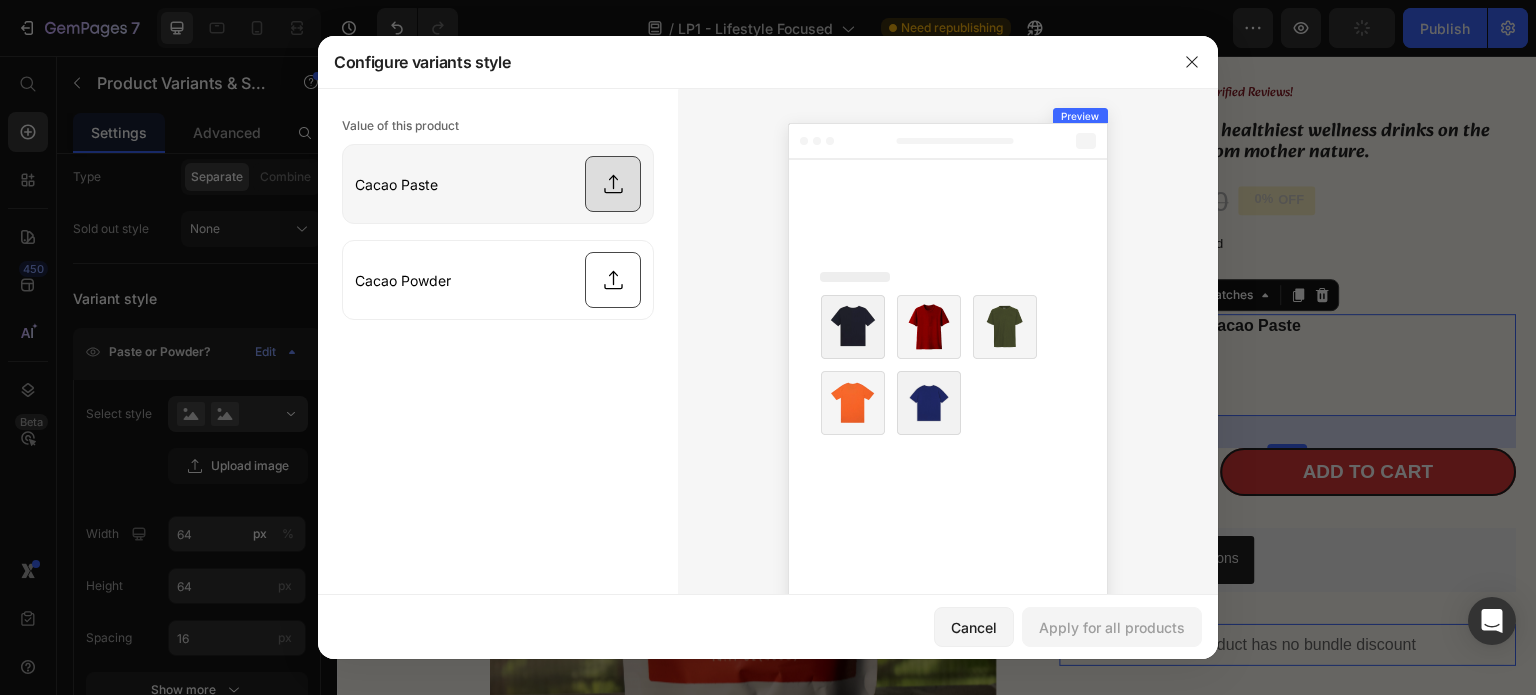 click at bounding box center (498, 184) 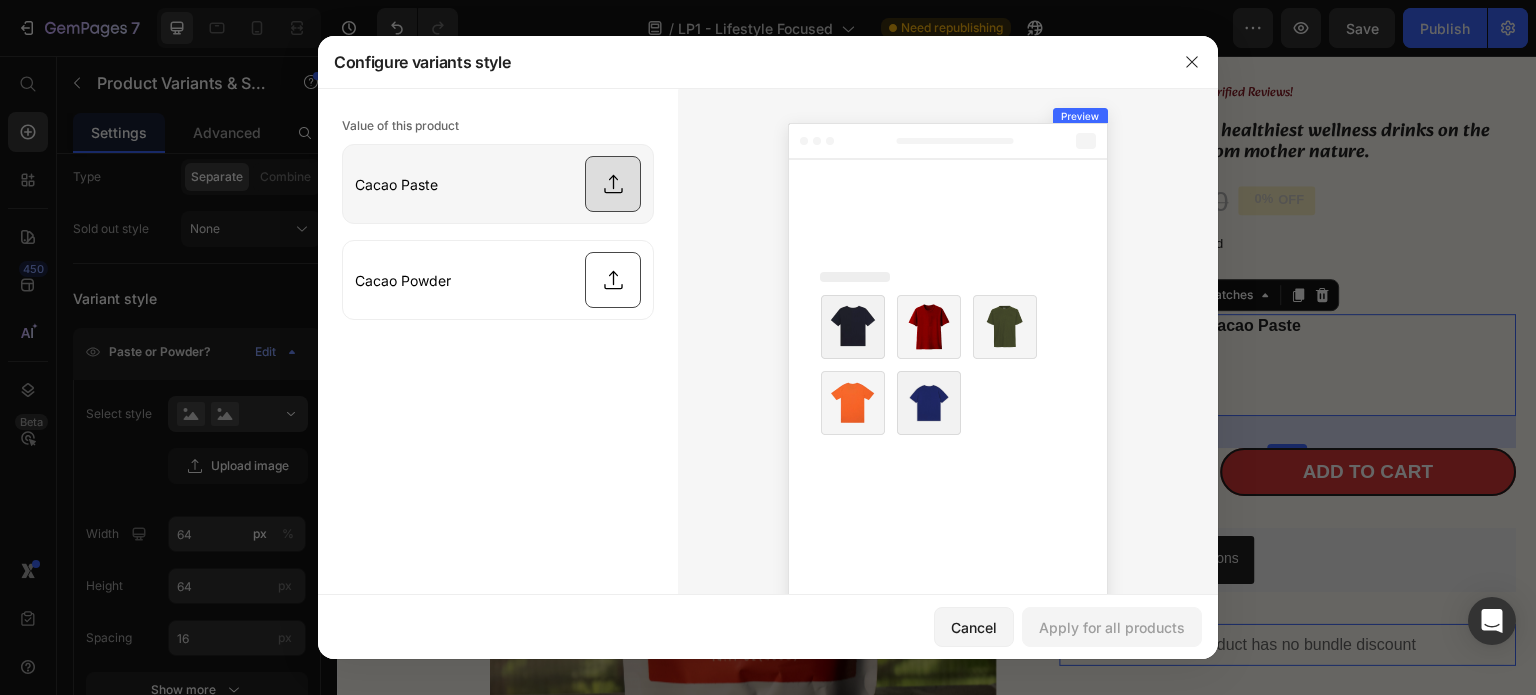 click at bounding box center (498, 184) 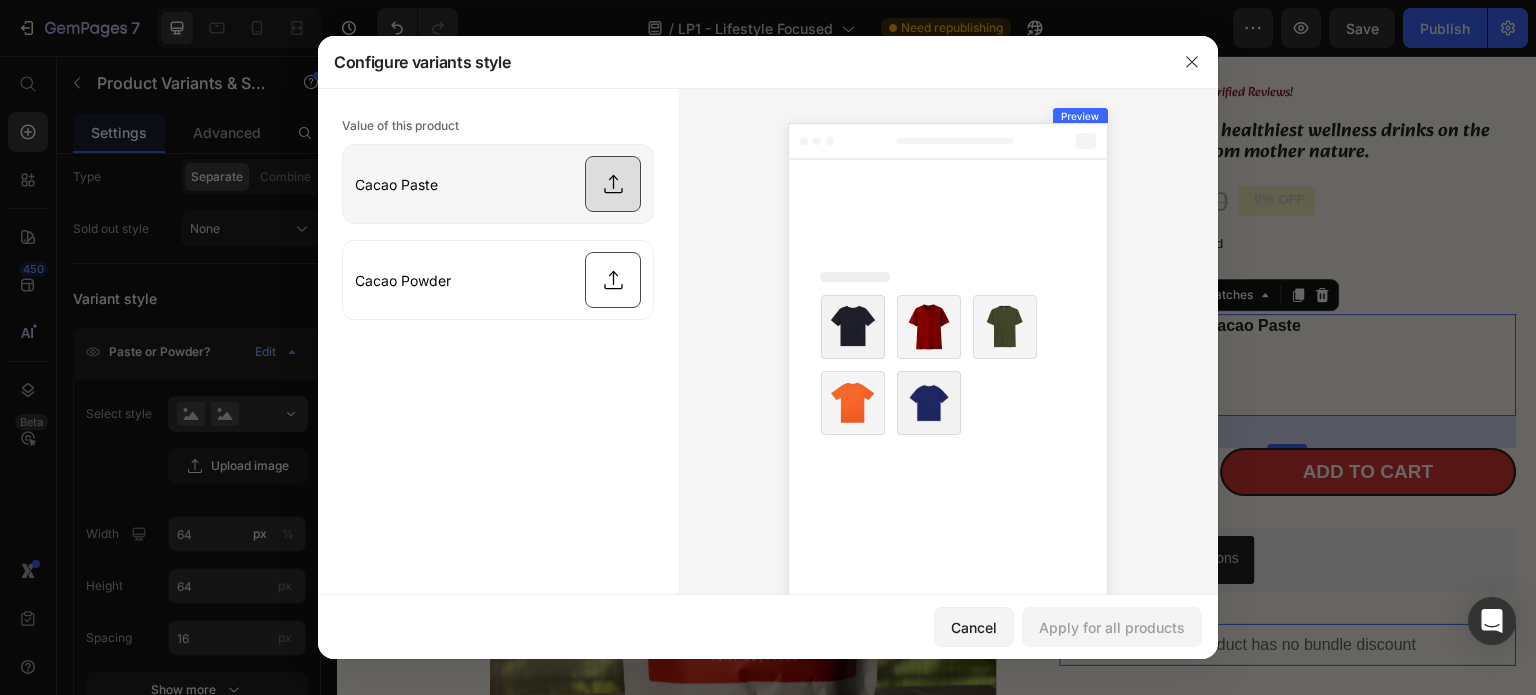 type on "C:\fakepath\Screenshot 2025-07-12 190946.png" 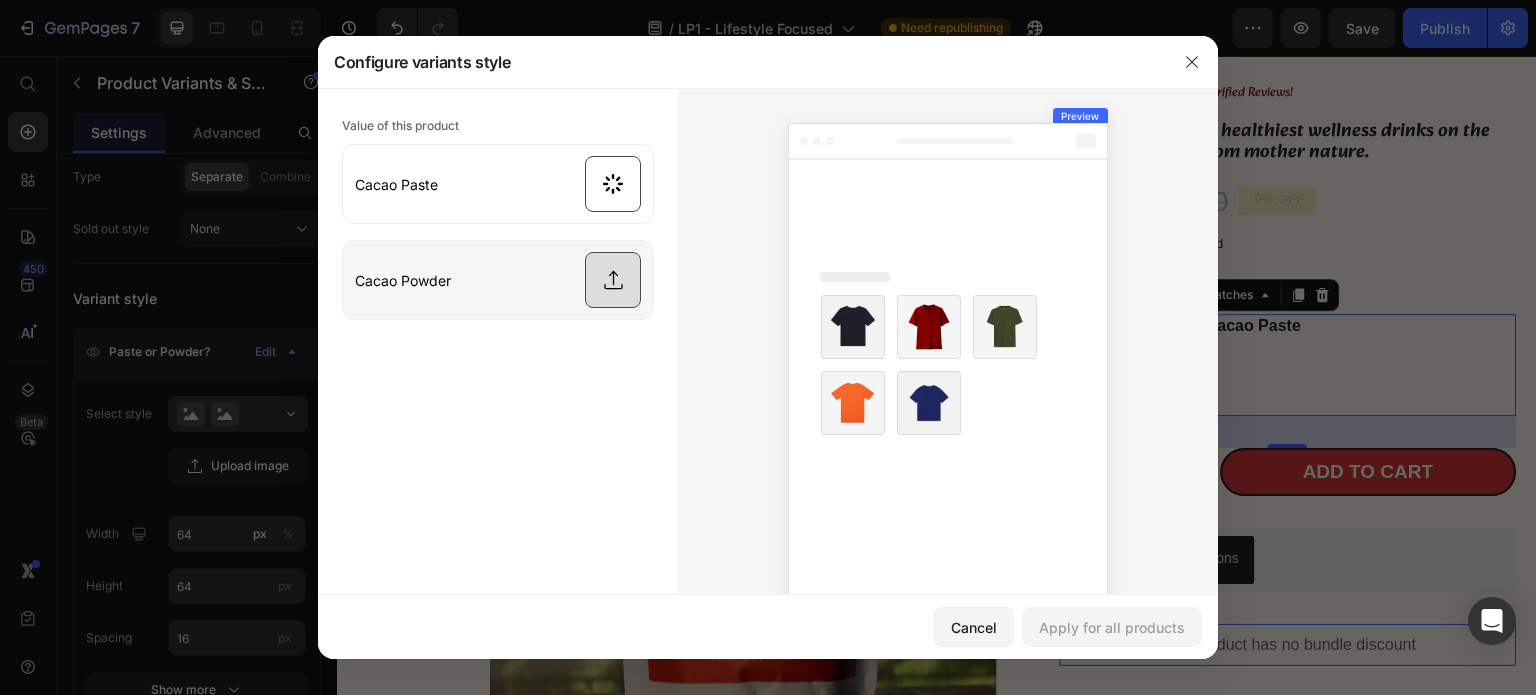 click at bounding box center (498, 280) 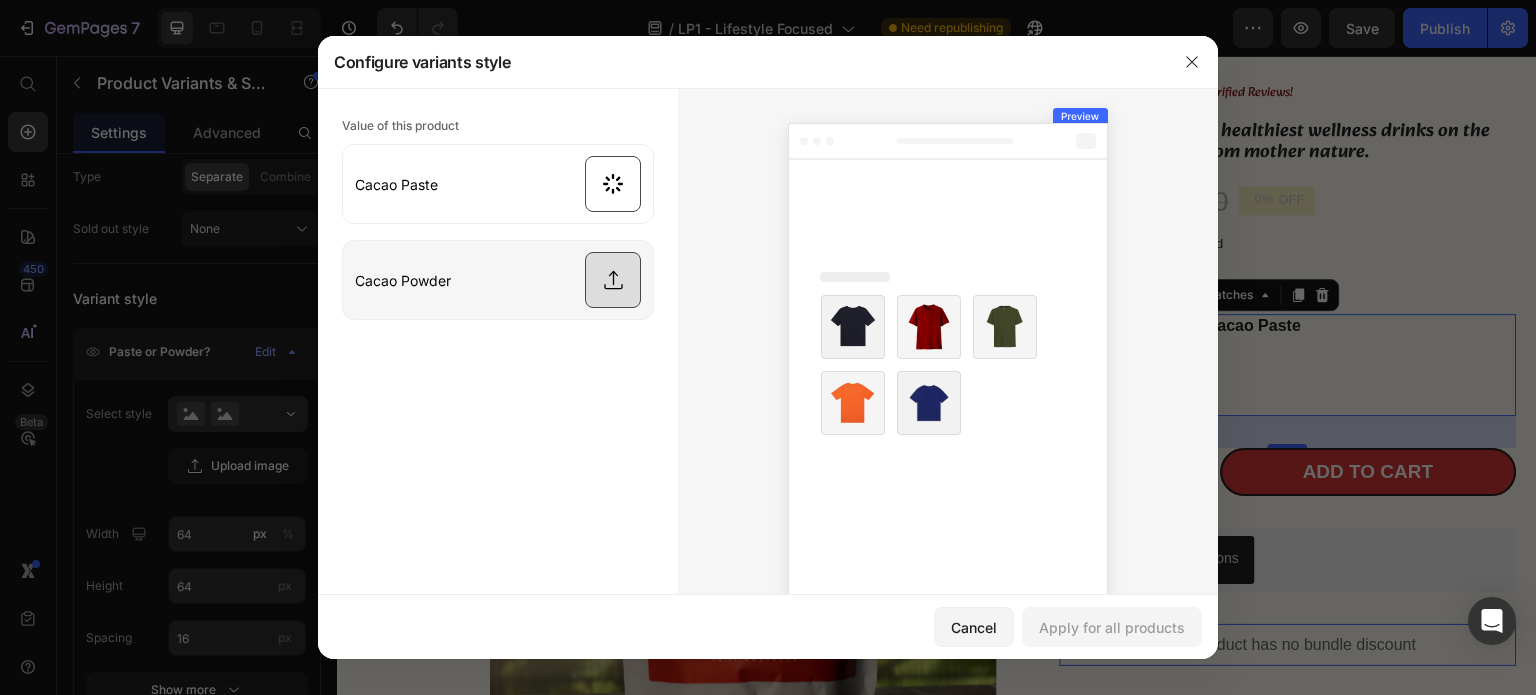 type on "C:\fakepath\Screenshot 2025-07-12 190928.png" 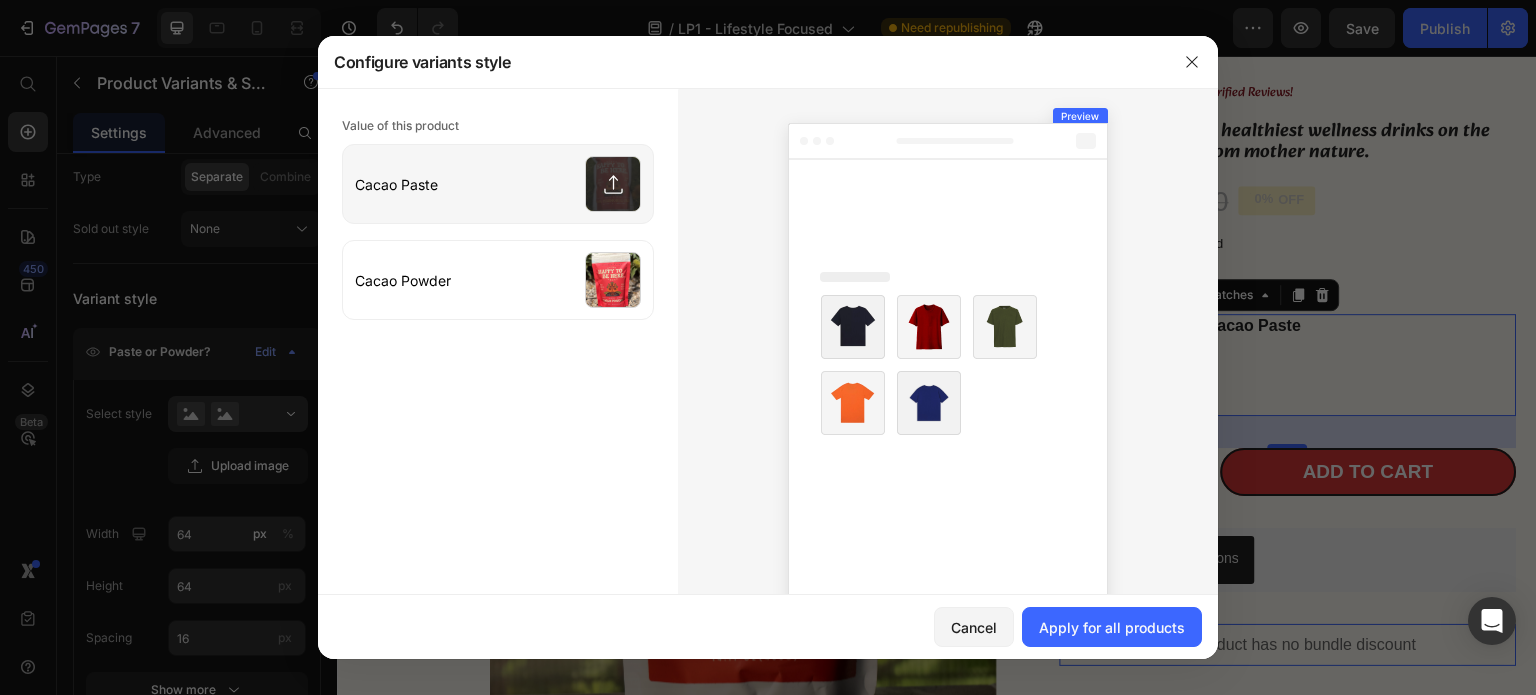 click at bounding box center (498, 184) 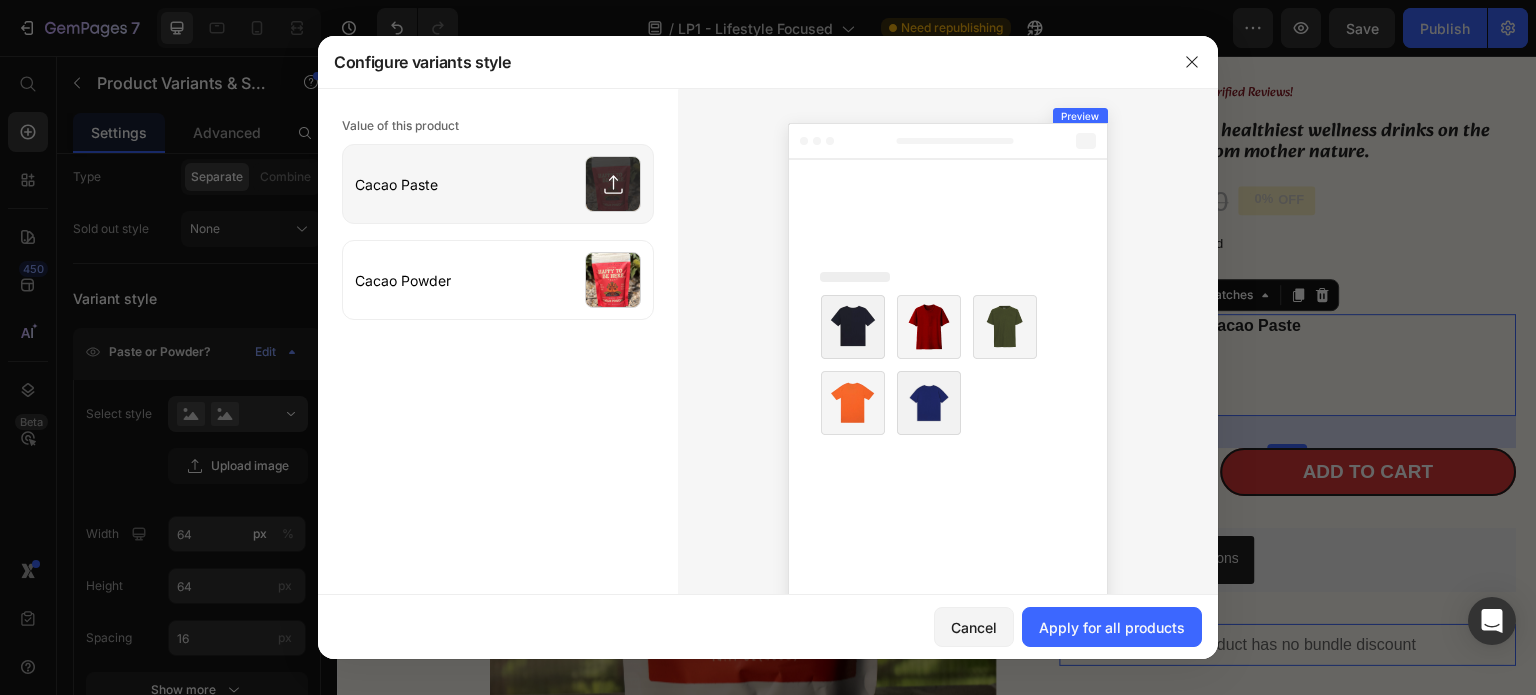 click at bounding box center [498, 184] 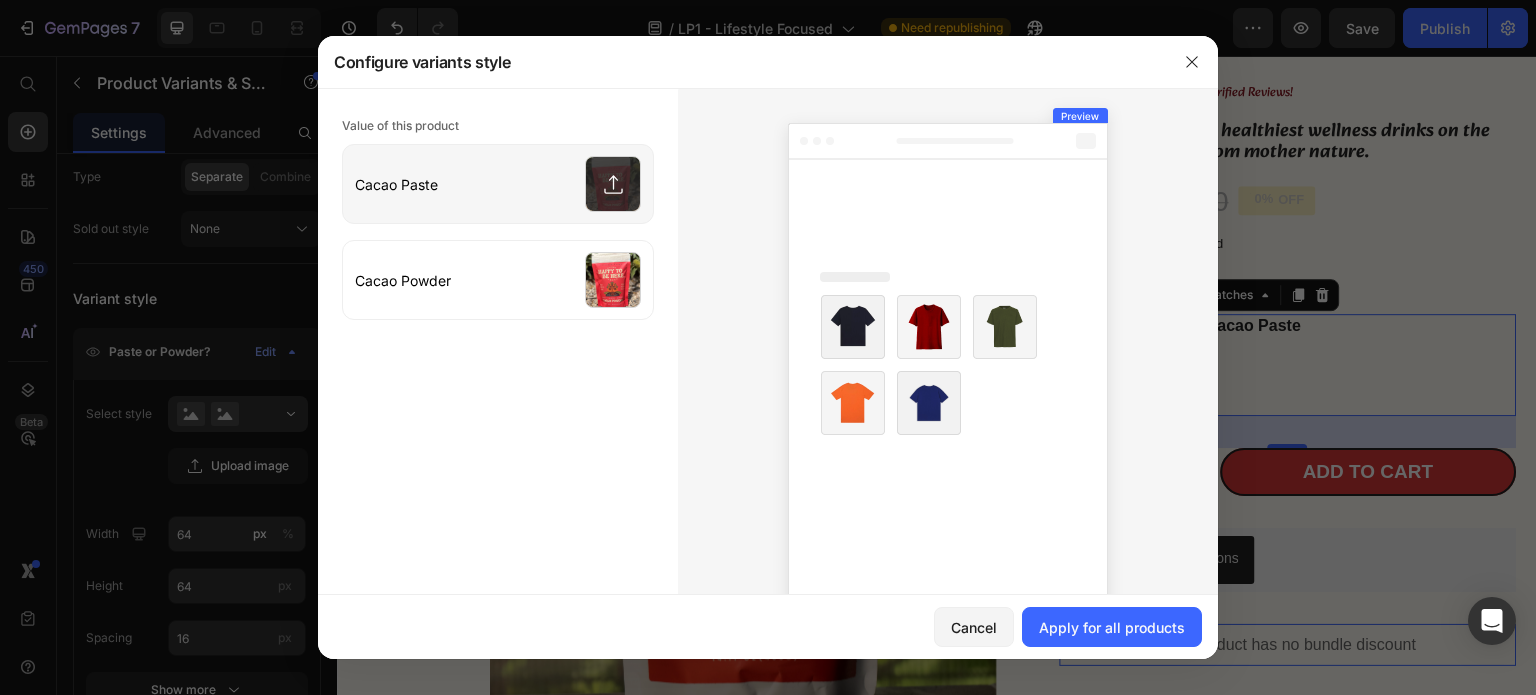 type on "C:\fakepath\Screenshot 2025-07-12 191021.png" 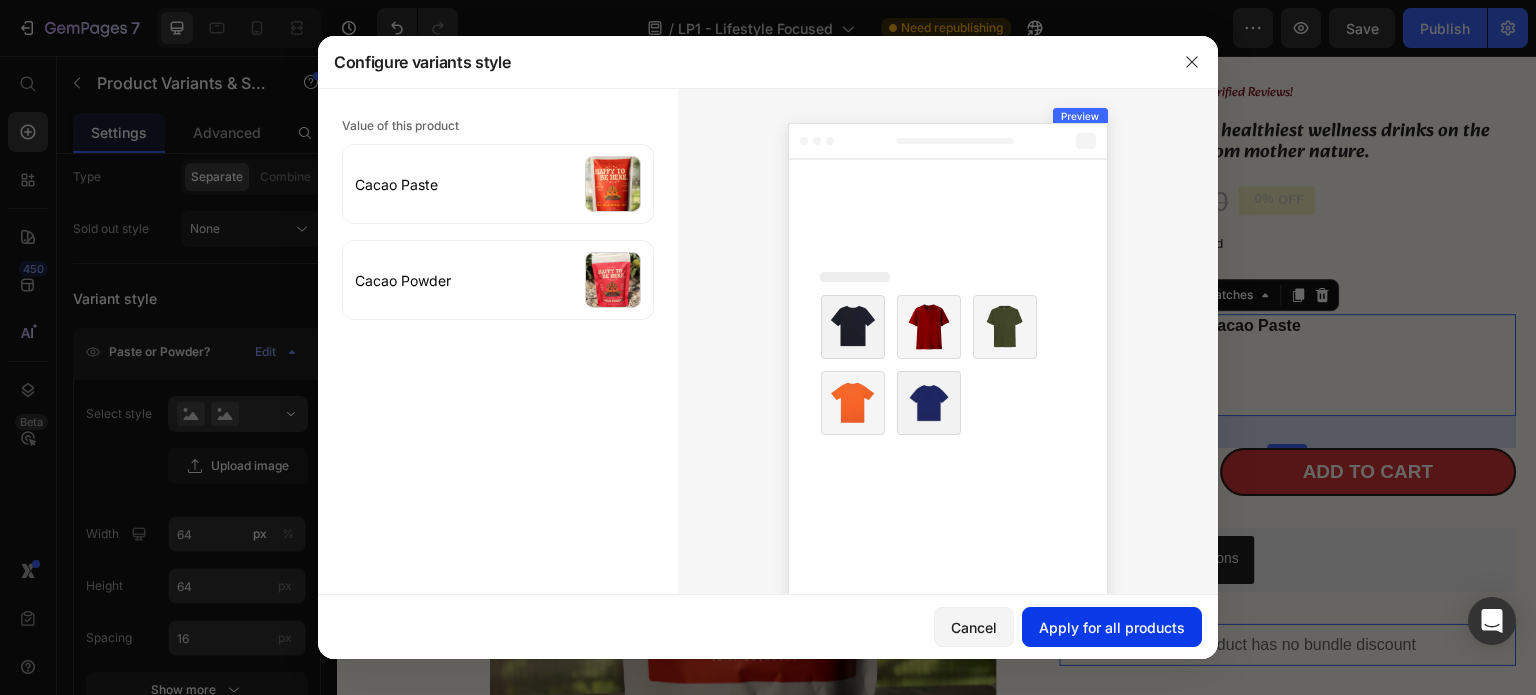 click on "Apply for all products" at bounding box center [1112, 627] 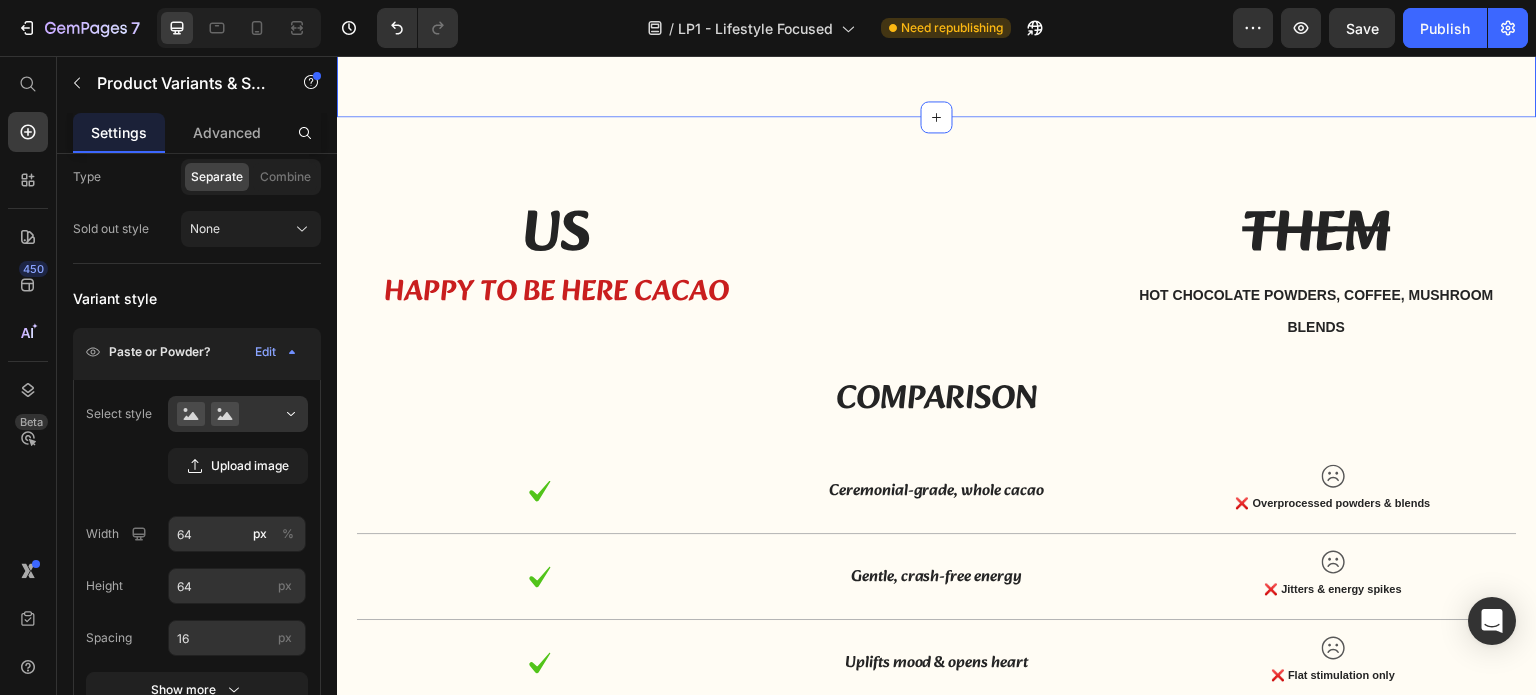 scroll, scrollTop: 7854, scrollLeft: 0, axis: vertical 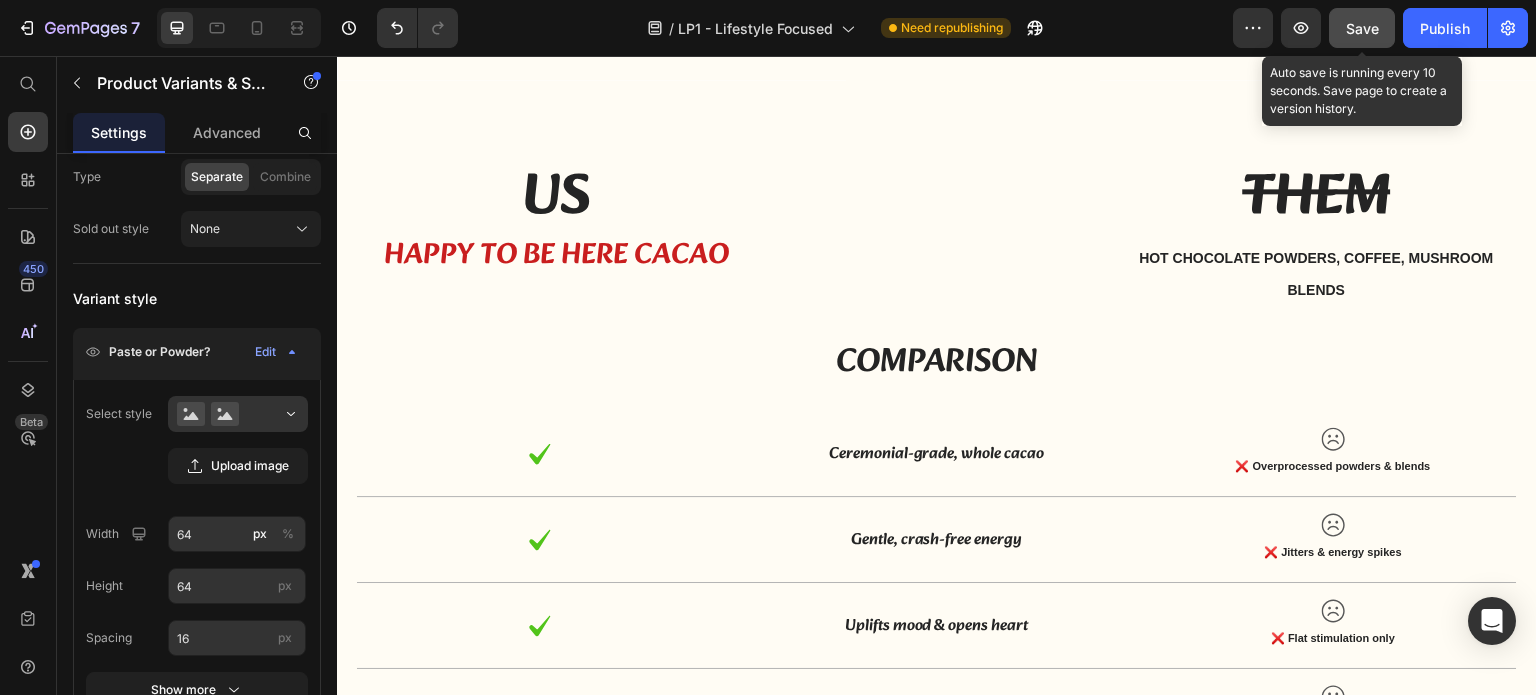 click on "Save" 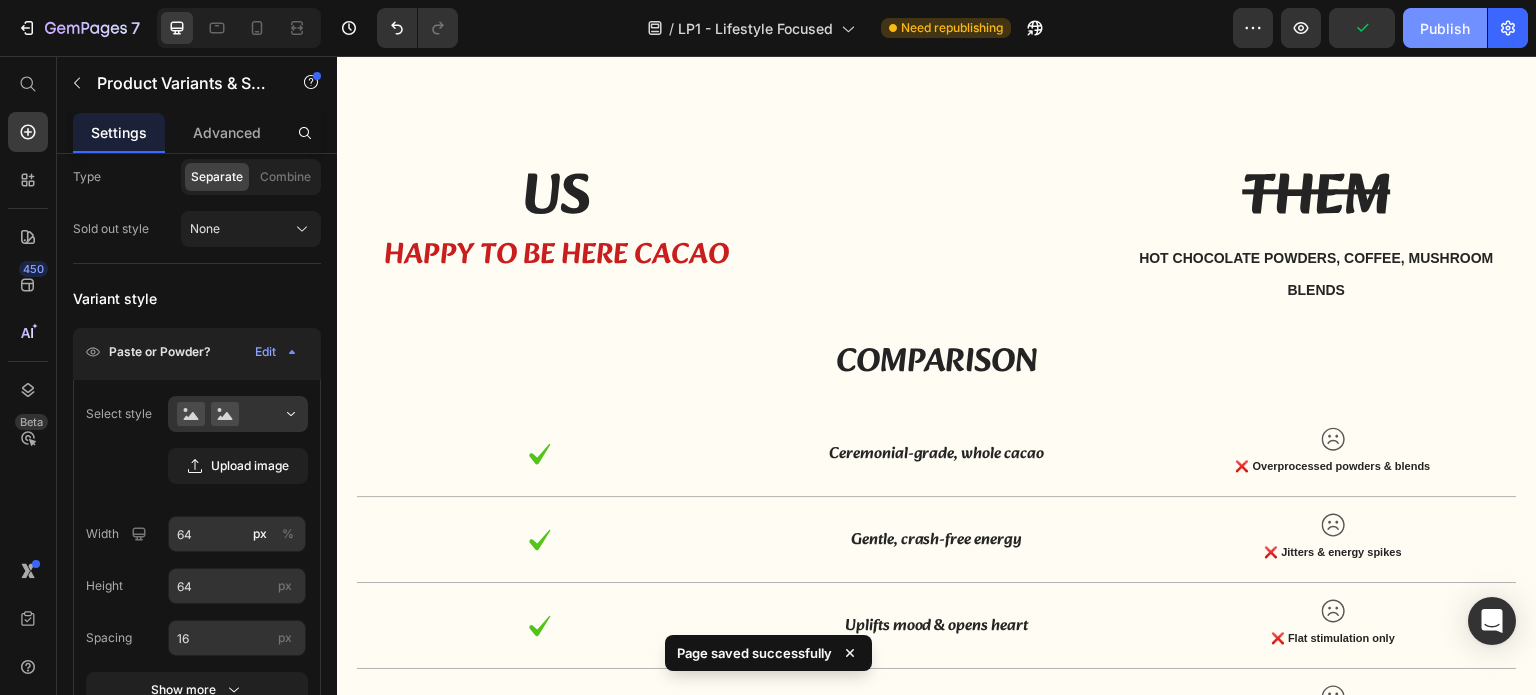 click on "Publish" at bounding box center [1445, 28] 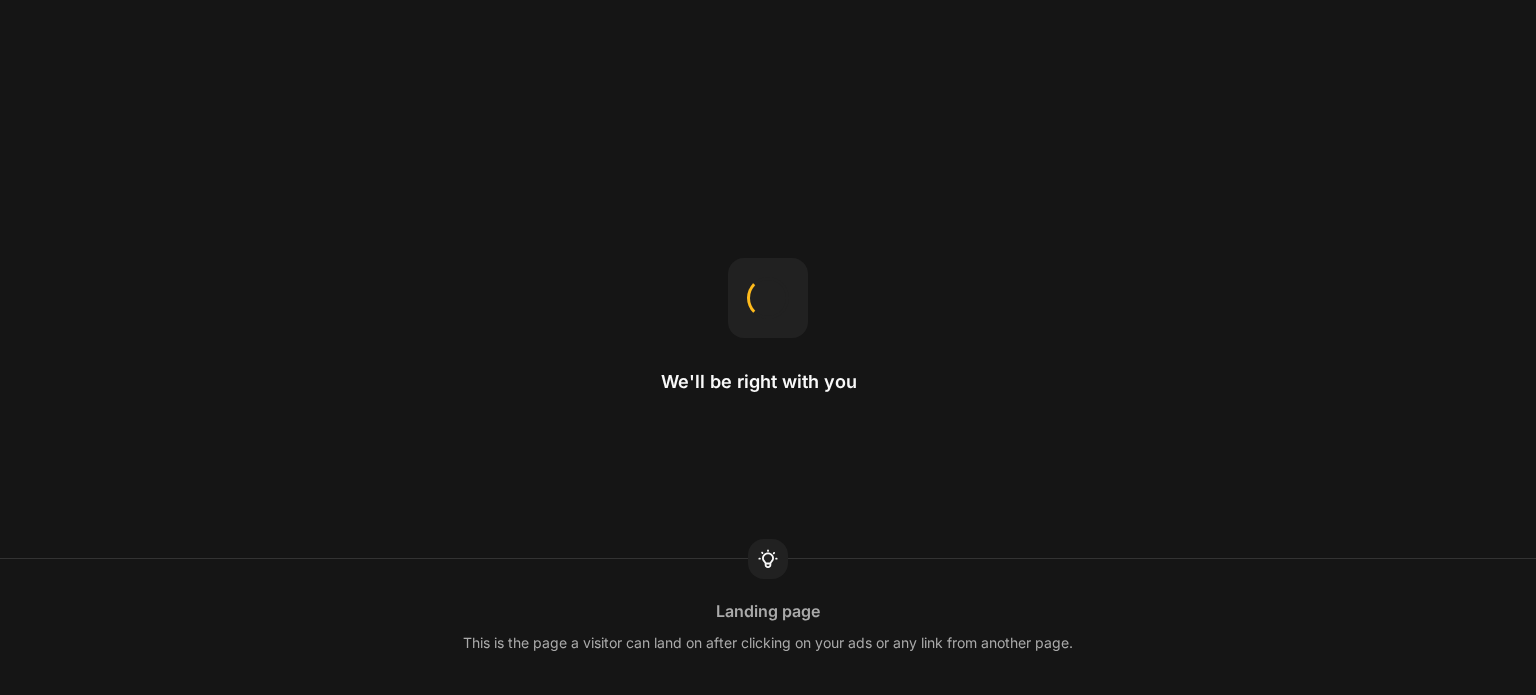 scroll, scrollTop: 0, scrollLeft: 0, axis: both 